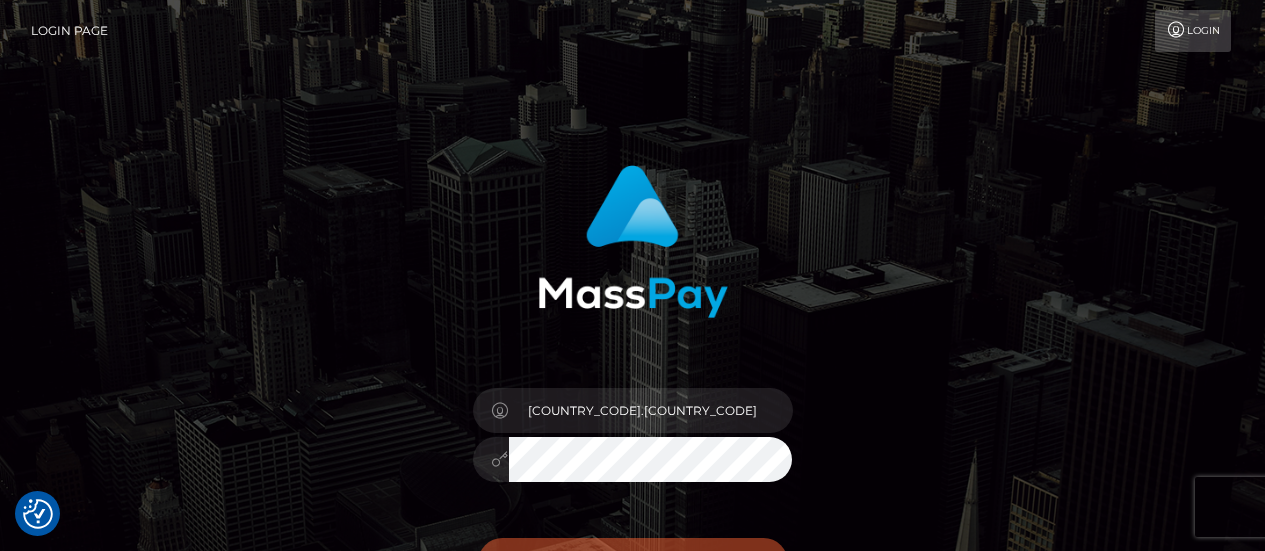 scroll, scrollTop: 0, scrollLeft: 0, axis: both 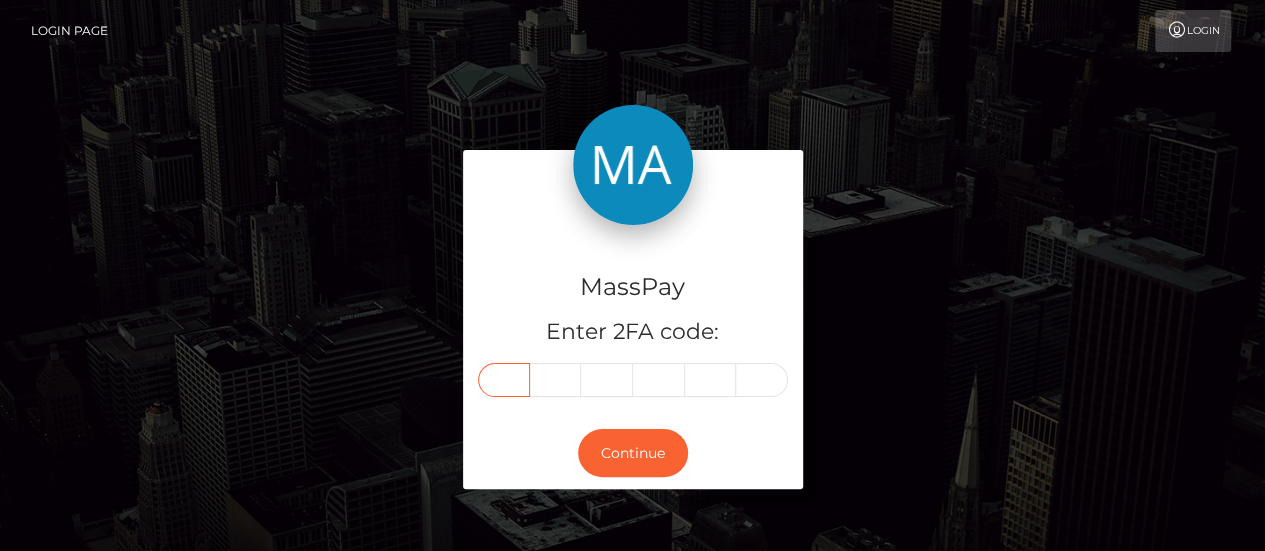 click at bounding box center [504, 380] 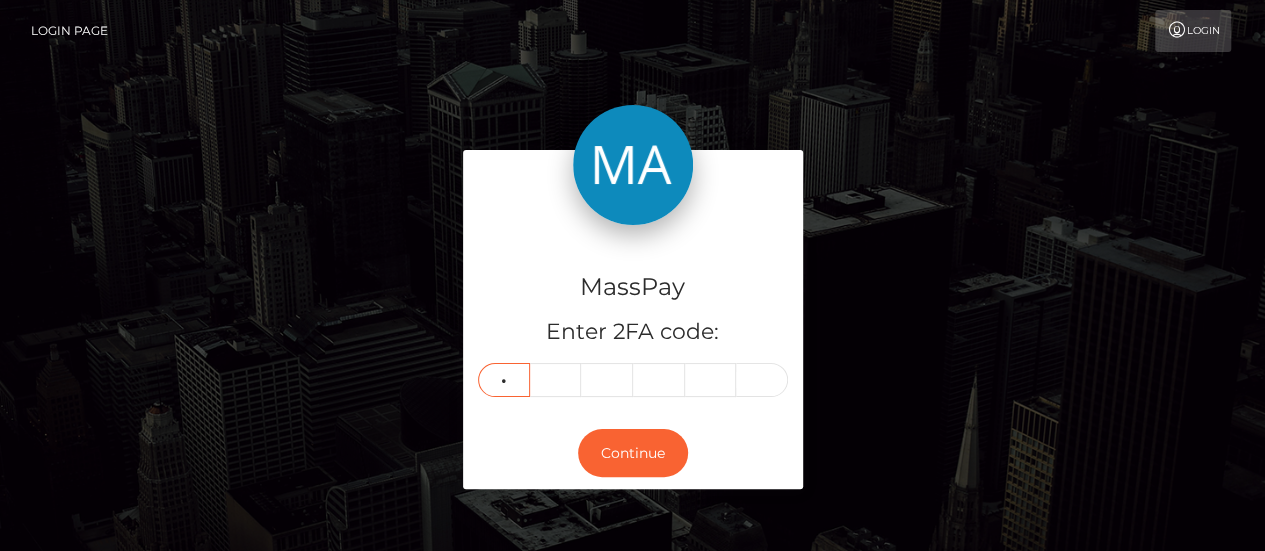 type on "8" 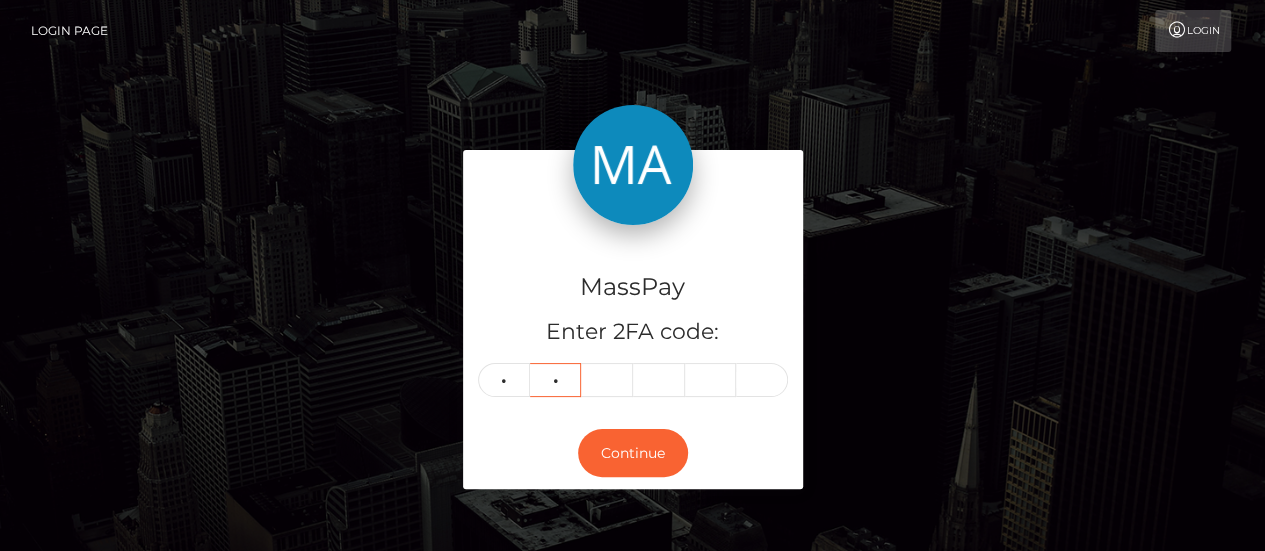 type on "6" 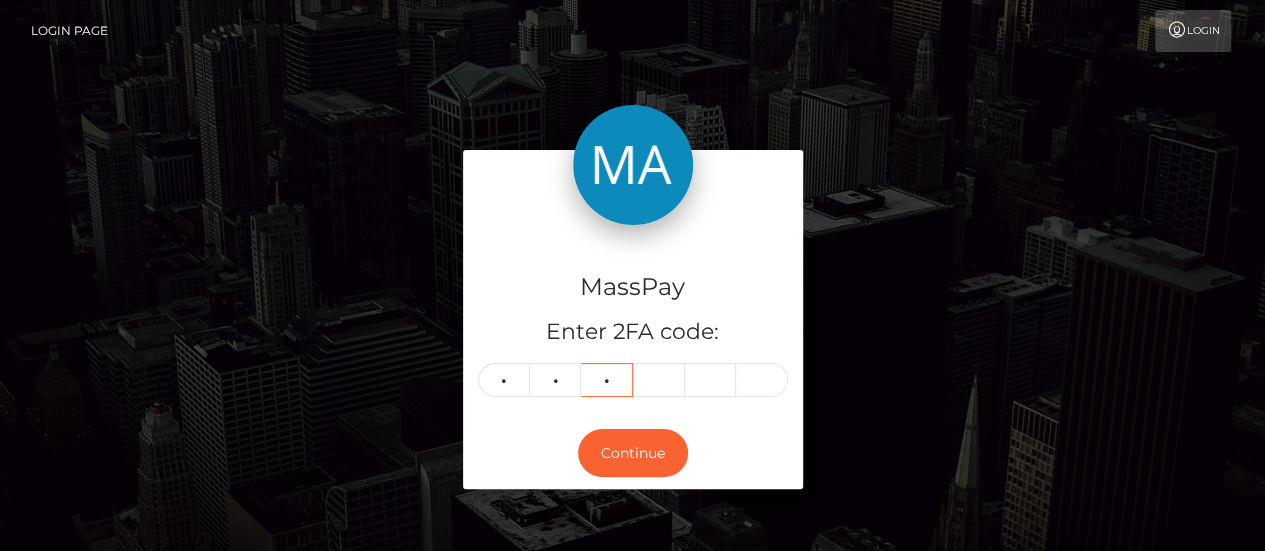 type on "4" 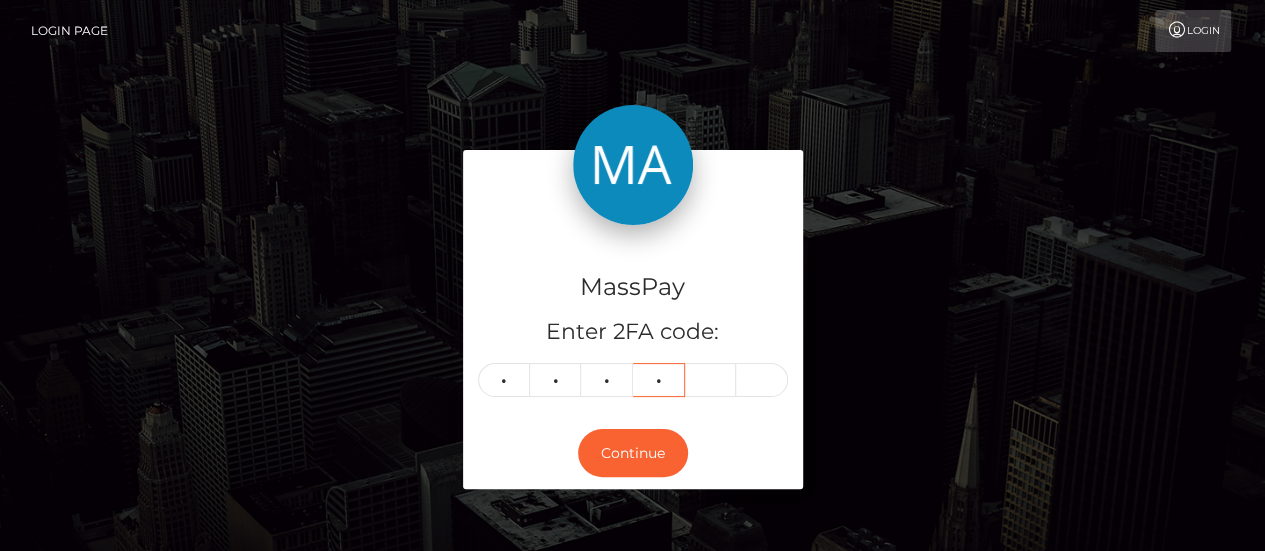 type on "5" 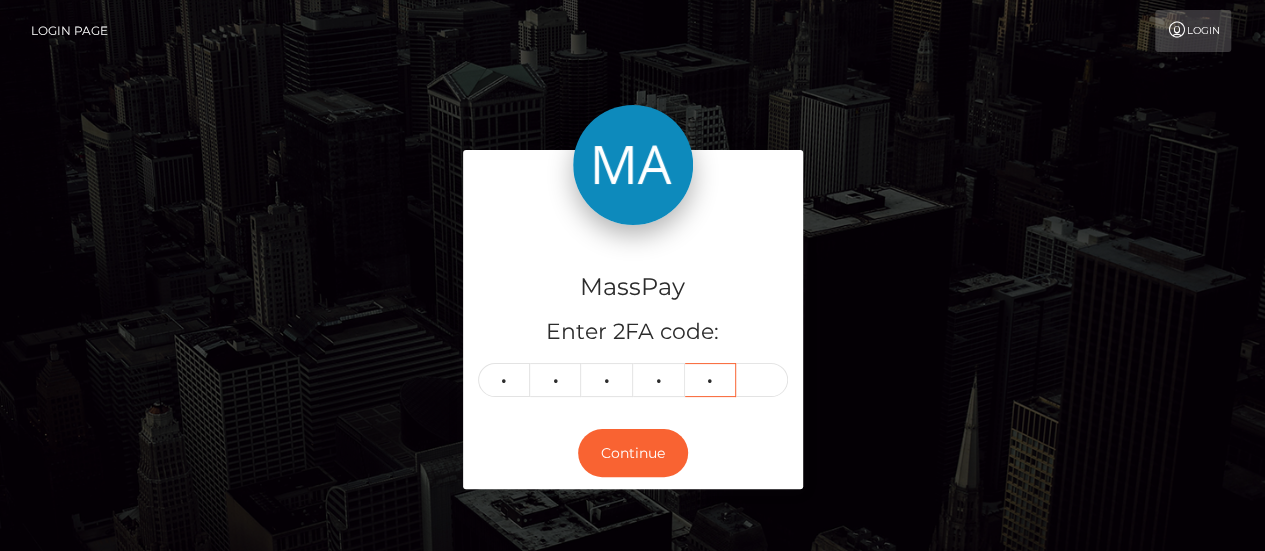type on "3" 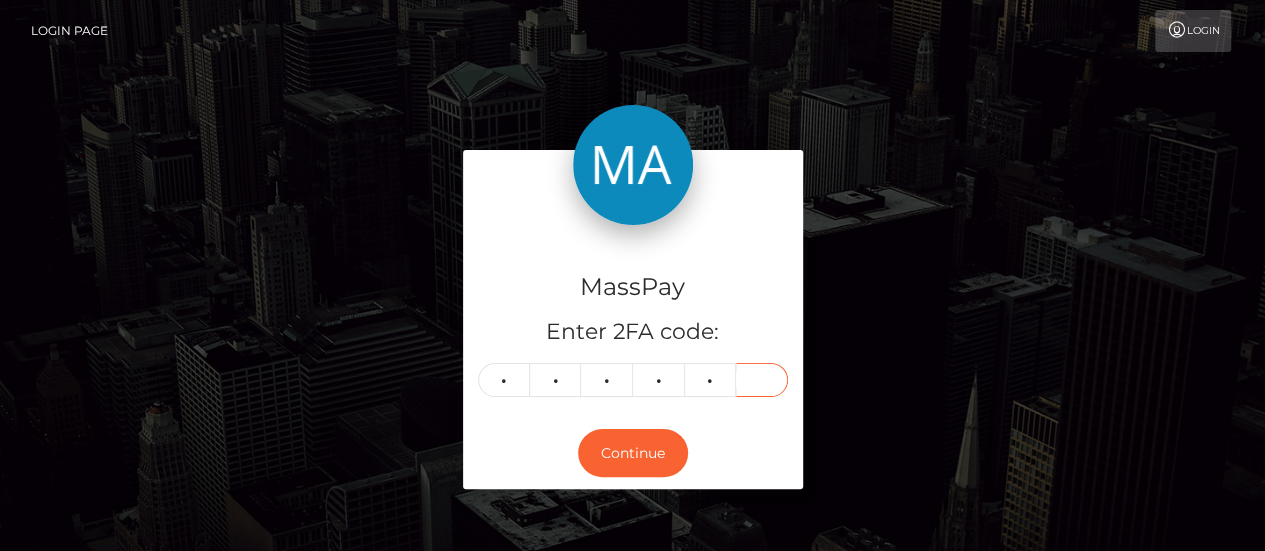 type on "5" 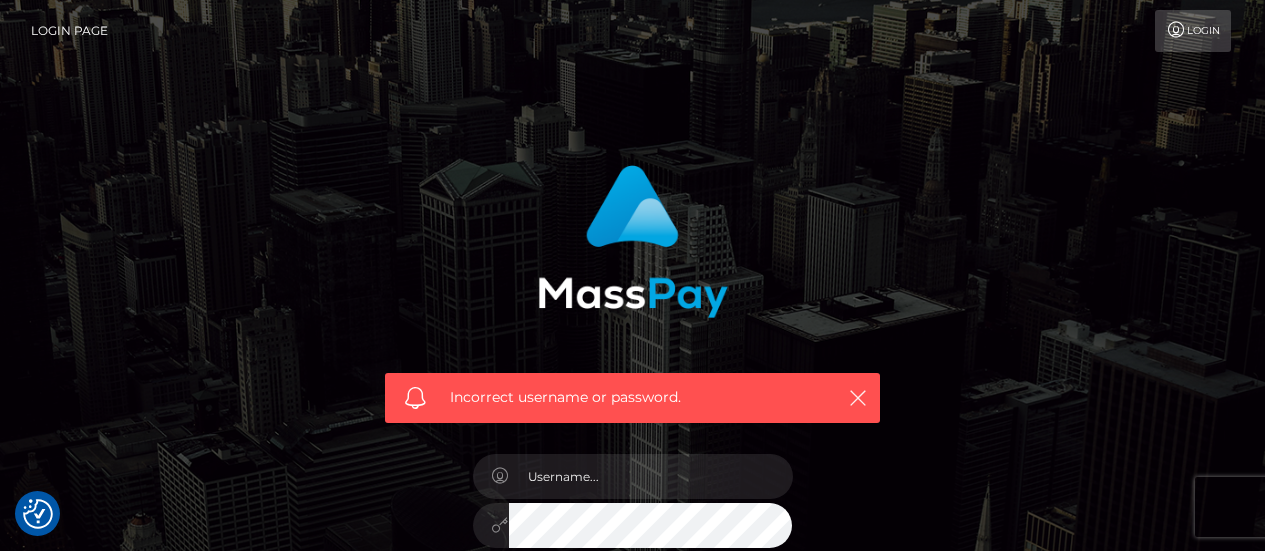 scroll, scrollTop: 0, scrollLeft: 0, axis: both 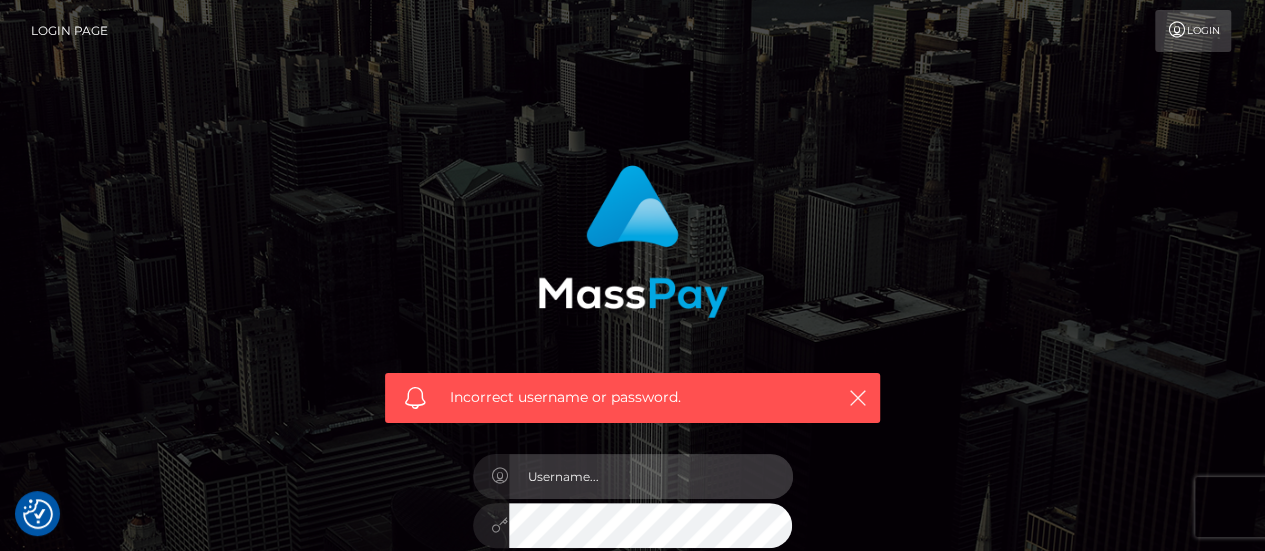 type on "fr.es" 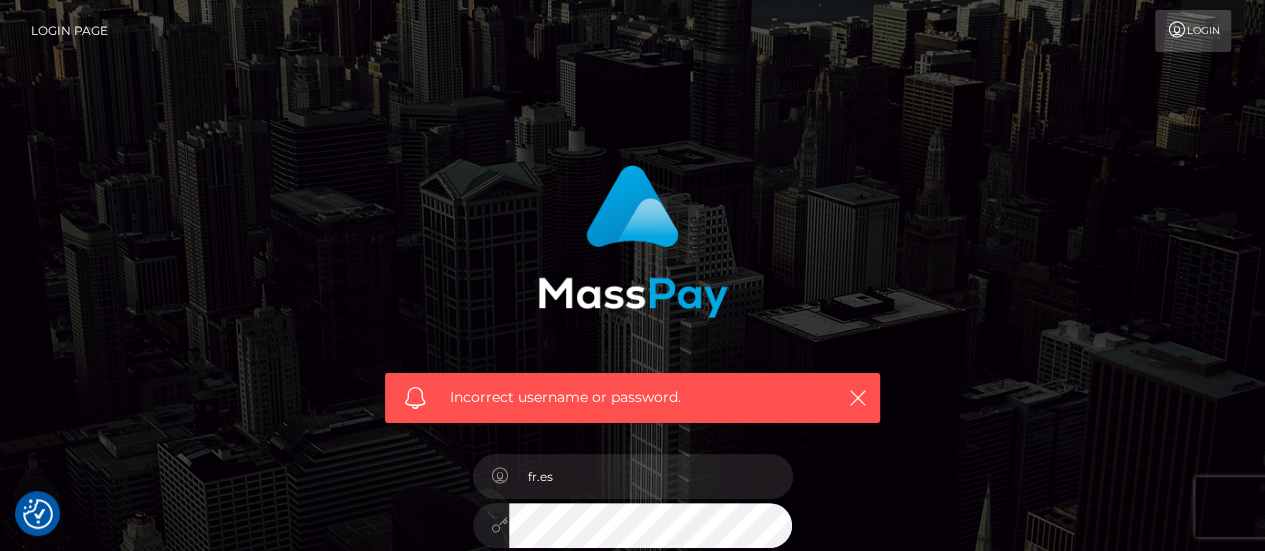 scroll, scrollTop: 78, scrollLeft: 0, axis: vertical 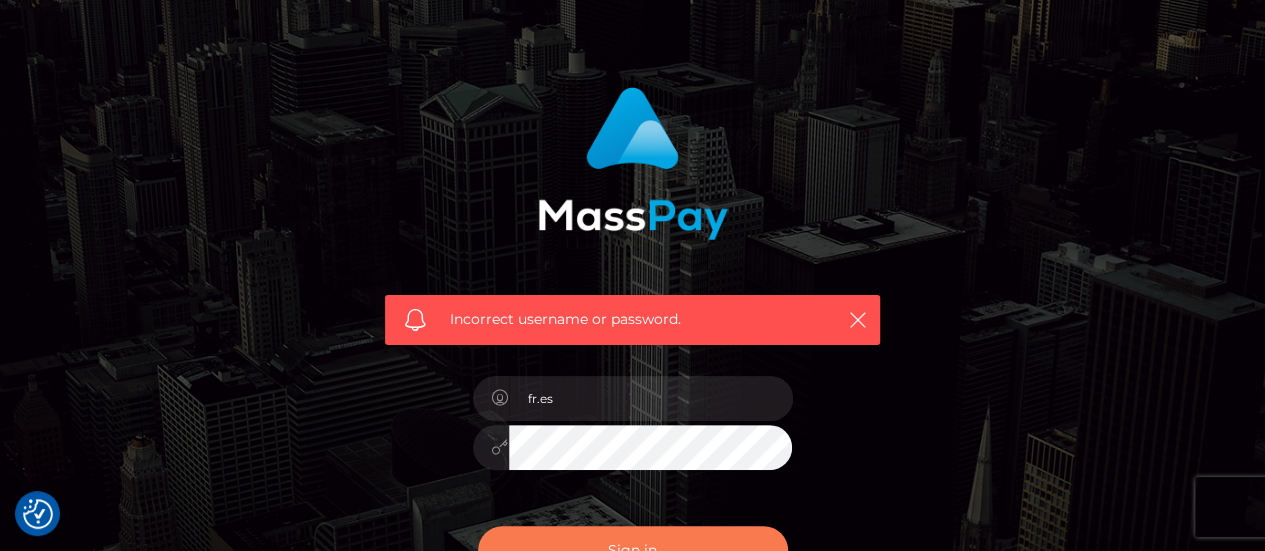 click on "Sign in" at bounding box center (633, 550) 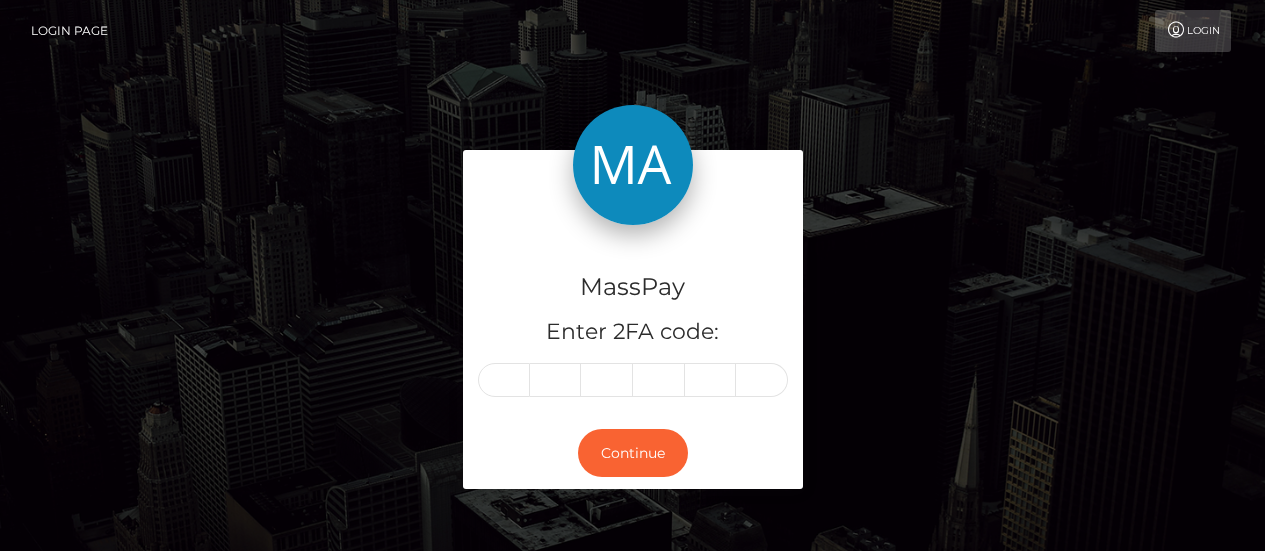 scroll, scrollTop: 0, scrollLeft: 0, axis: both 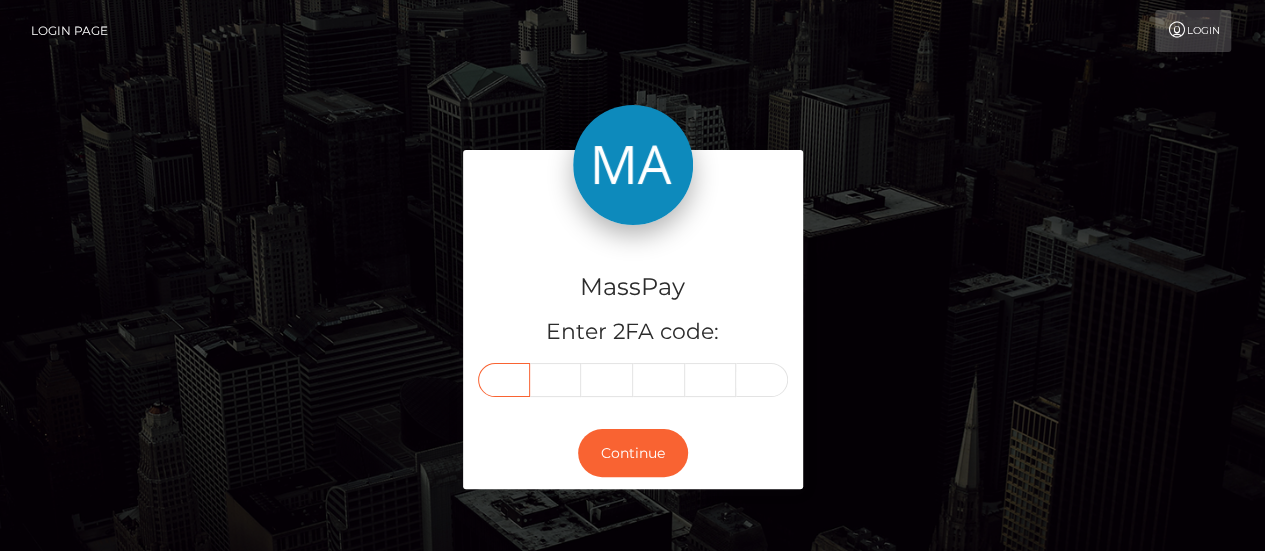 click at bounding box center [504, 380] 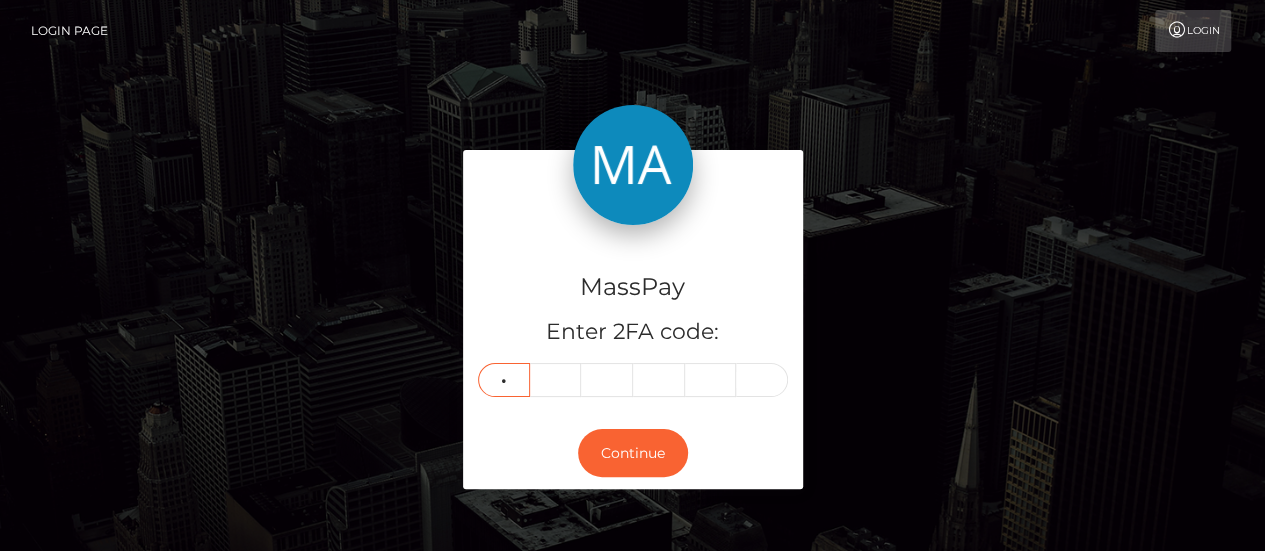 type on "8" 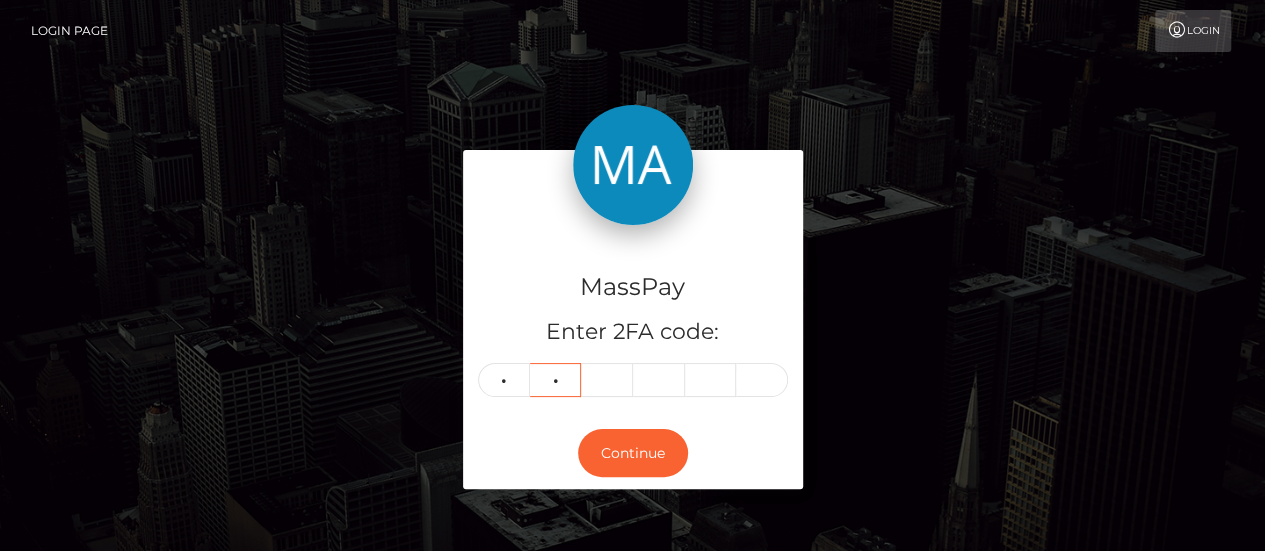 type on "2" 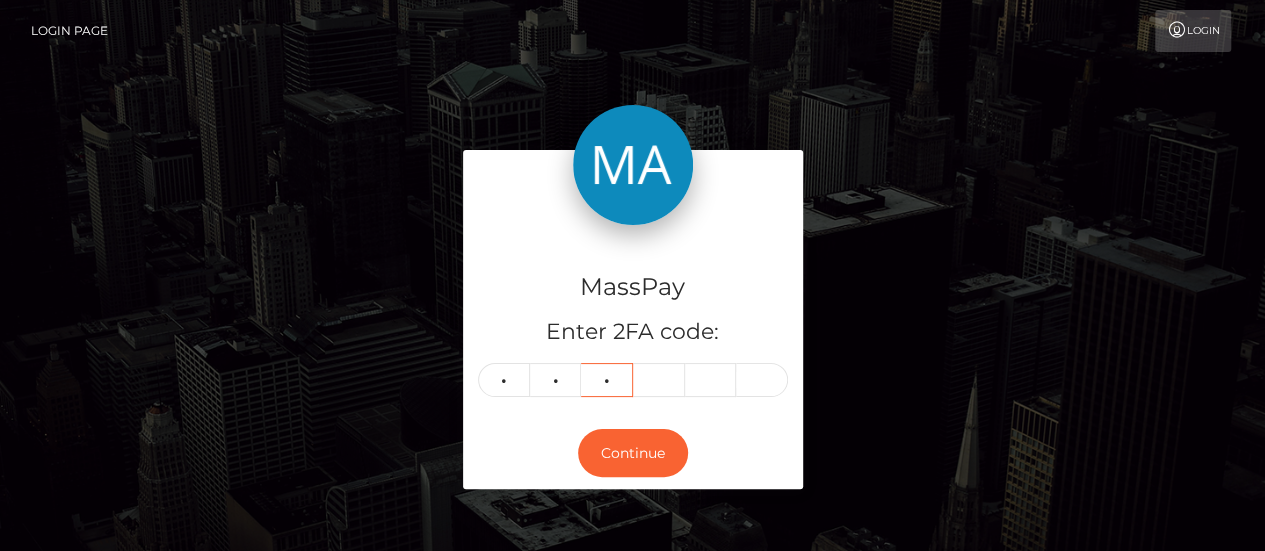 type on "7" 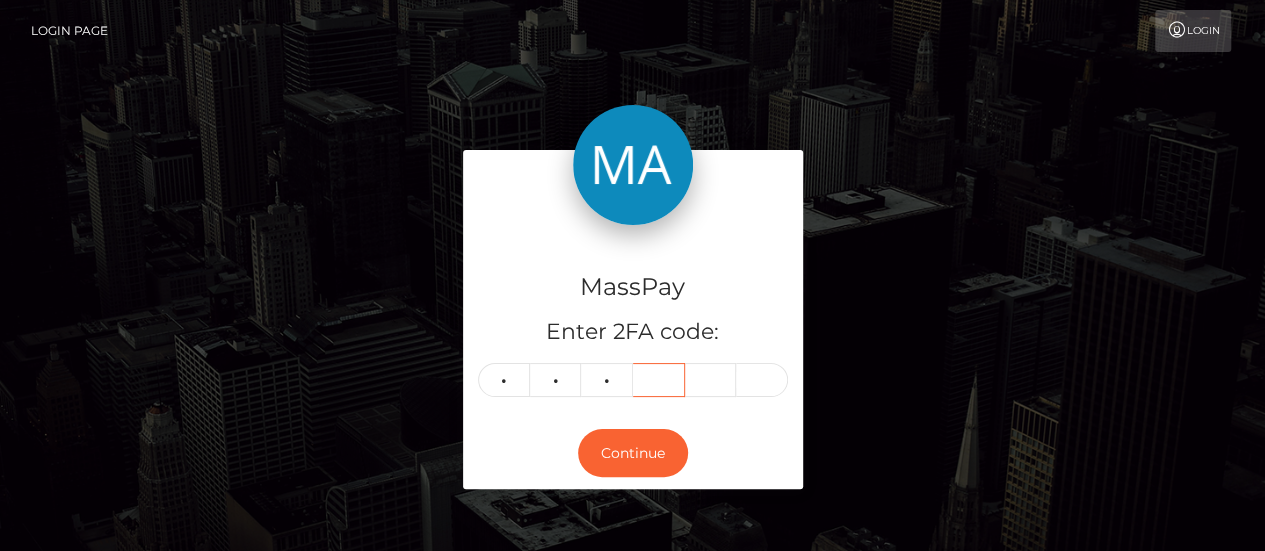click at bounding box center [659, 380] 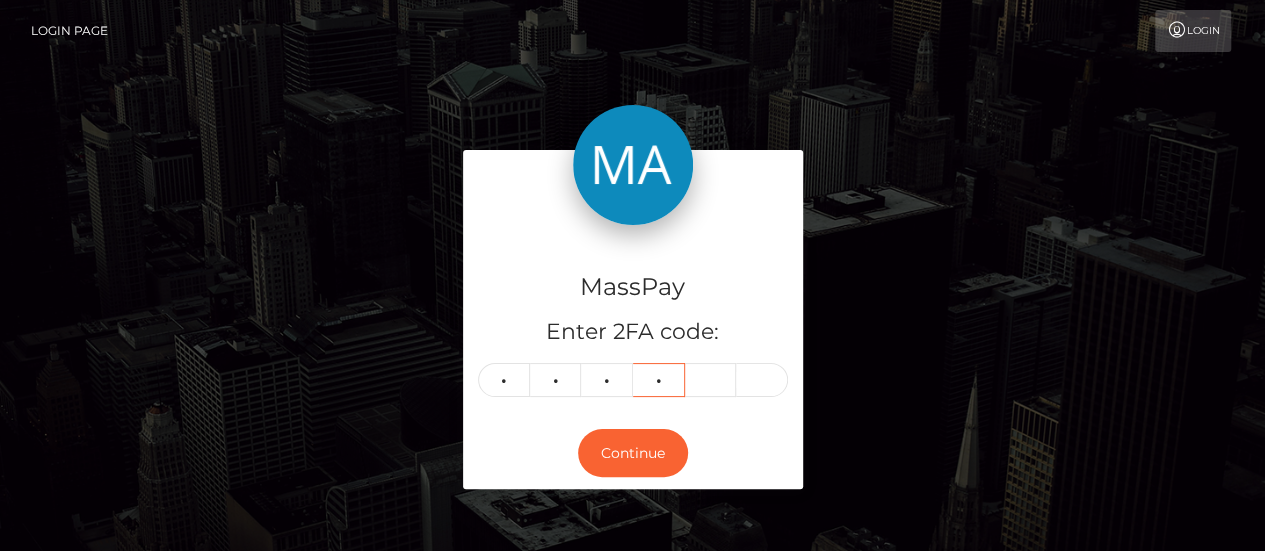 type on "5" 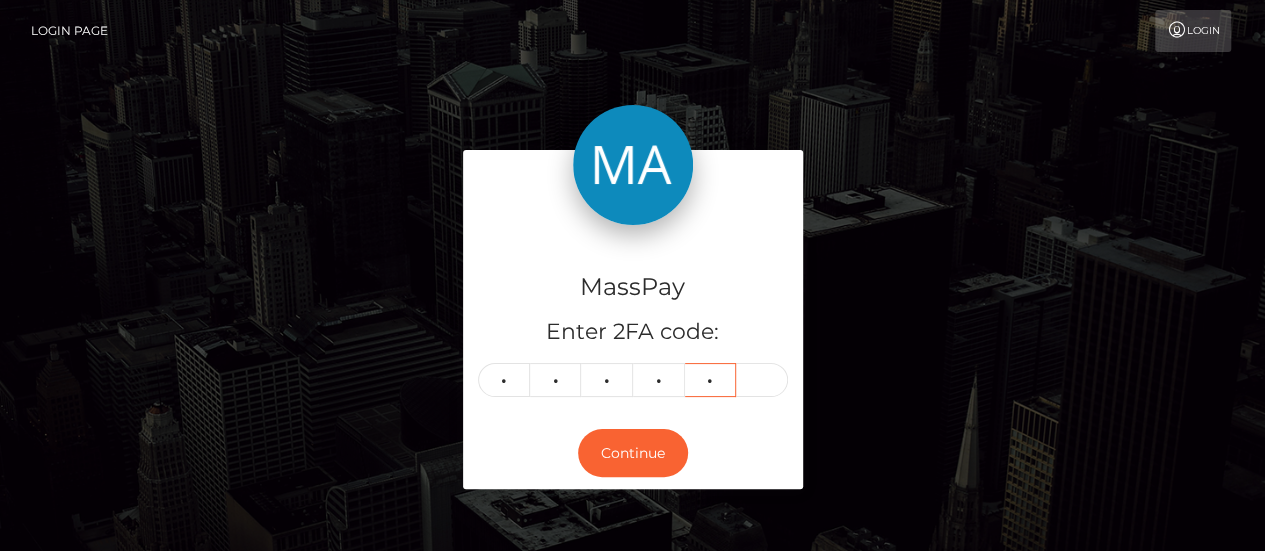 type on "8" 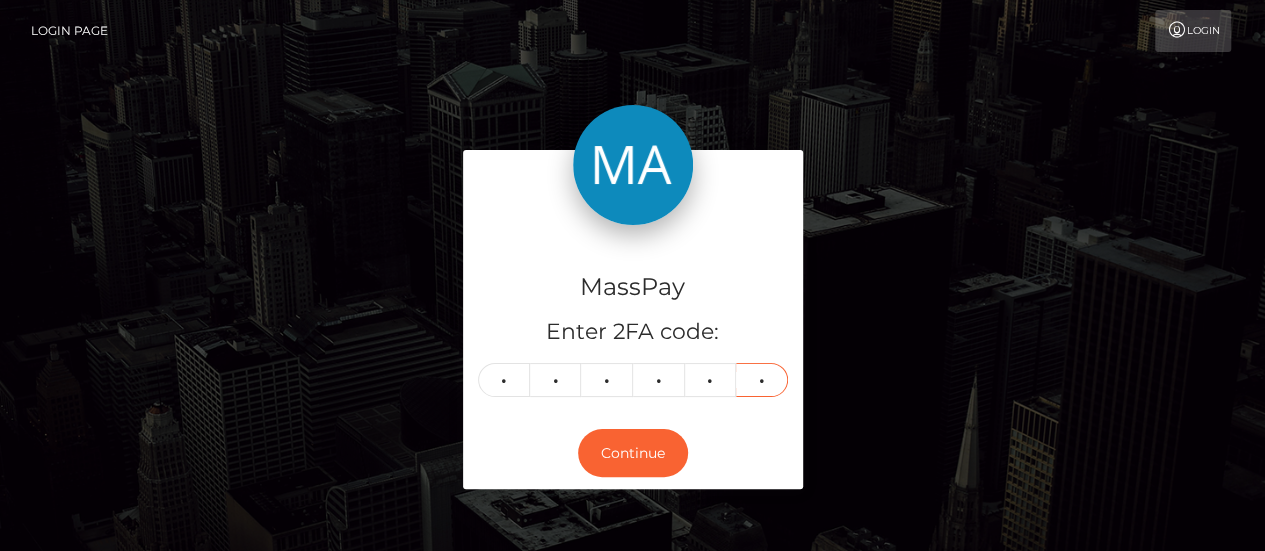 type on "4" 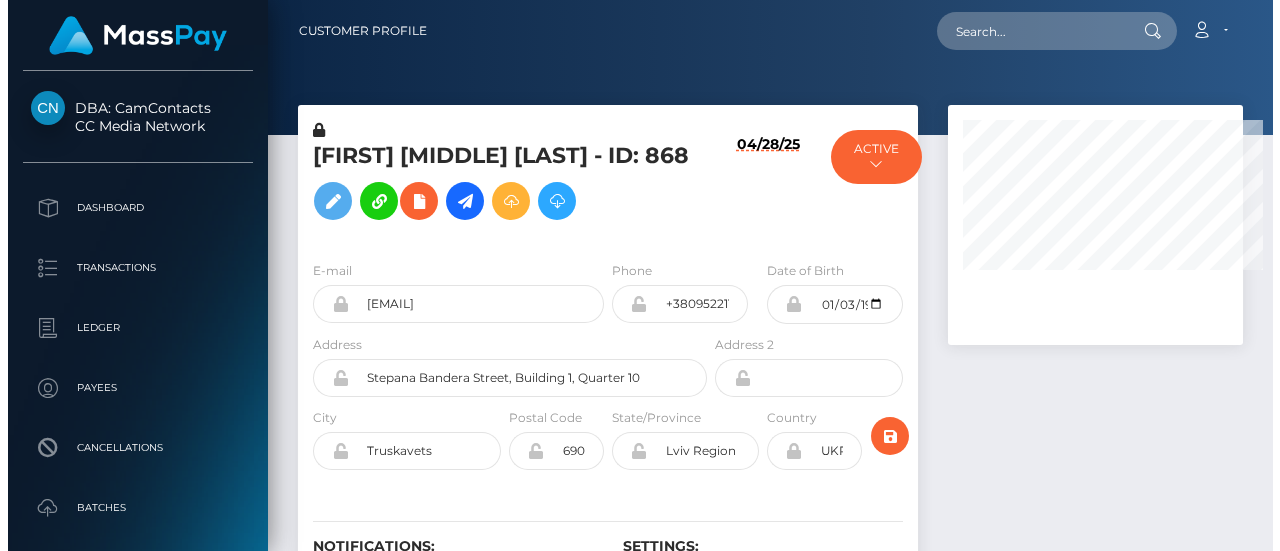 scroll, scrollTop: 0, scrollLeft: 0, axis: both 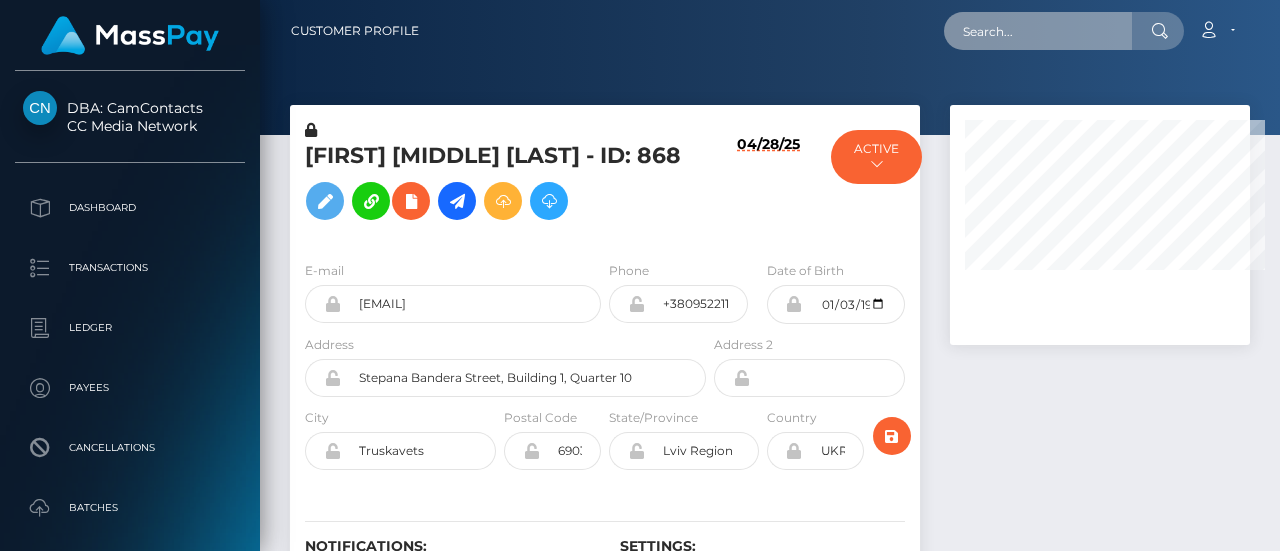 click at bounding box center [1038, 31] 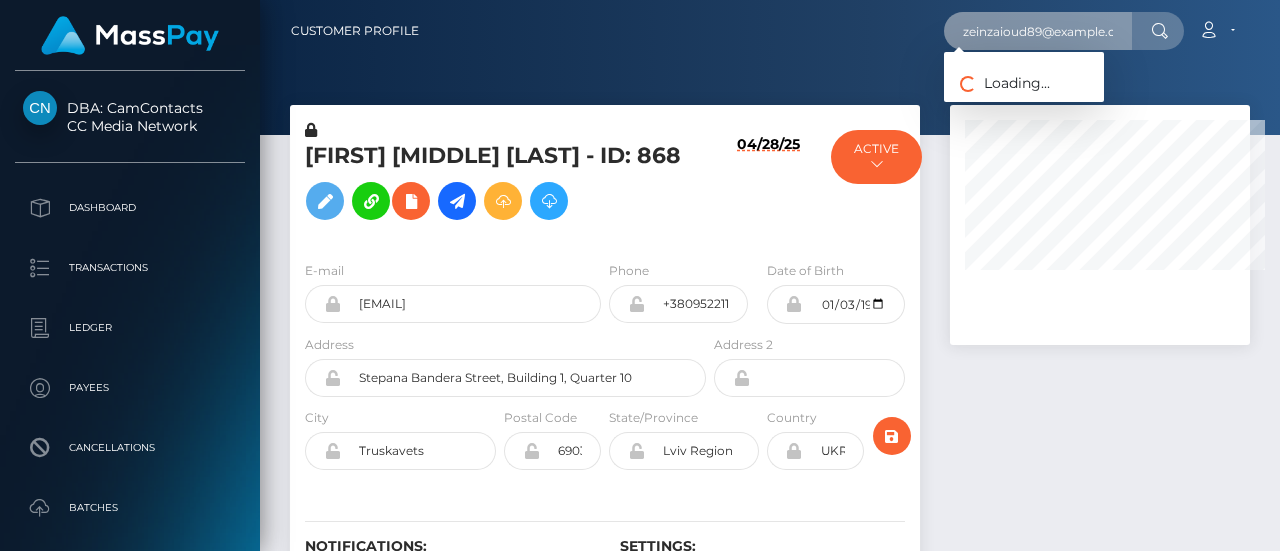scroll, scrollTop: 0, scrollLeft: 4, axis: horizontal 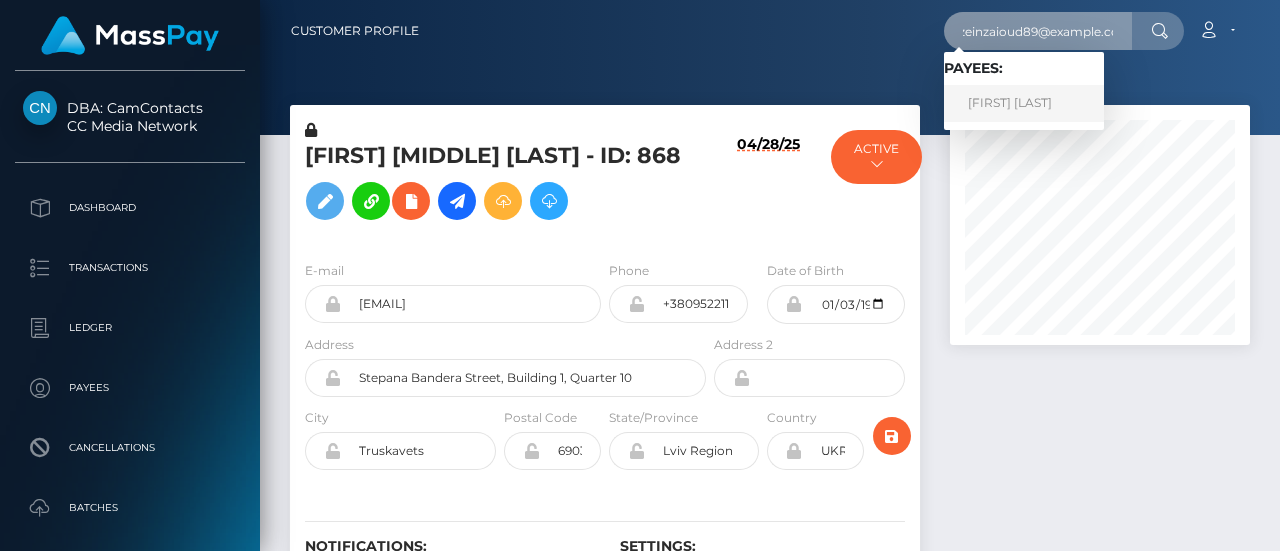 type on "zeinzaioud89@example.com" 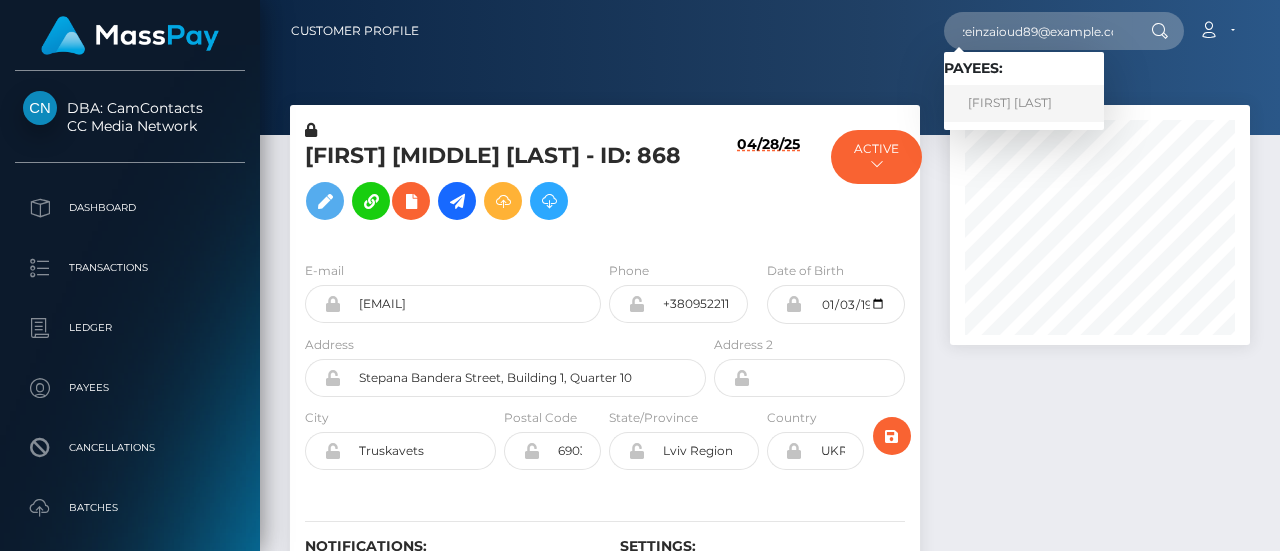 scroll, scrollTop: 0, scrollLeft: 0, axis: both 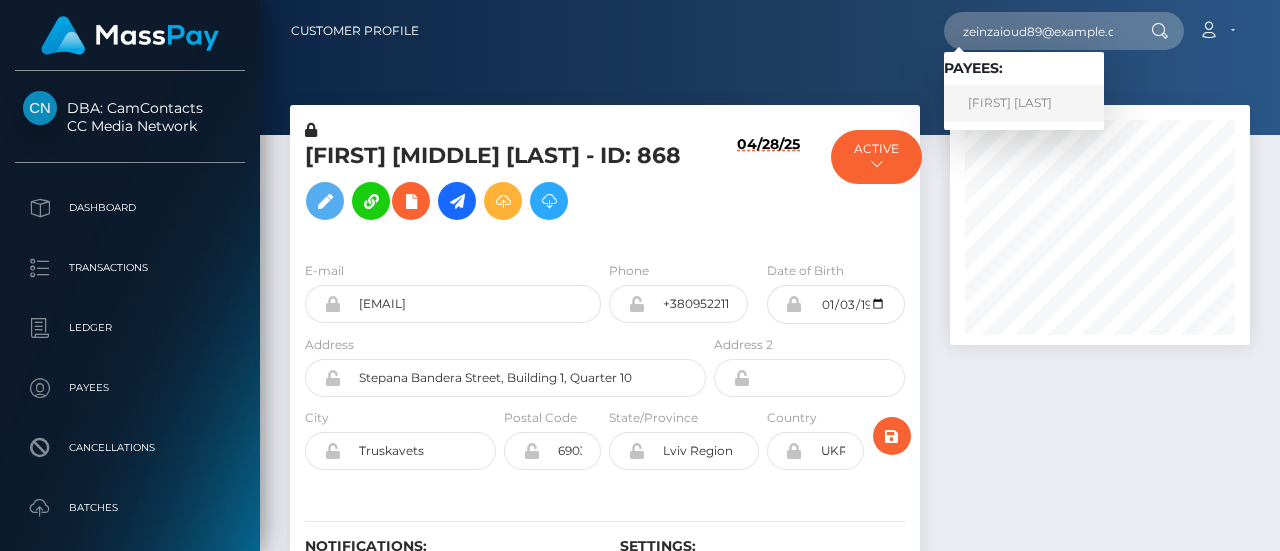 click on "ZEIN  ZAIOUD" at bounding box center (1024, 103) 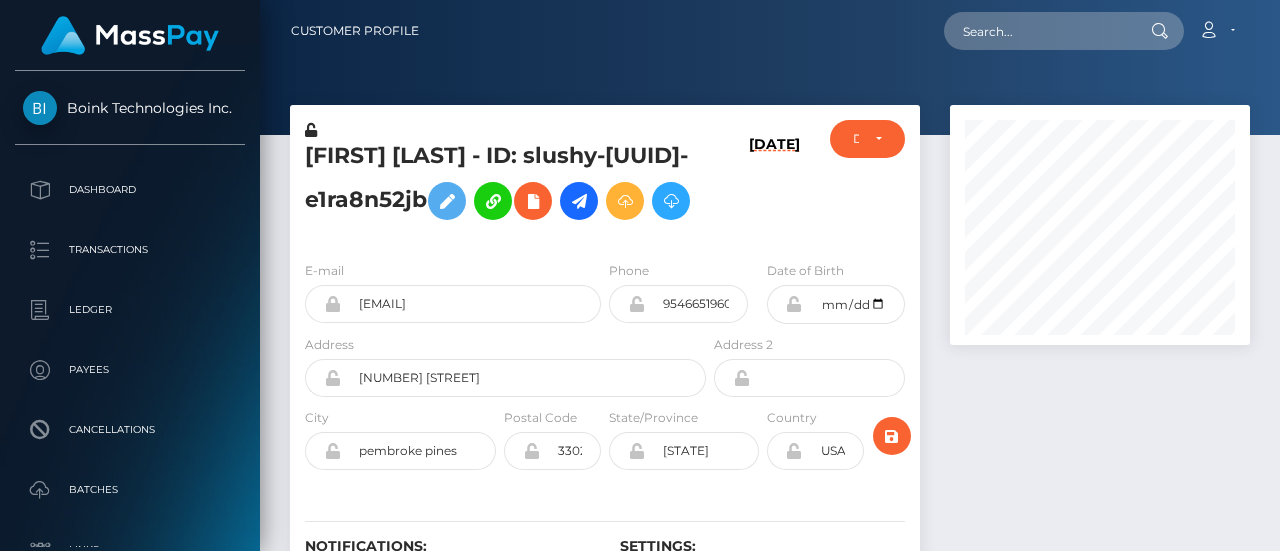 scroll, scrollTop: 0, scrollLeft: 0, axis: both 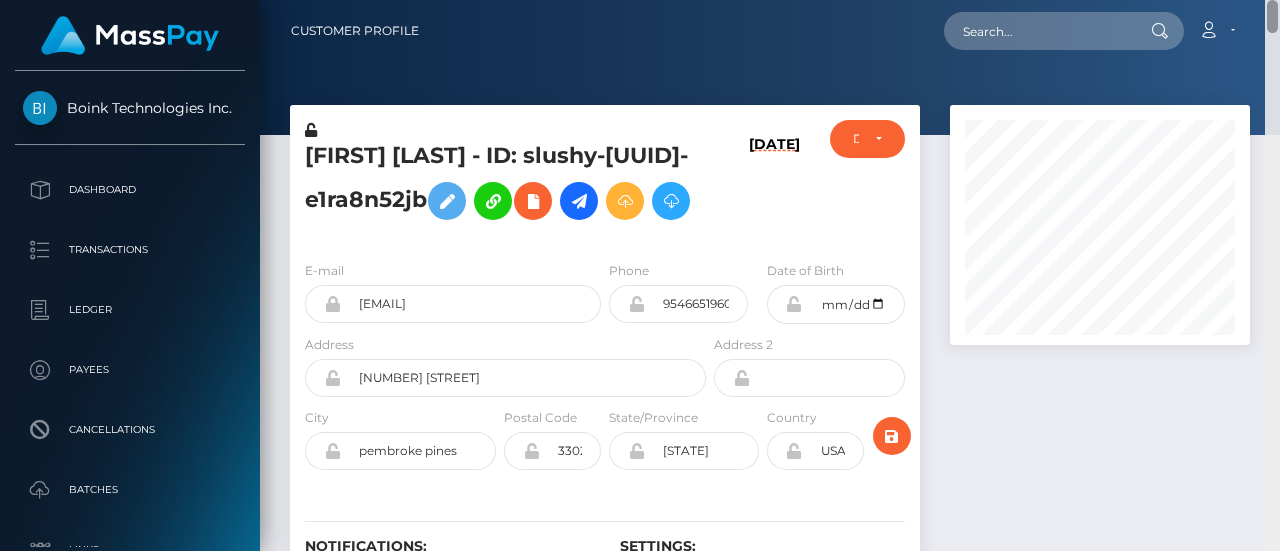 drag, startPoint x: 1272, startPoint y: 19, endPoint x: 1263, endPoint y: -54, distance: 73.552704 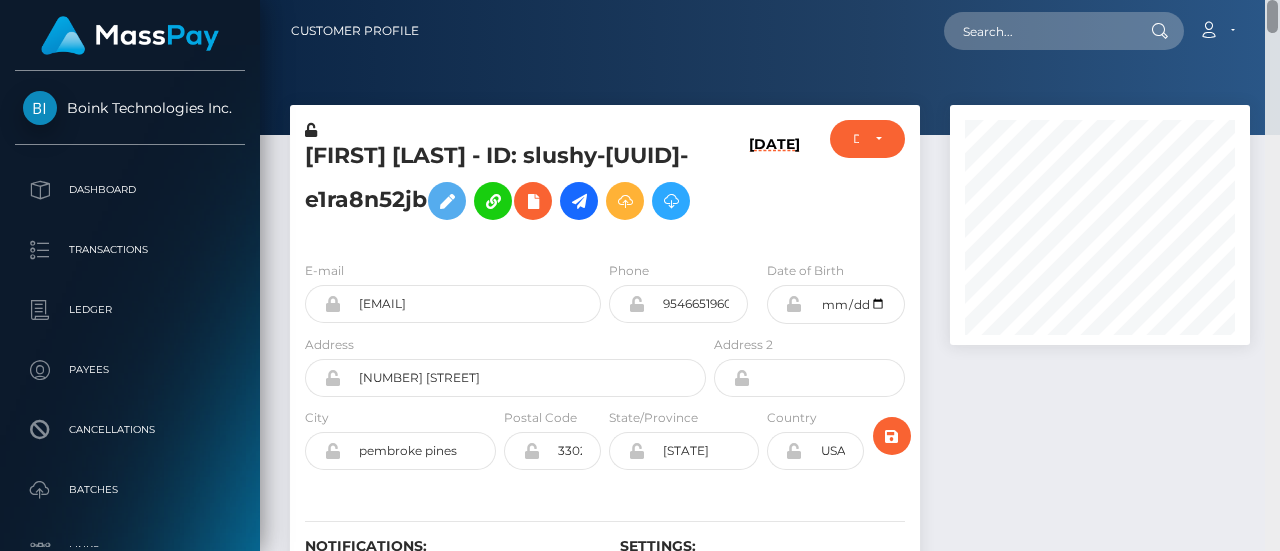 click on "Boink Technologies Inc.
Dashboard
Transactions
Ledger
Payees" at bounding box center (640, 275) 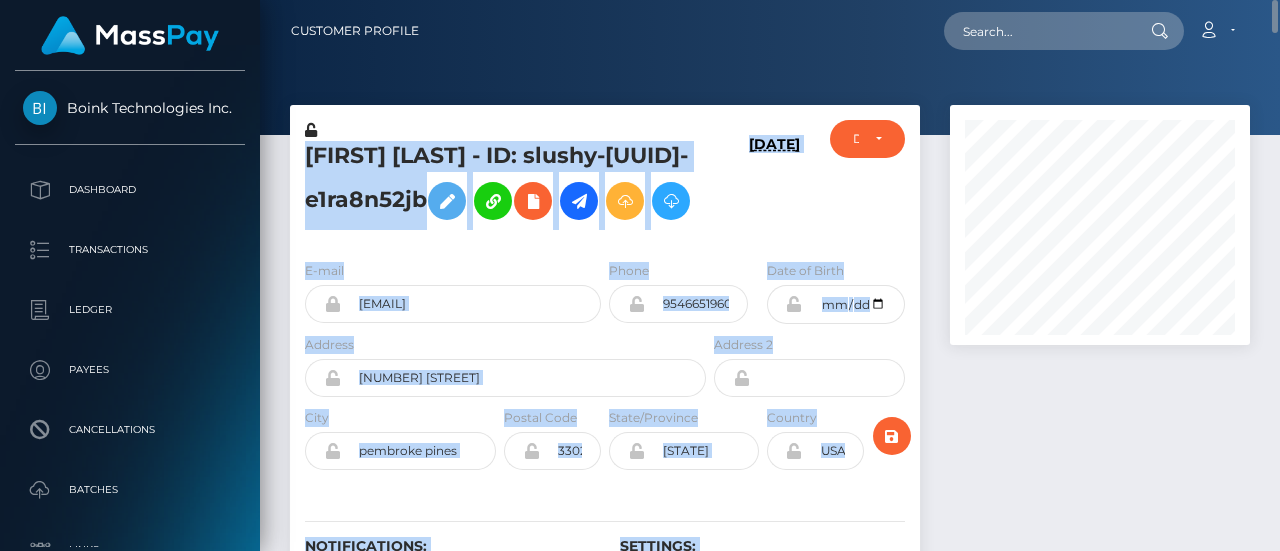 drag, startPoint x: 1276, startPoint y: 19, endPoint x: 1261, endPoint y: 117, distance: 99.14131 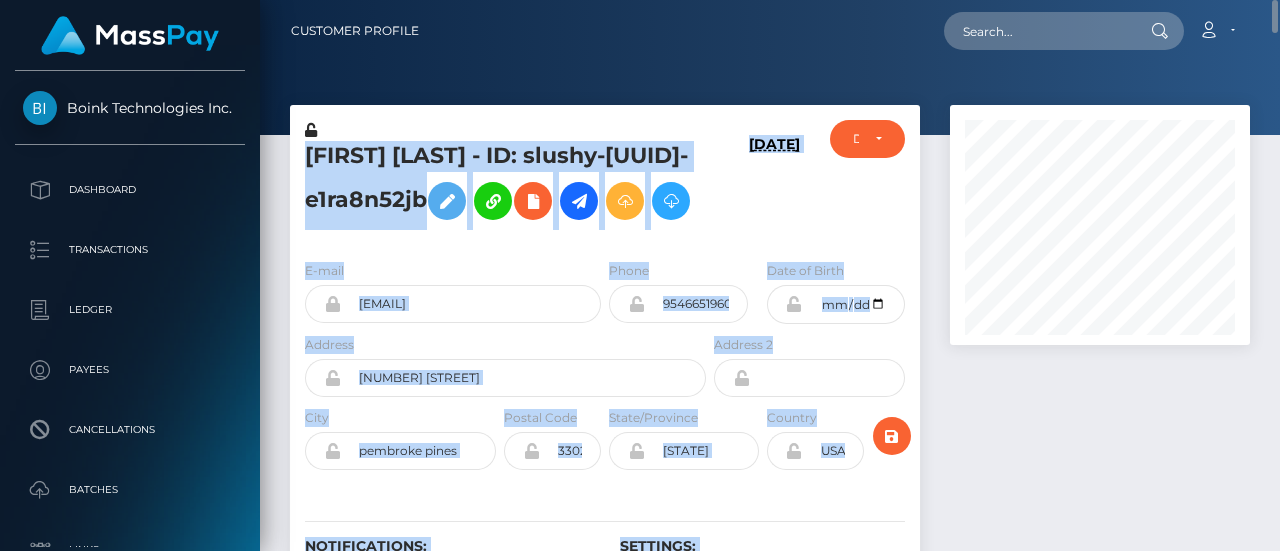 click on "Customer Profile
Loading...
Loading..." at bounding box center (770, 275) 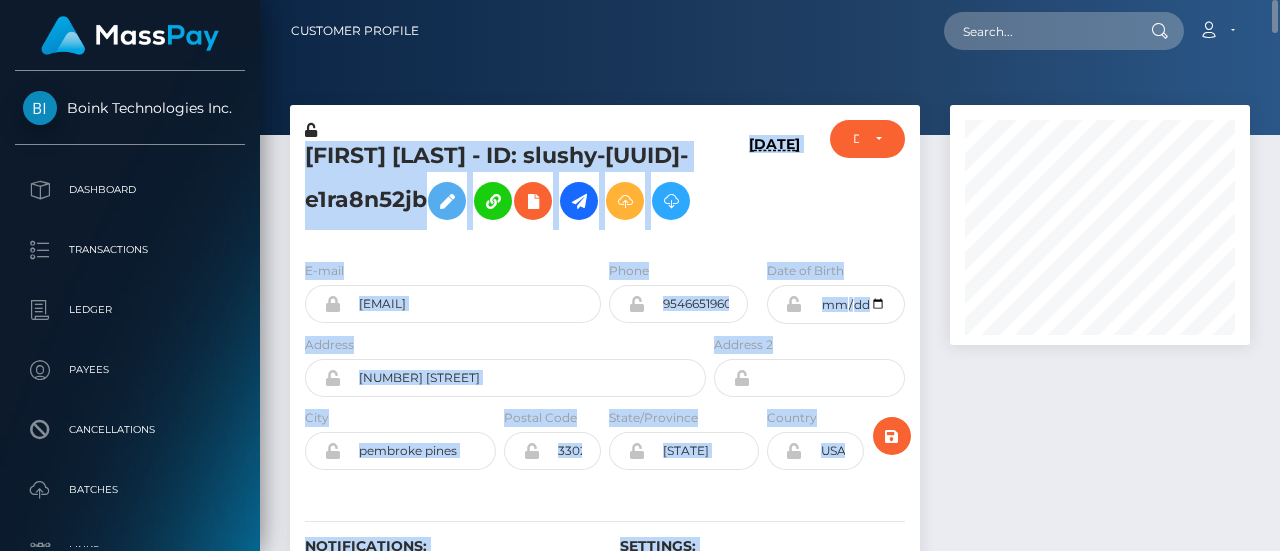 click at bounding box center [770, 67] 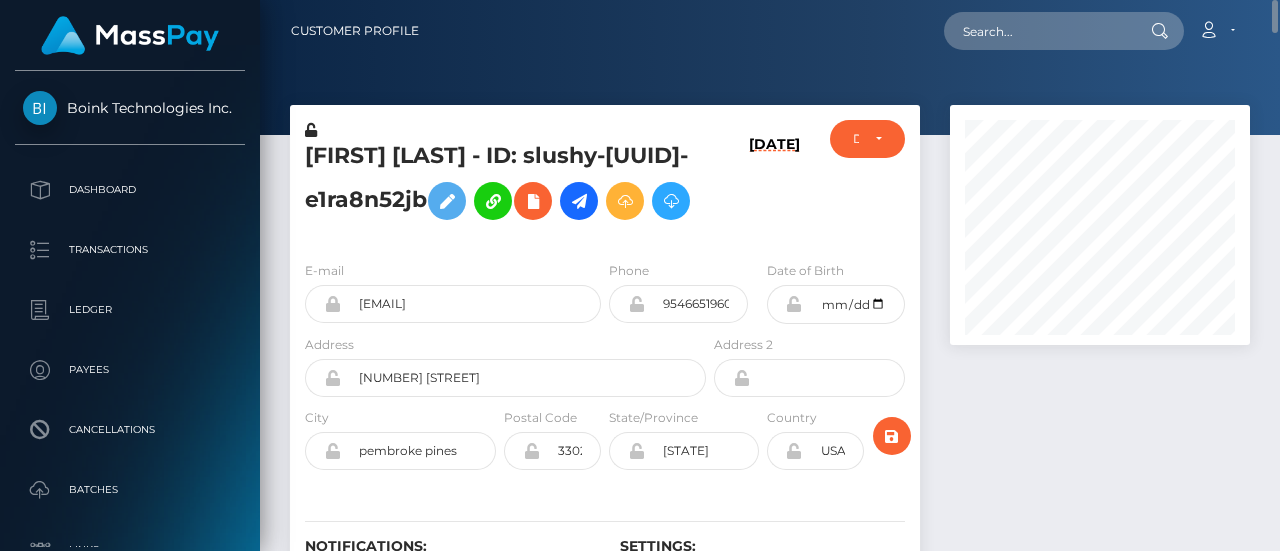 click at bounding box center (770, 67) 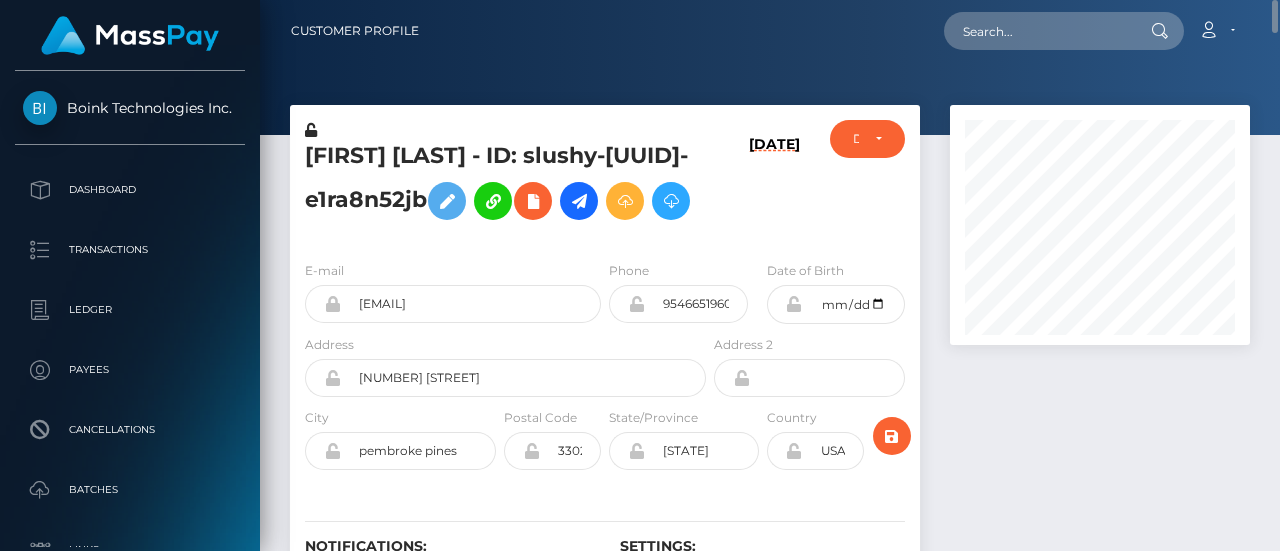 drag, startPoint x: 1274, startPoint y: 21, endPoint x: 1246, endPoint y: 66, distance: 53 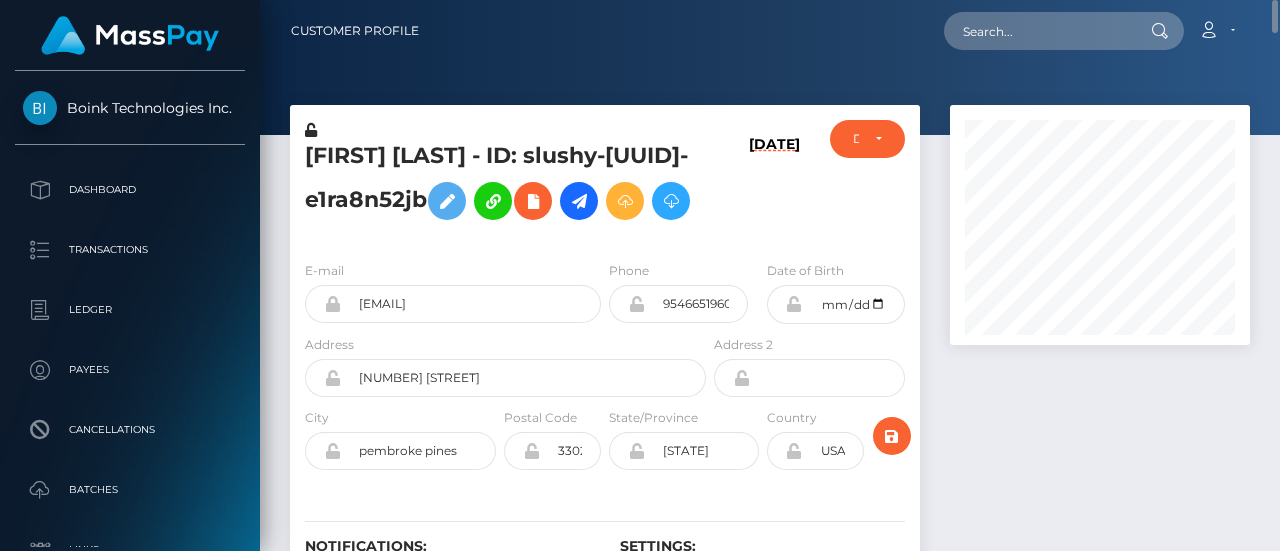 click on "Customer Profile
Loading...
Loading..." at bounding box center [770, 275] 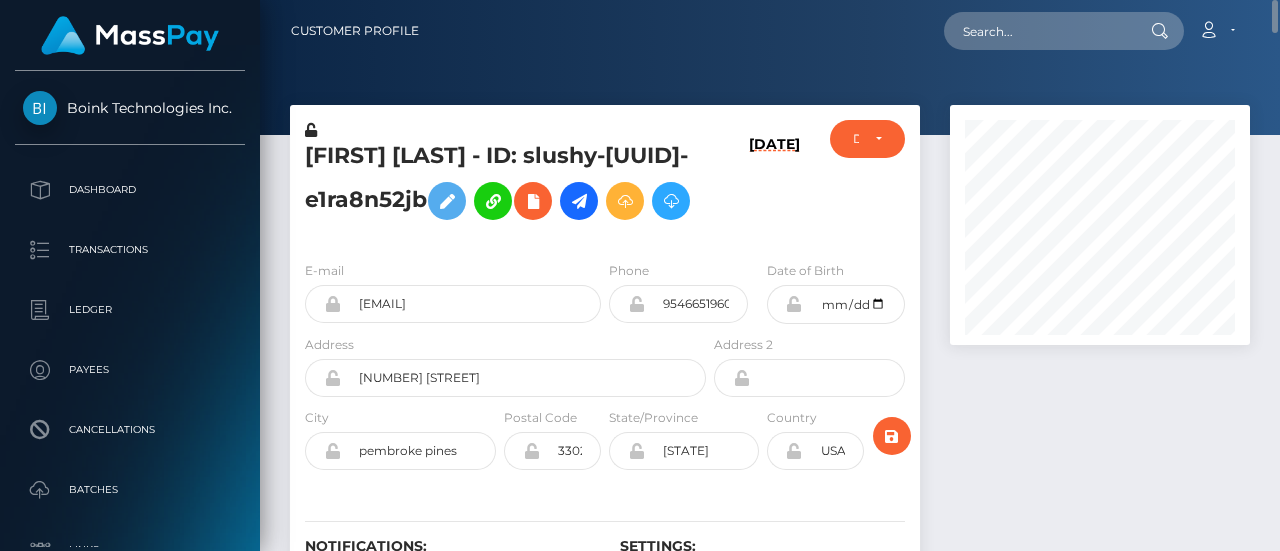 drag, startPoint x: 1276, startPoint y: 27, endPoint x: 1233, endPoint y: 74, distance: 63.702435 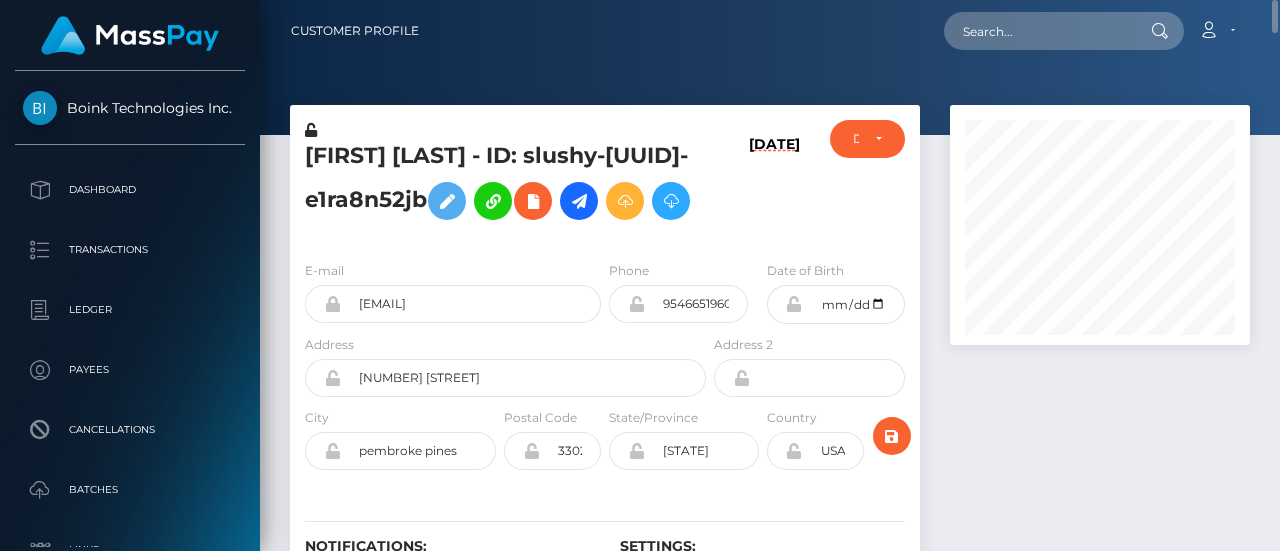click on "Customer Profile
Loading...
Loading..." at bounding box center (770, 275) 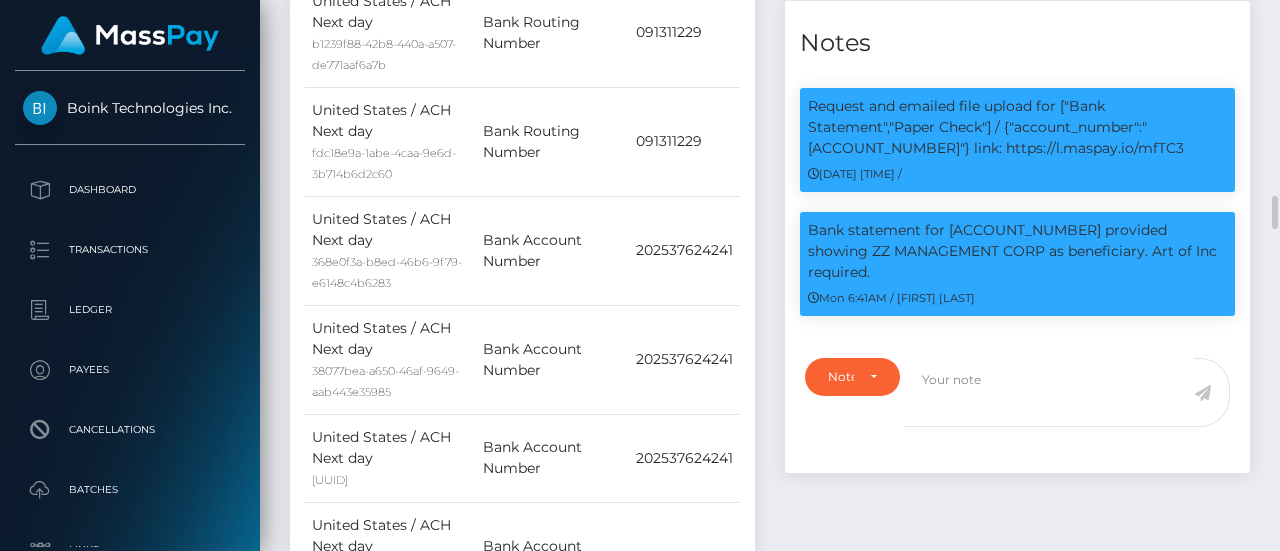 scroll, scrollTop: 1860, scrollLeft: 0, axis: vertical 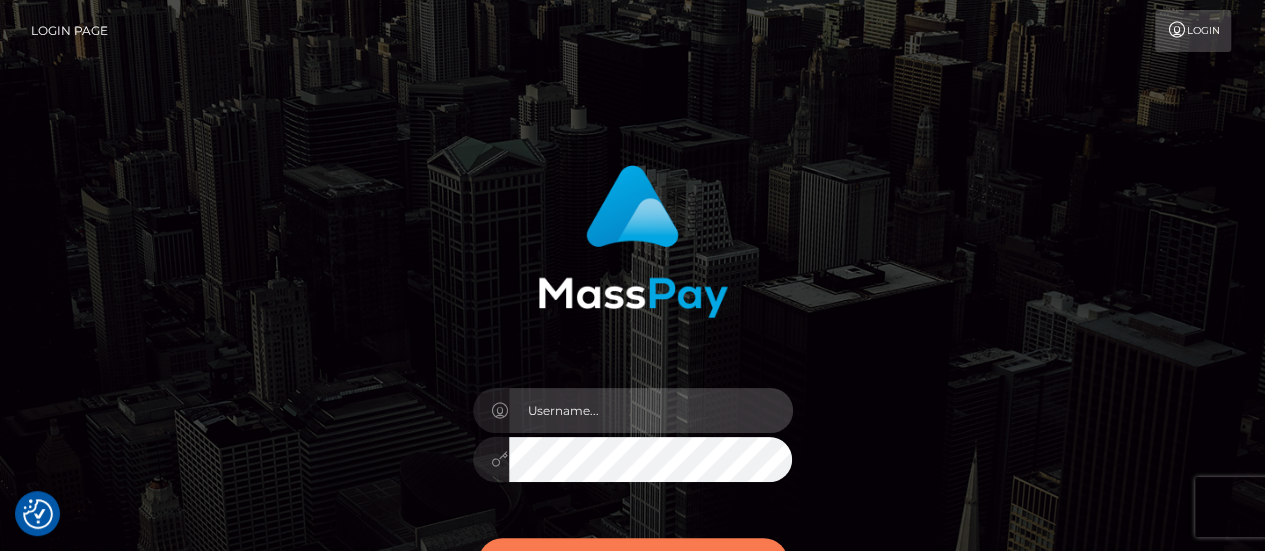 type on "fr.es" 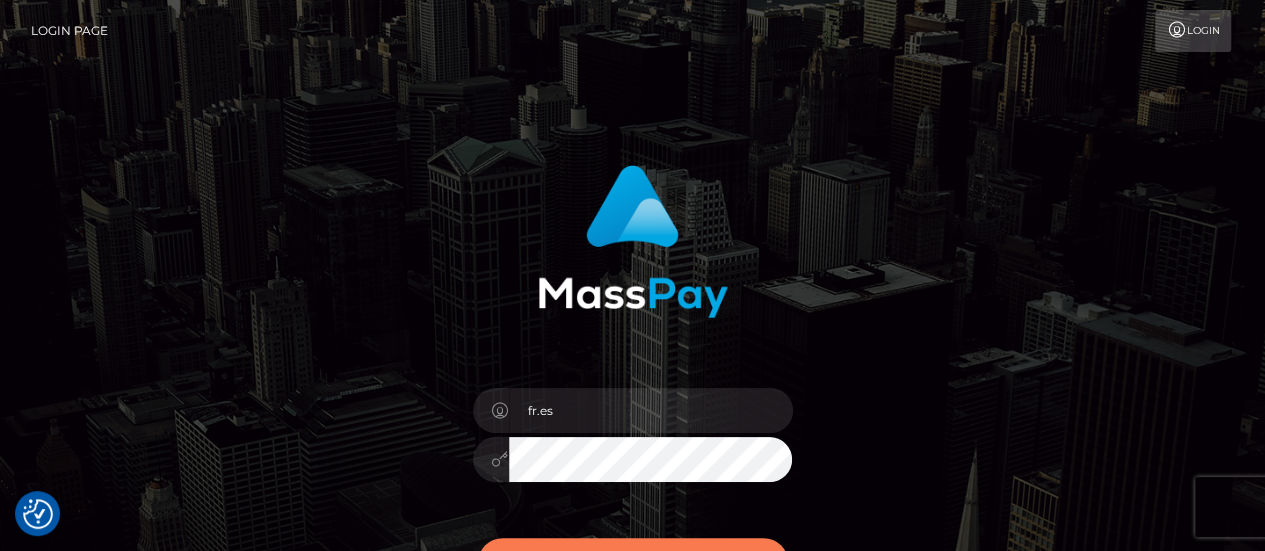 click on "Sign in" at bounding box center (633, 562) 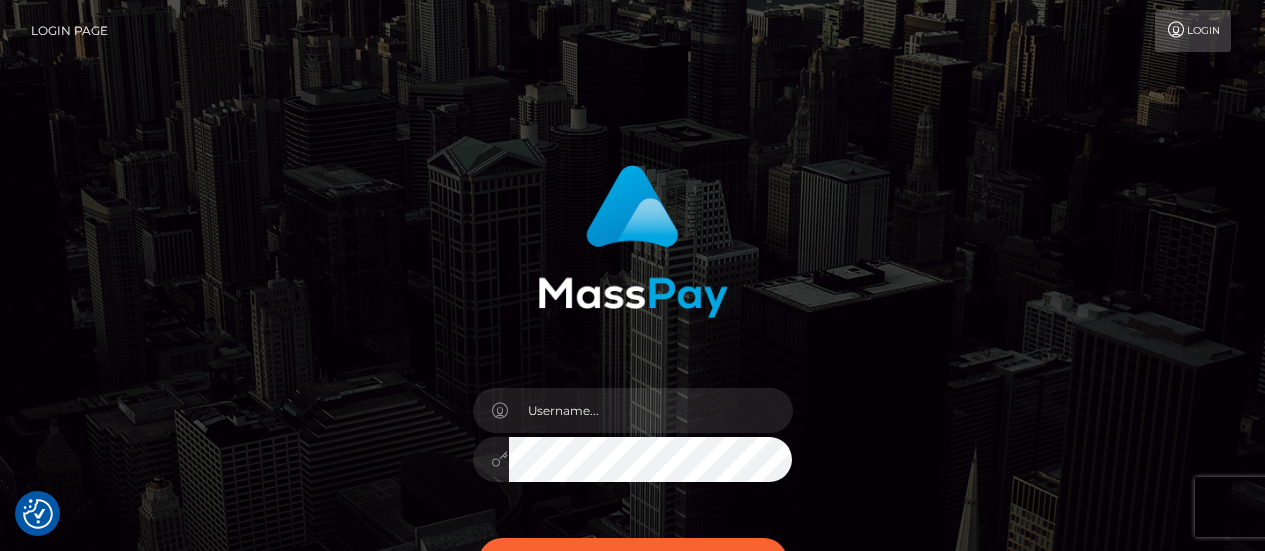 scroll, scrollTop: 0, scrollLeft: 0, axis: both 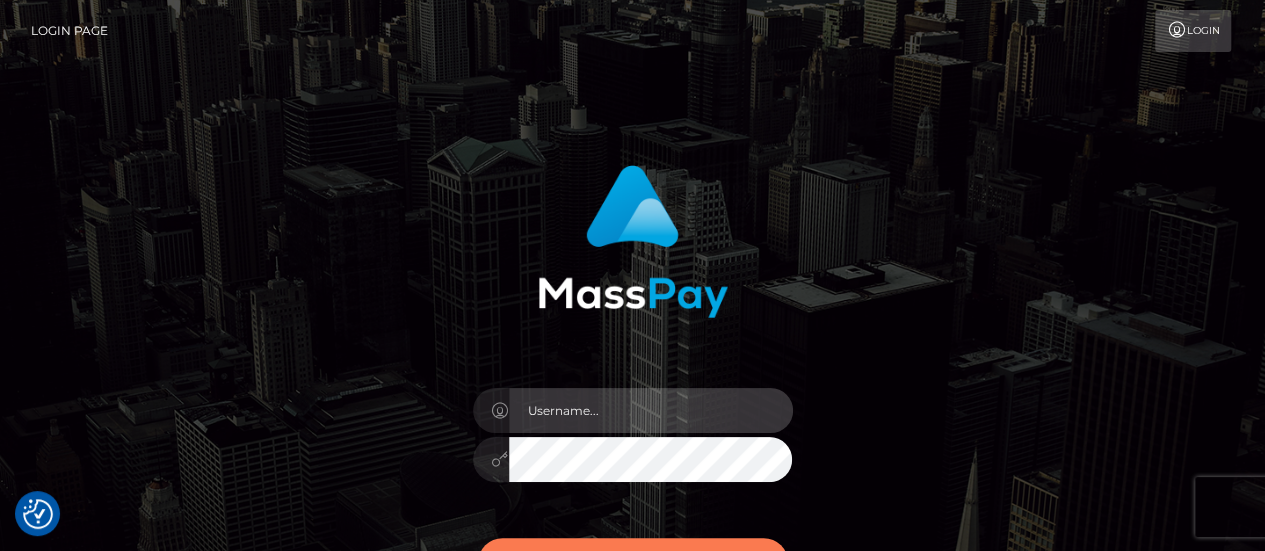 type on "fr.es" 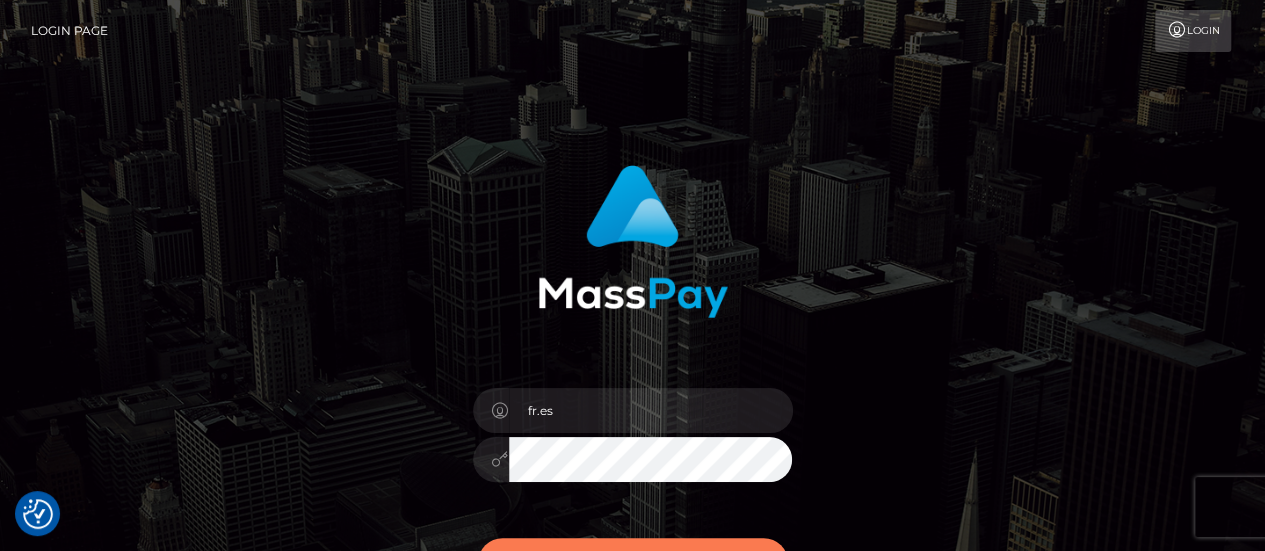 click on "Sign in" at bounding box center [633, 562] 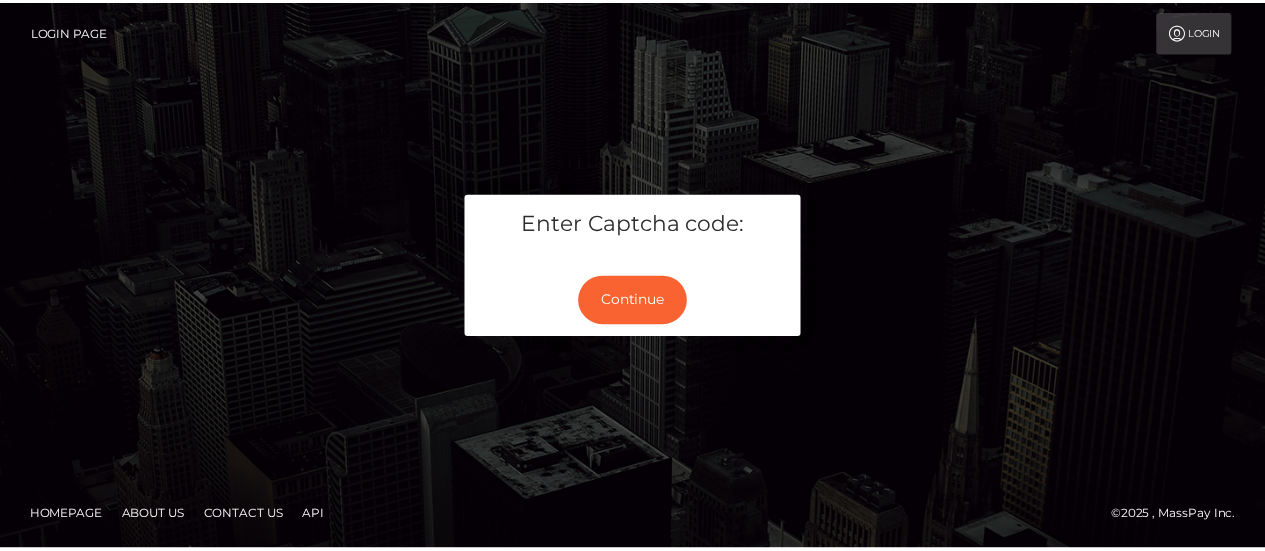 scroll, scrollTop: 0, scrollLeft: 0, axis: both 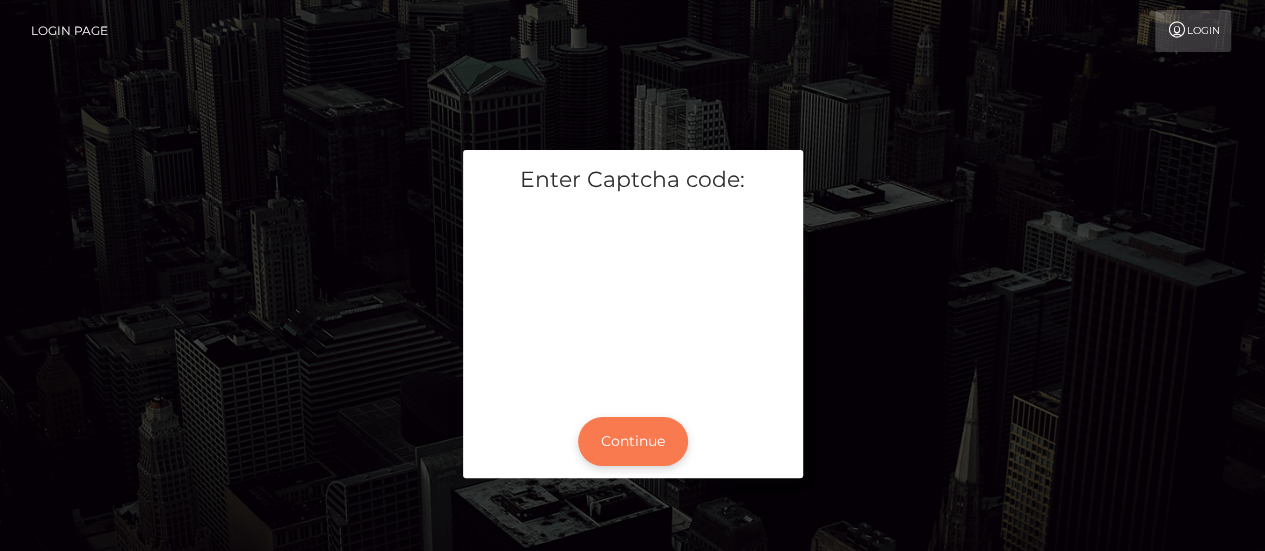 click on "Continue" at bounding box center [633, 441] 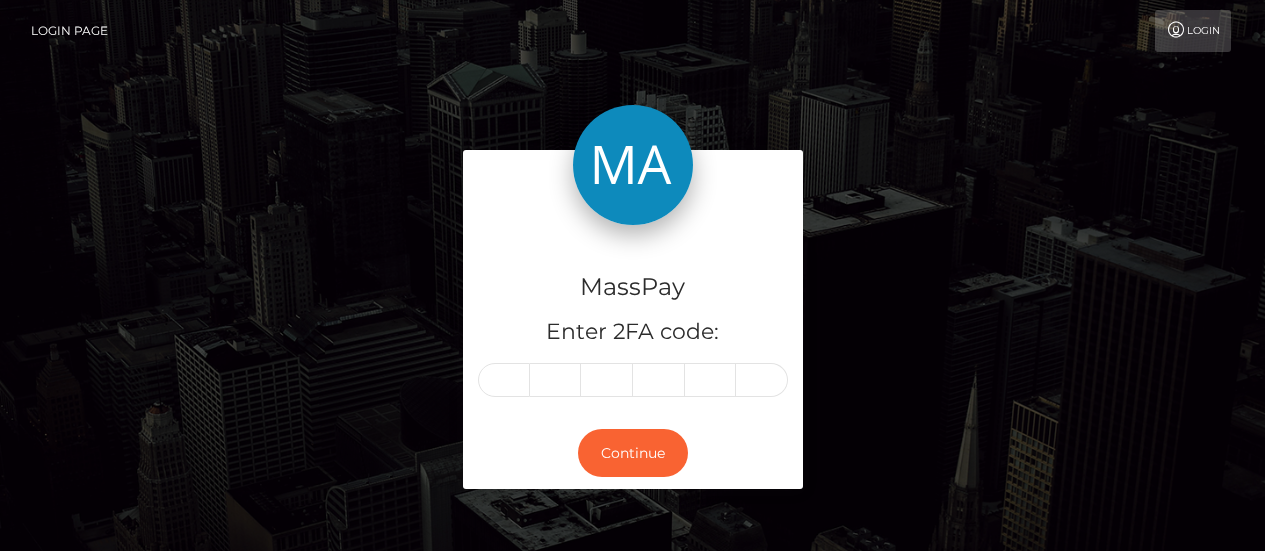 scroll, scrollTop: 0, scrollLeft: 0, axis: both 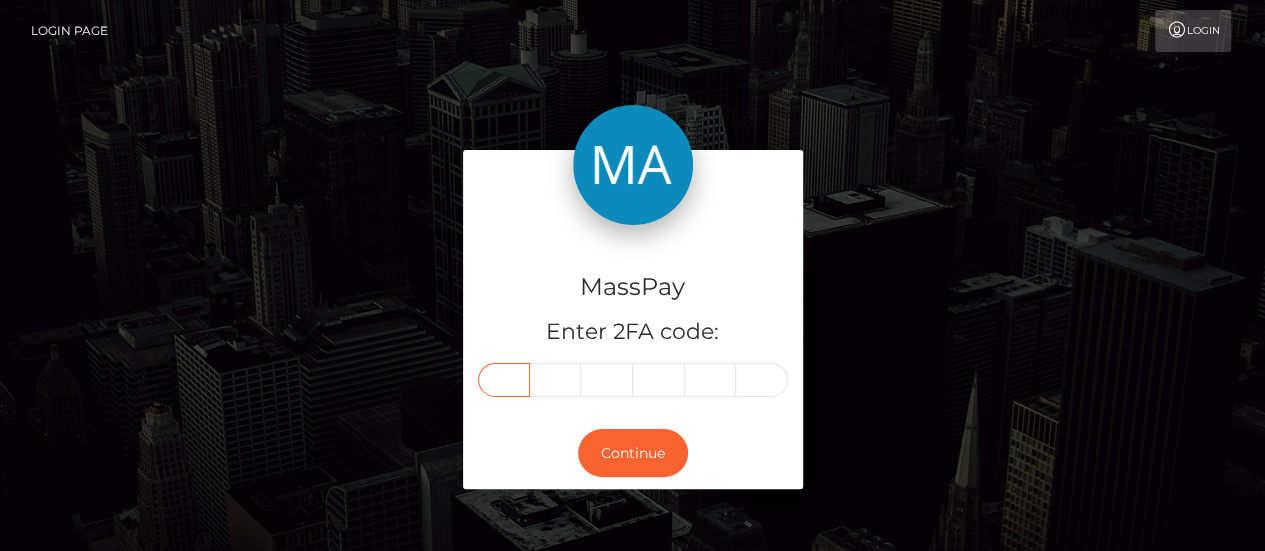 drag, startPoint x: 0, startPoint y: 0, endPoint x: 510, endPoint y: 379, distance: 635.4062 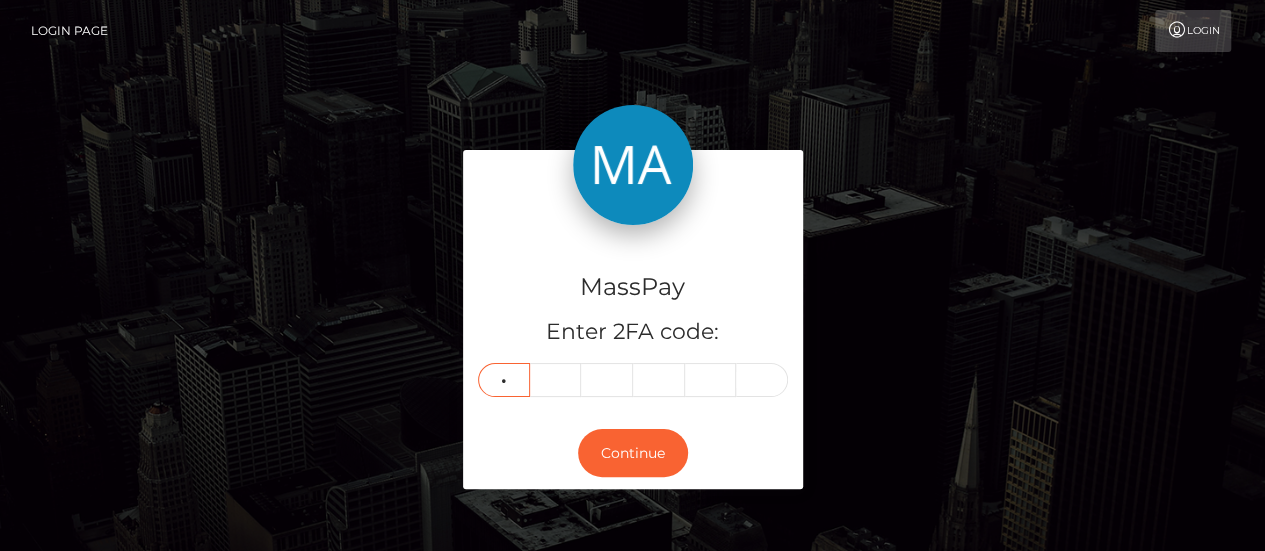 type on "3" 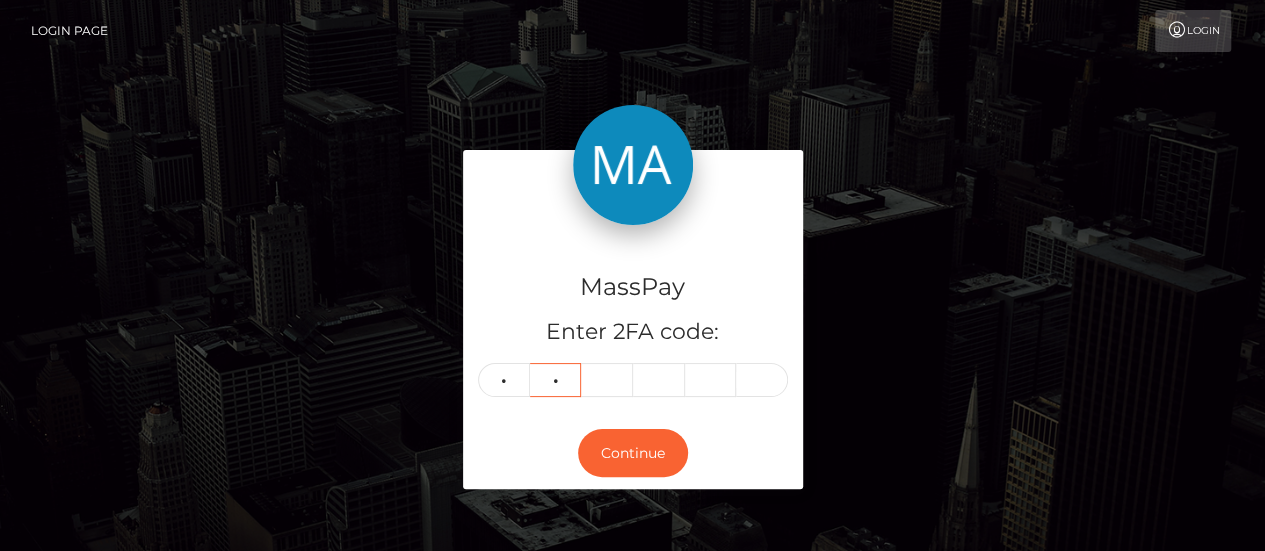 type on "1" 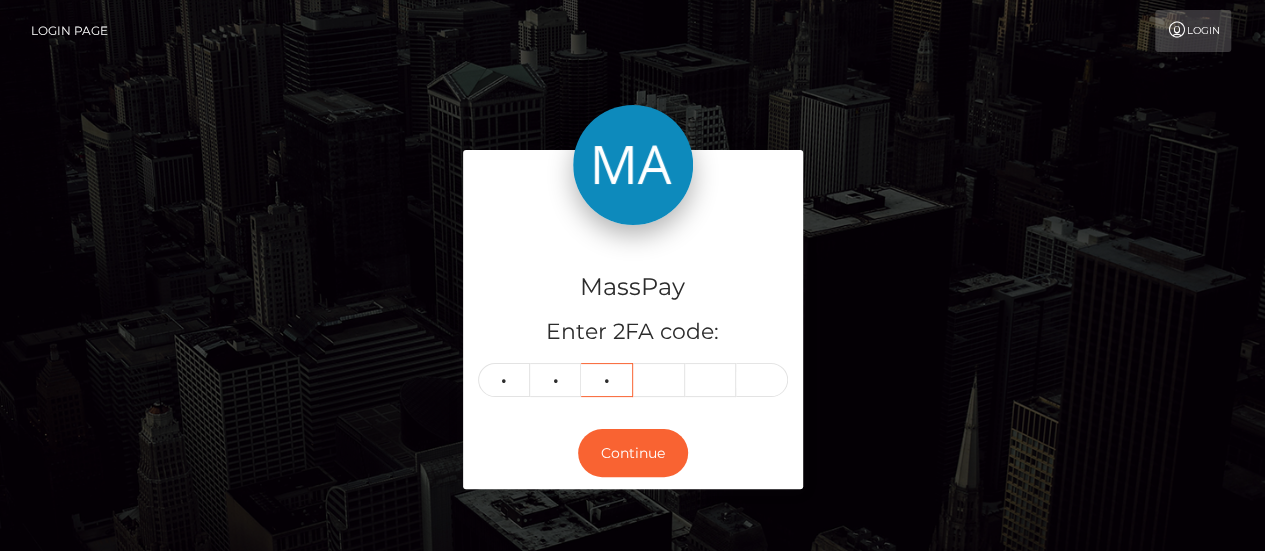 type on "2" 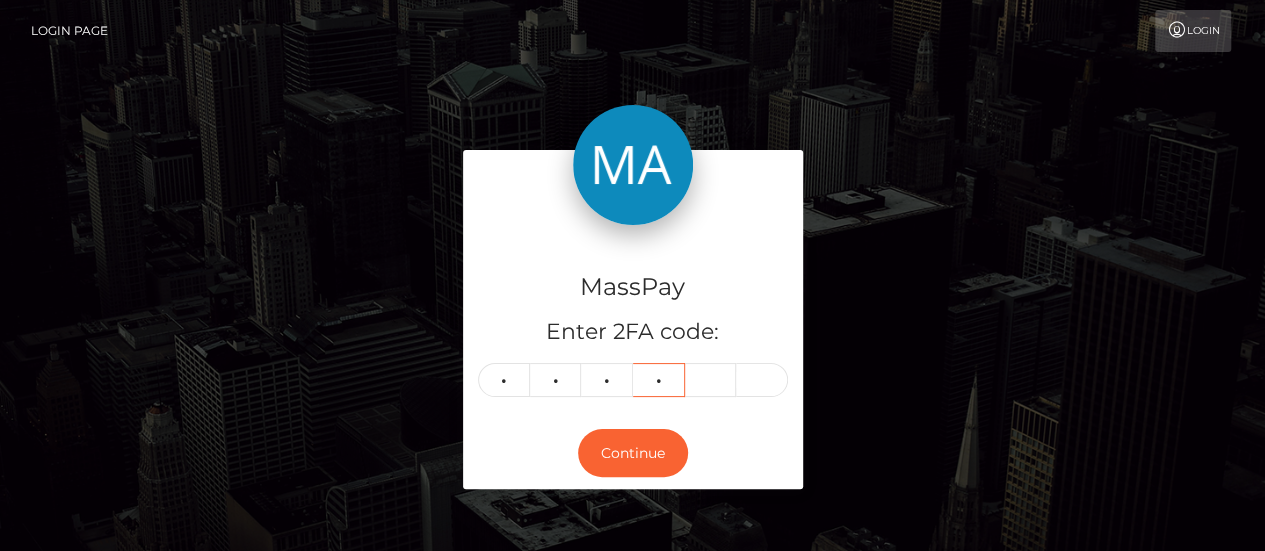 type on "4" 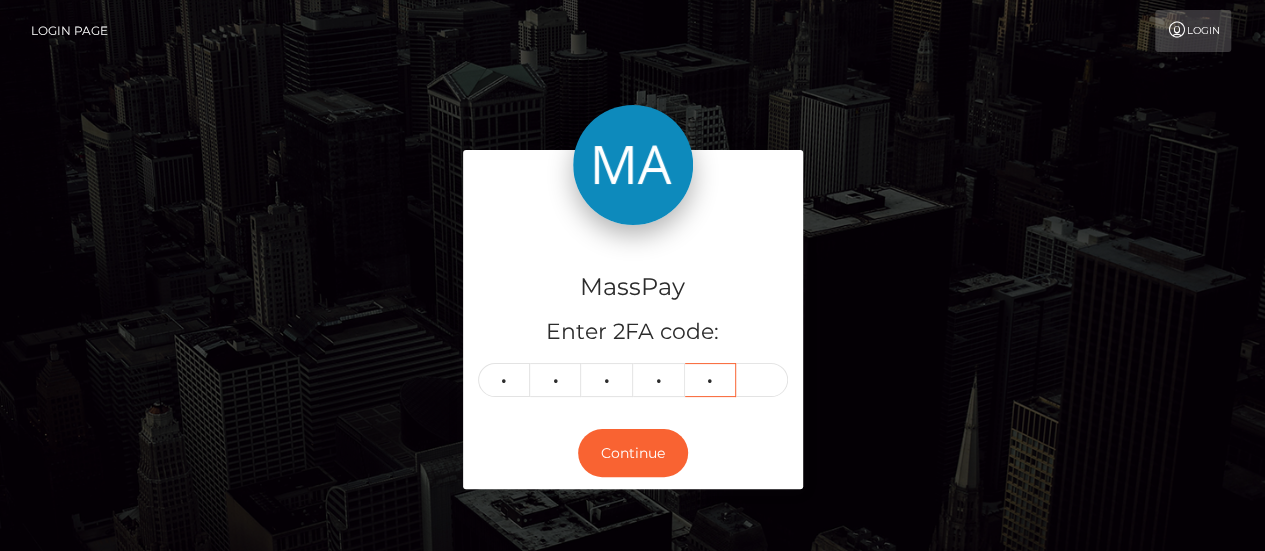 type on "3" 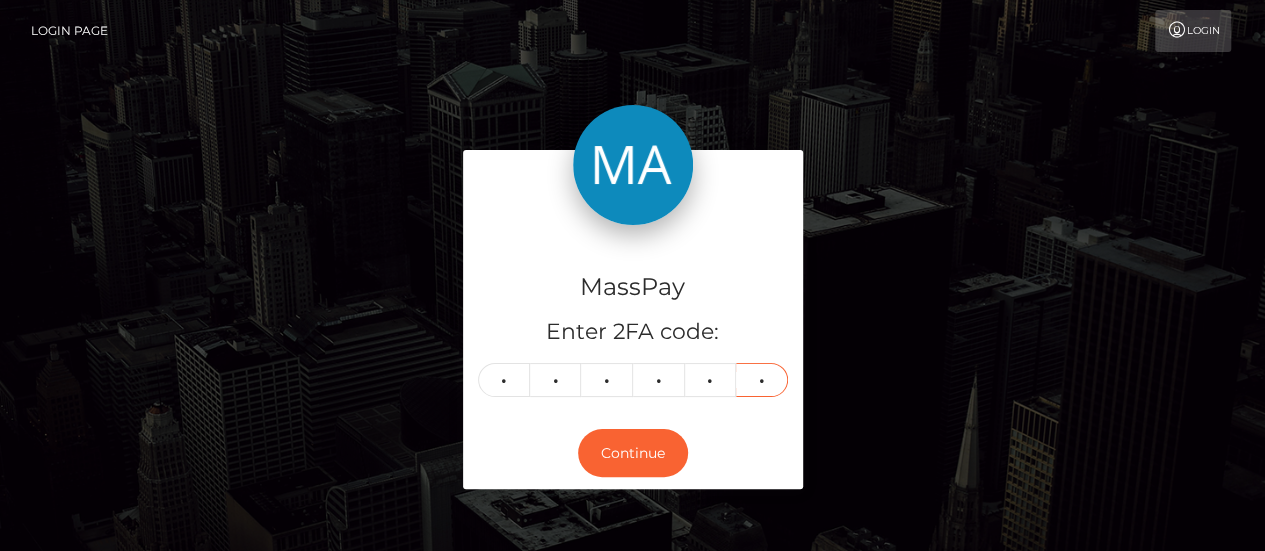 type on "5" 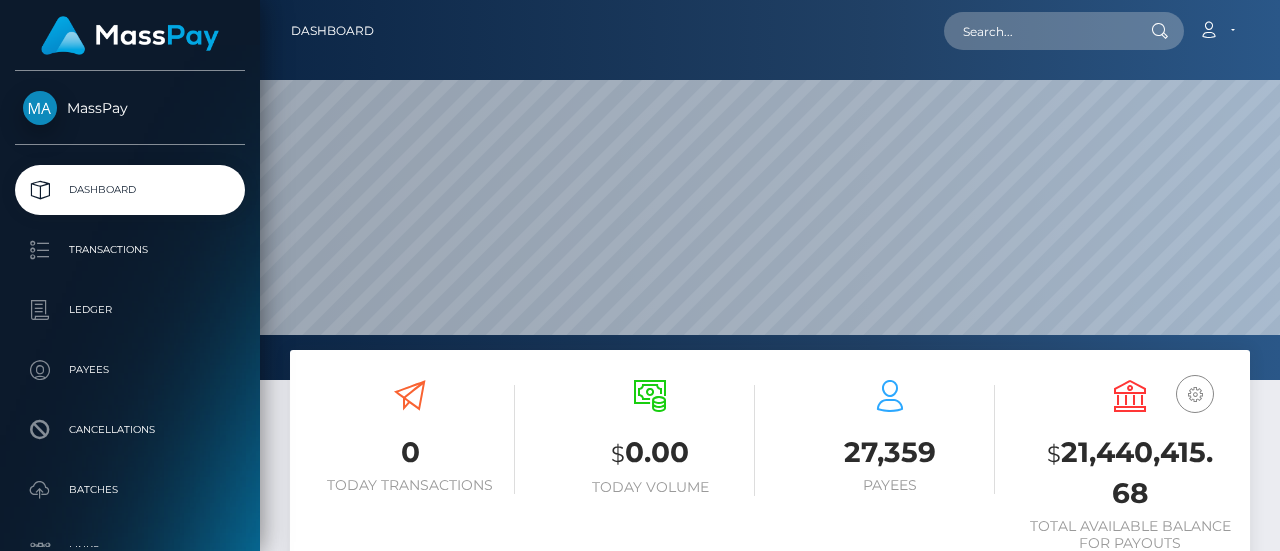 scroll, scrollTop: 0, scrollLeft: 0, axis: both 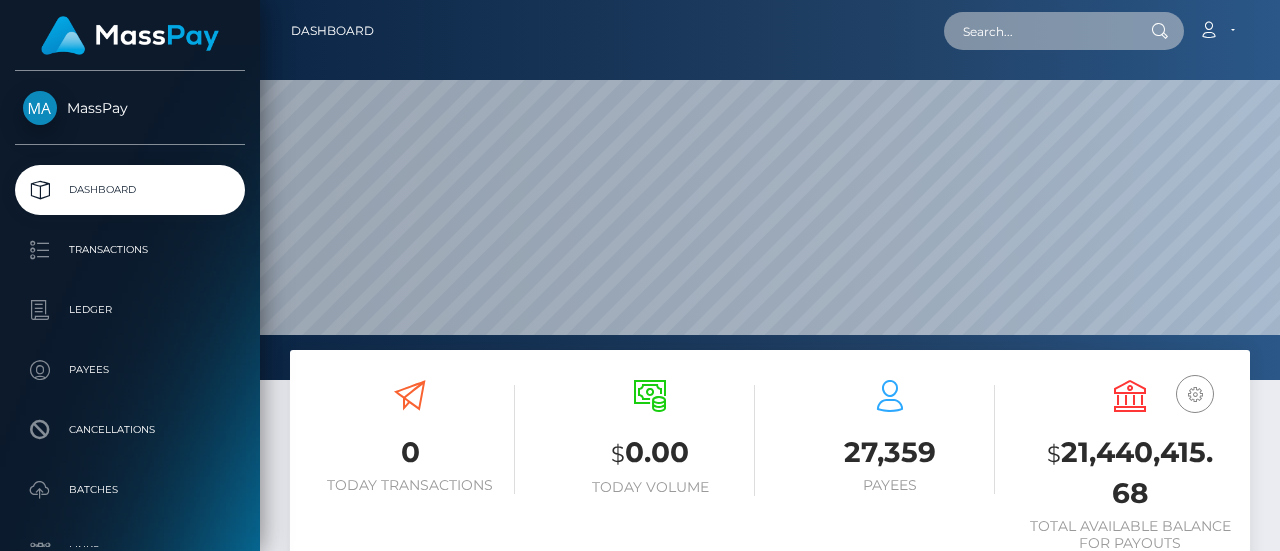 click at bounding box center (1038, 31) 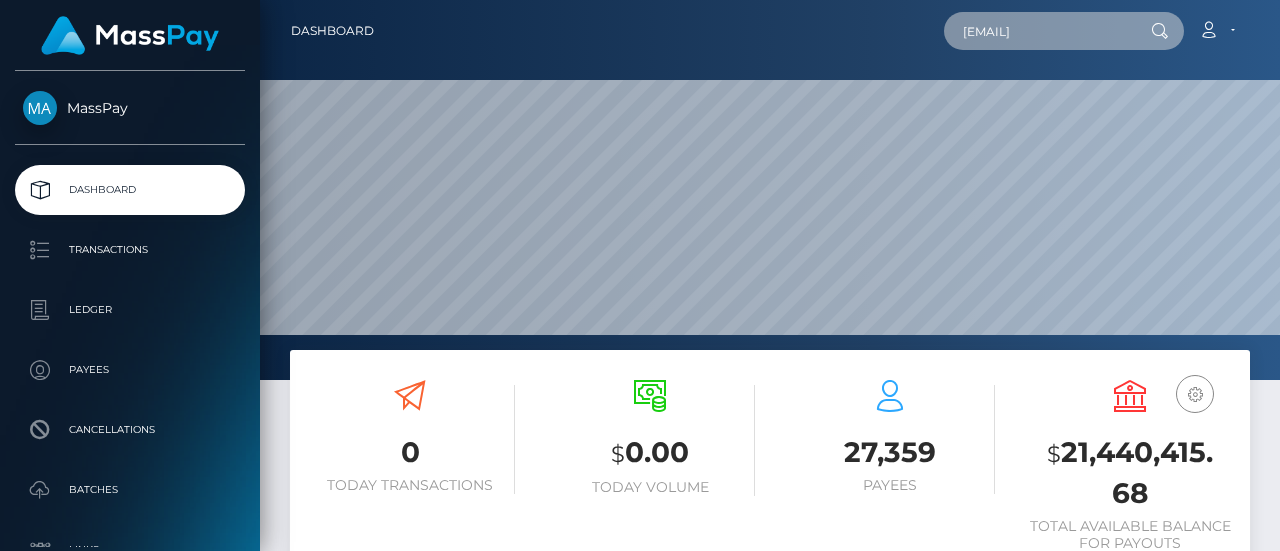 scroll, scrollTop: 0, scrollLeft: 4, axis: horizontal 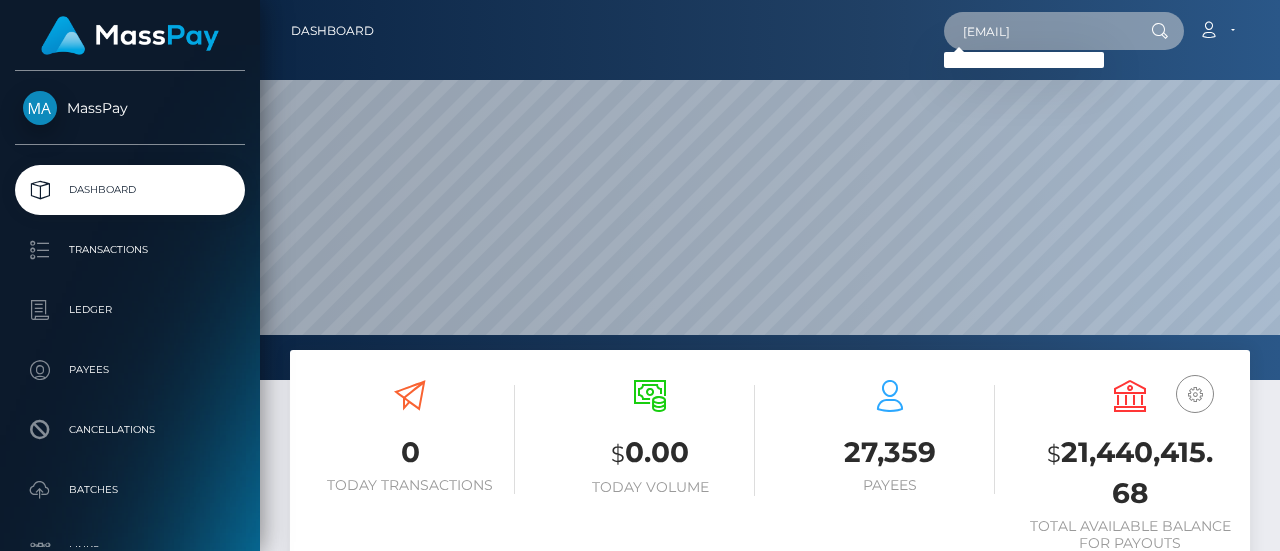 type on "[EMAIL]" 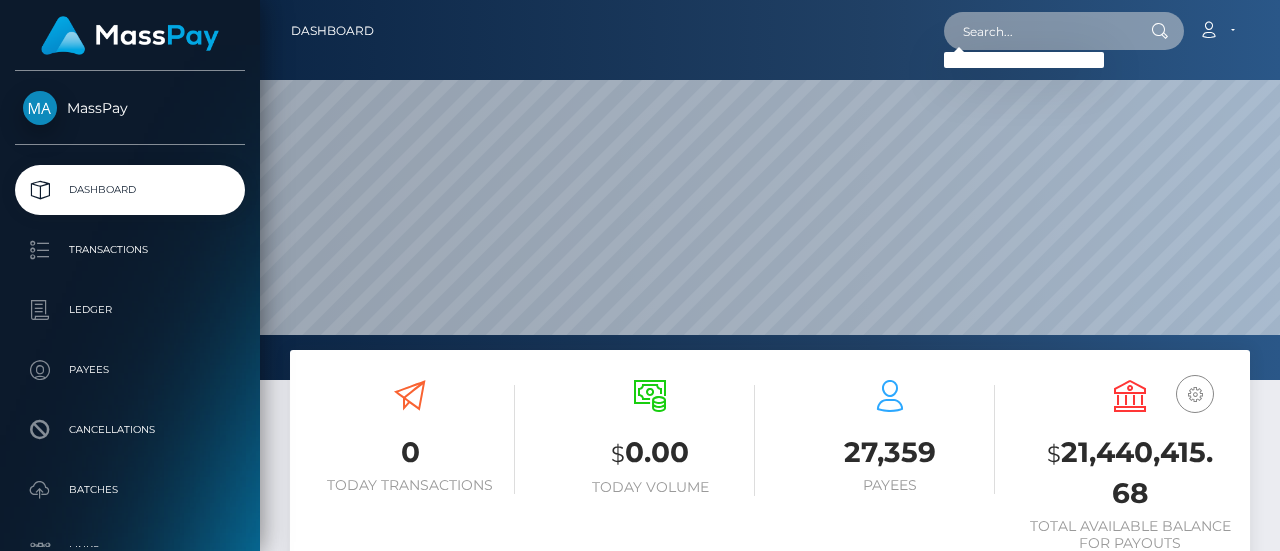 scroll, scrollTop: 0, scrollLeft: 0, axis: both 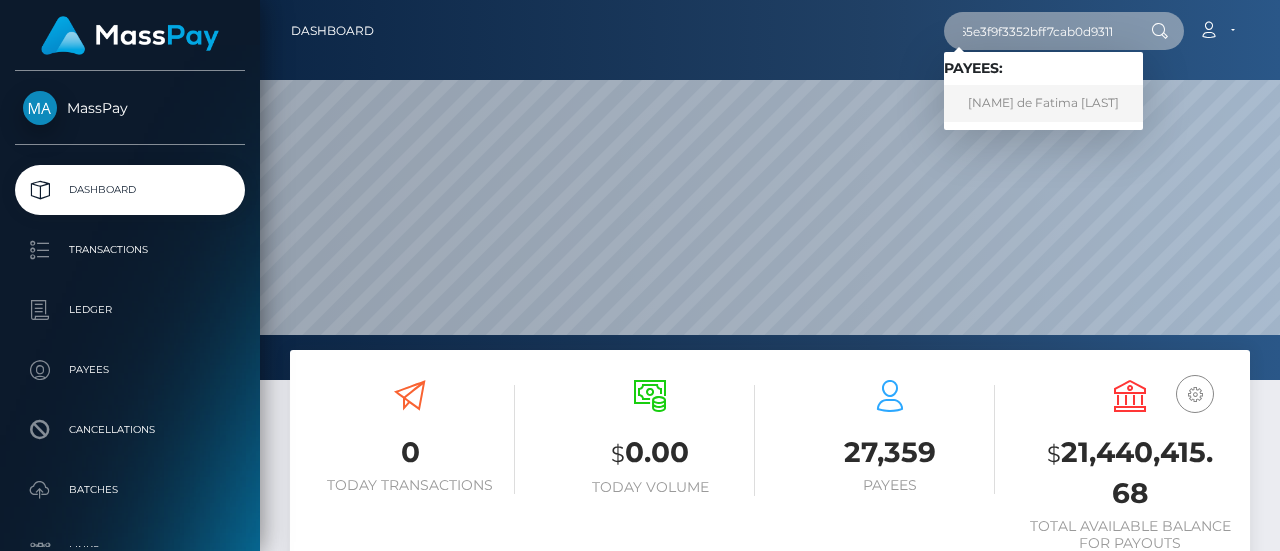 type on "65e3f9f3352bff7cab0d9311" 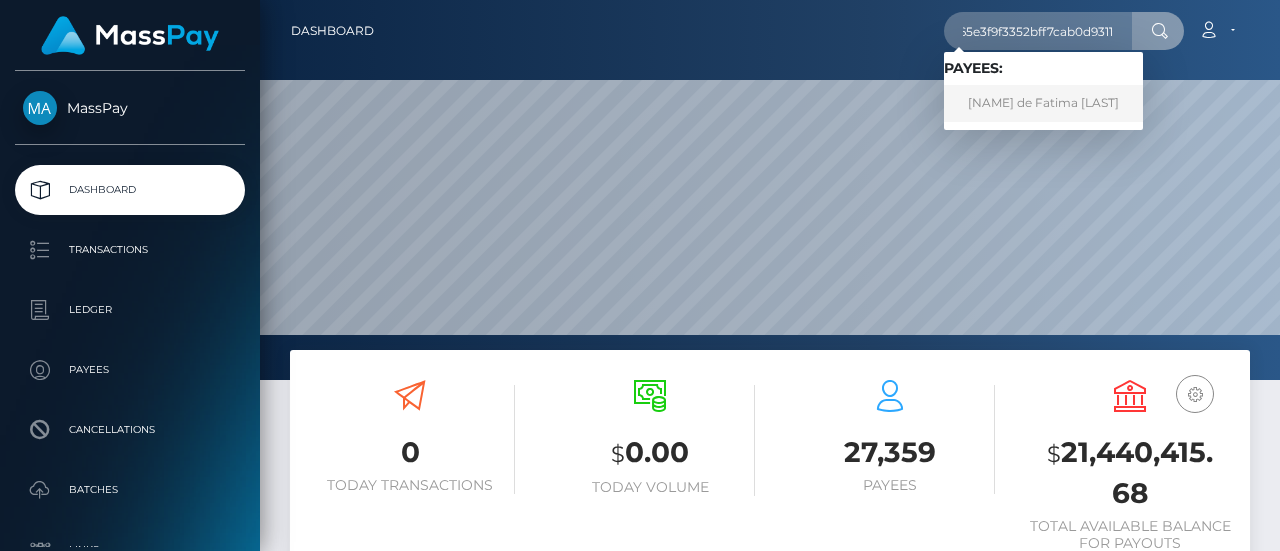 scroll, scrollTop: 0, scrollLeft: 0, axis: both 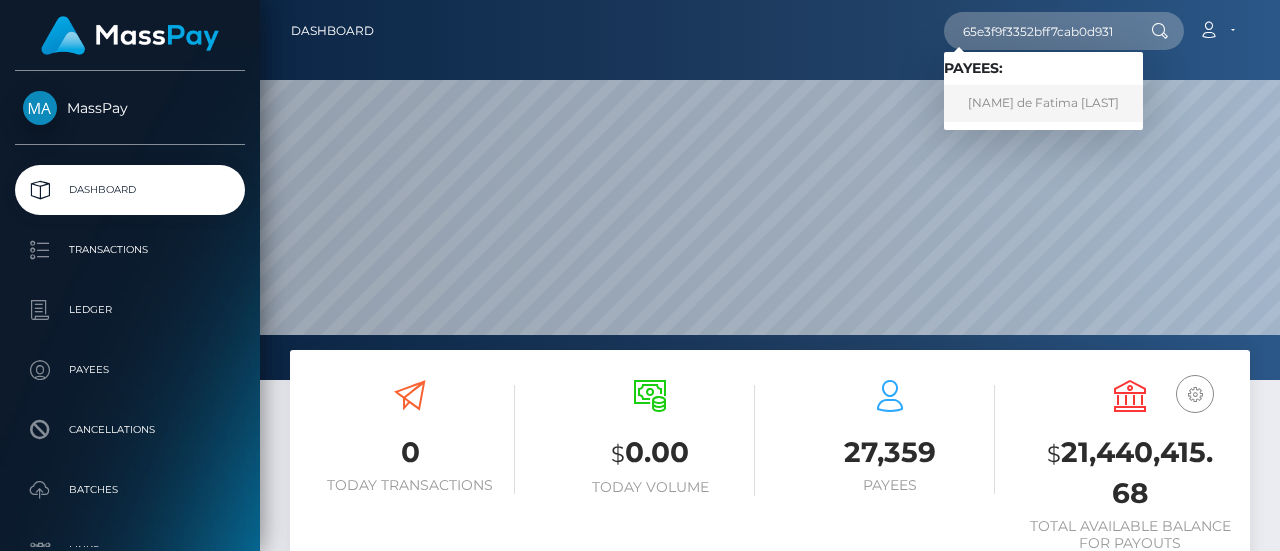 click on "[NAME] de Fatima [LAST]" at bounding box center [1043, 103] 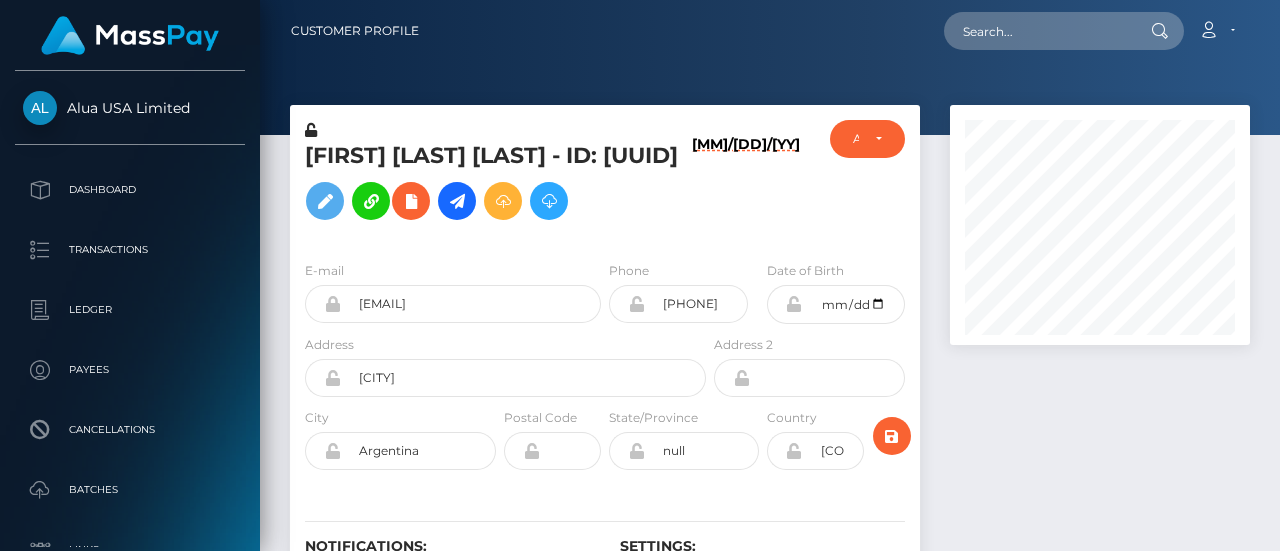 scroll, scrollTop: 0, scrollLeft: 0, axis: both 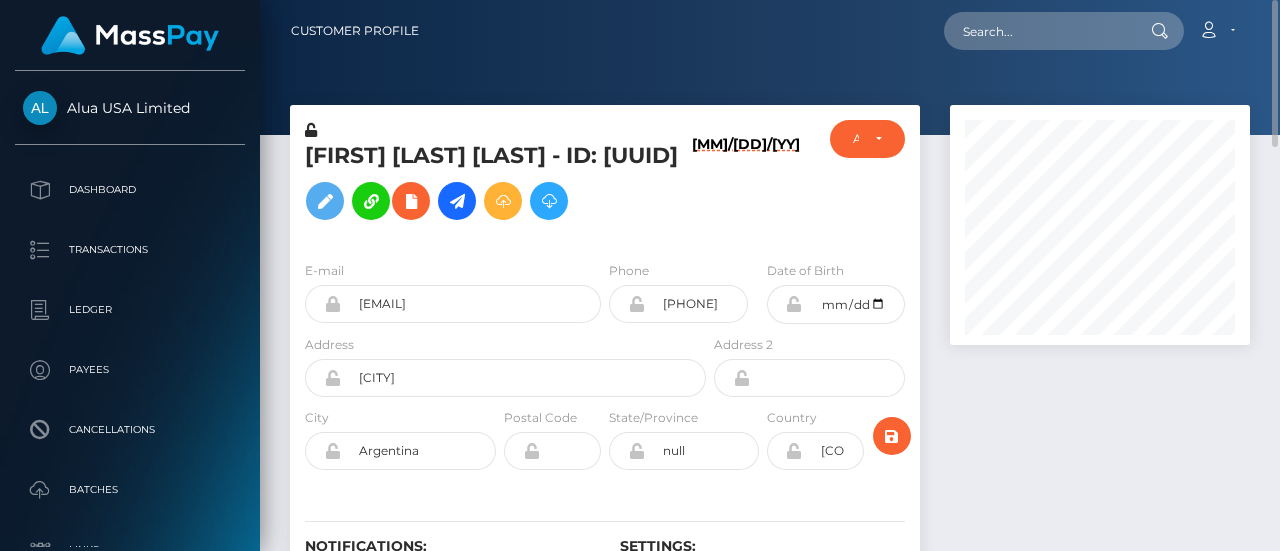 click at bounding box center [1100, 378] 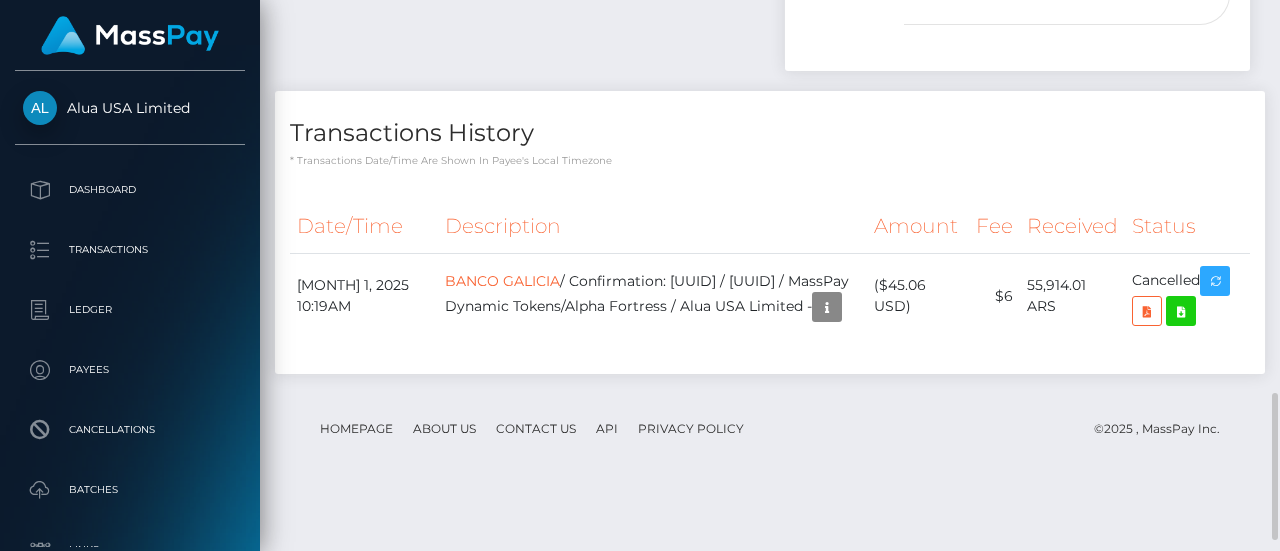 scroll, scrollTop: 1510, scrollLeft: 0, axis: vertical 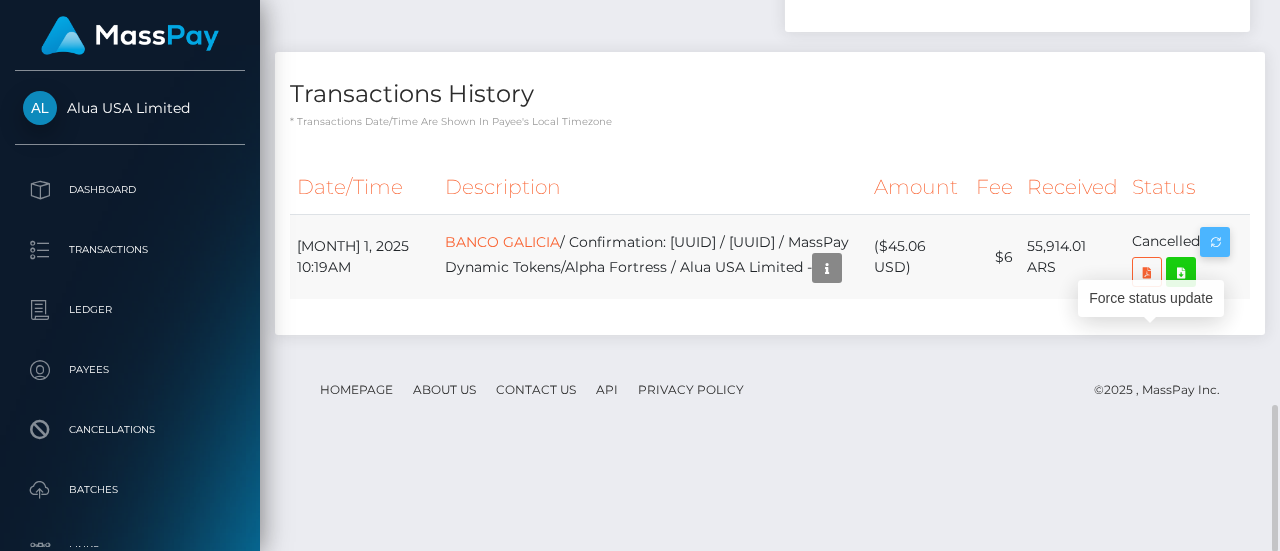 click at bounding box center [1215, 242] 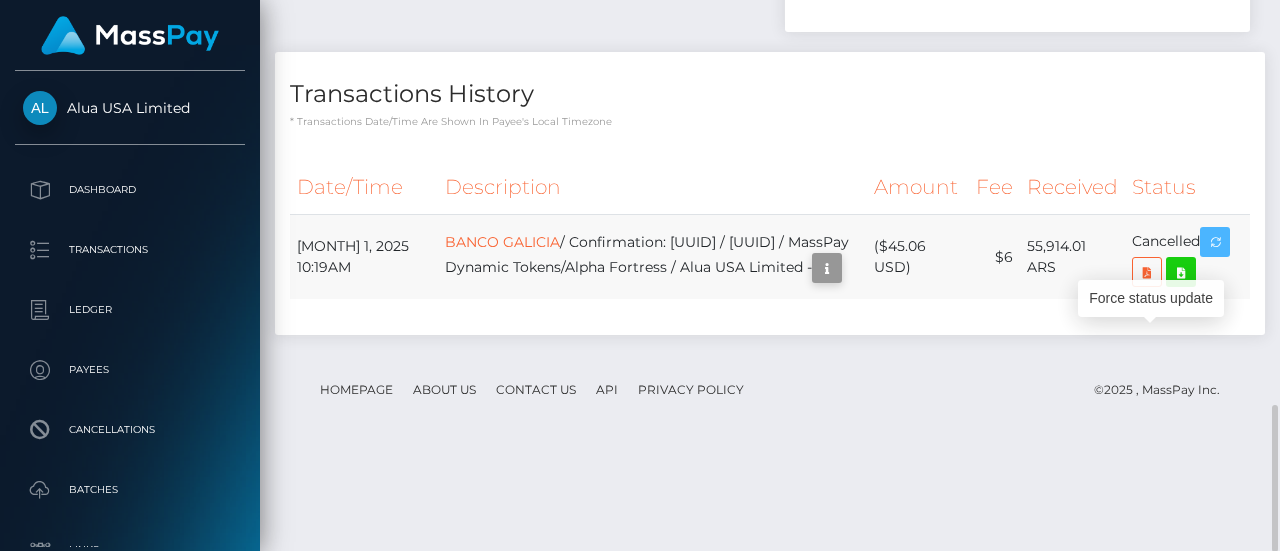 scroll, scrollTop: 240, scrollLeft: 300, axis: both 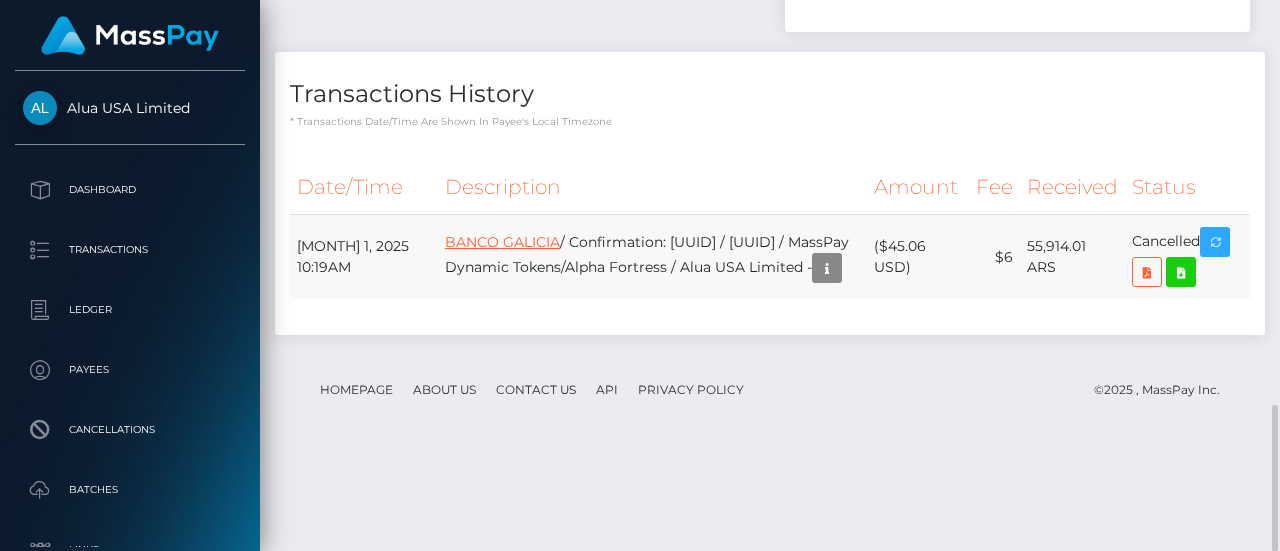 click on "BANCO GALICIA" at bounding box center (502, 242) 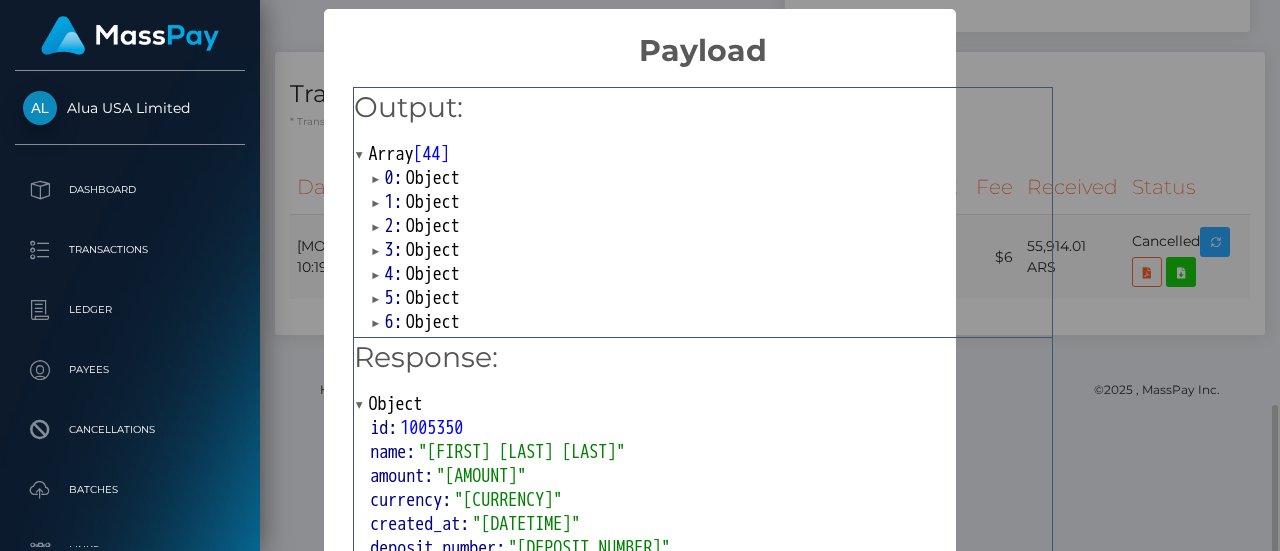 scroll, scrollTop: 0, scrollLeft: 0, axis: both 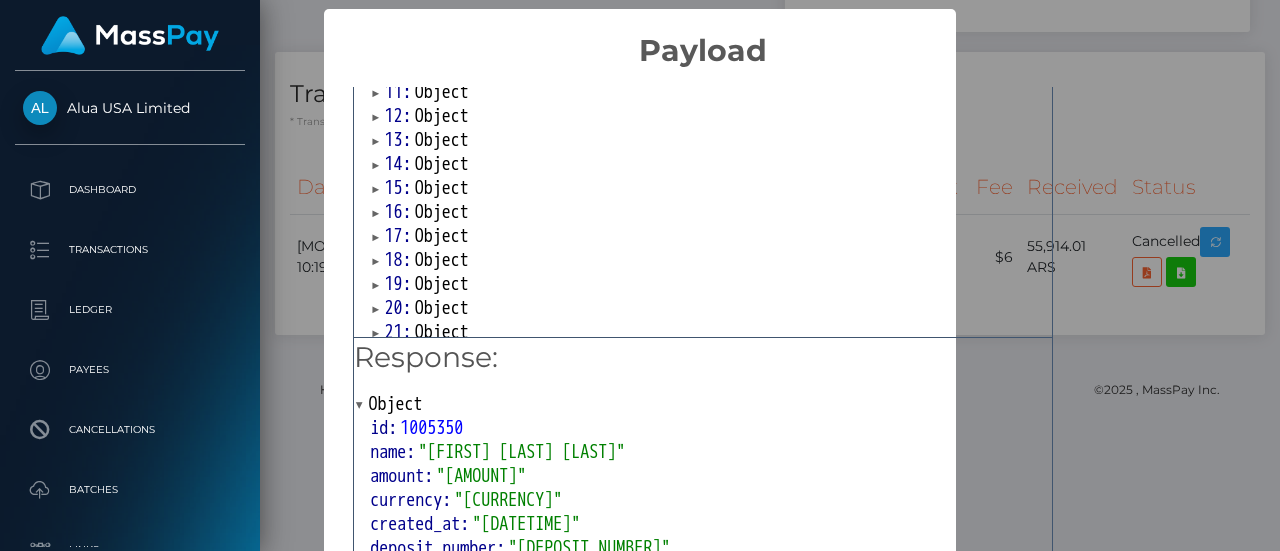 click at bounding box center [361, 405] 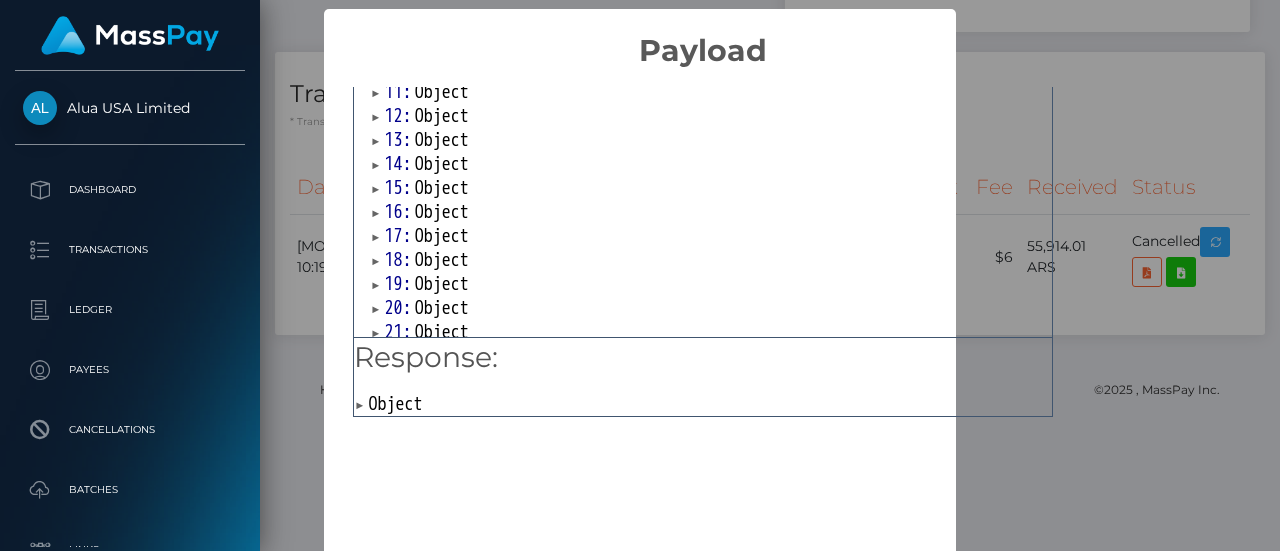 scroll, scrollTop: 0, scrollLeft: 0, axis: both 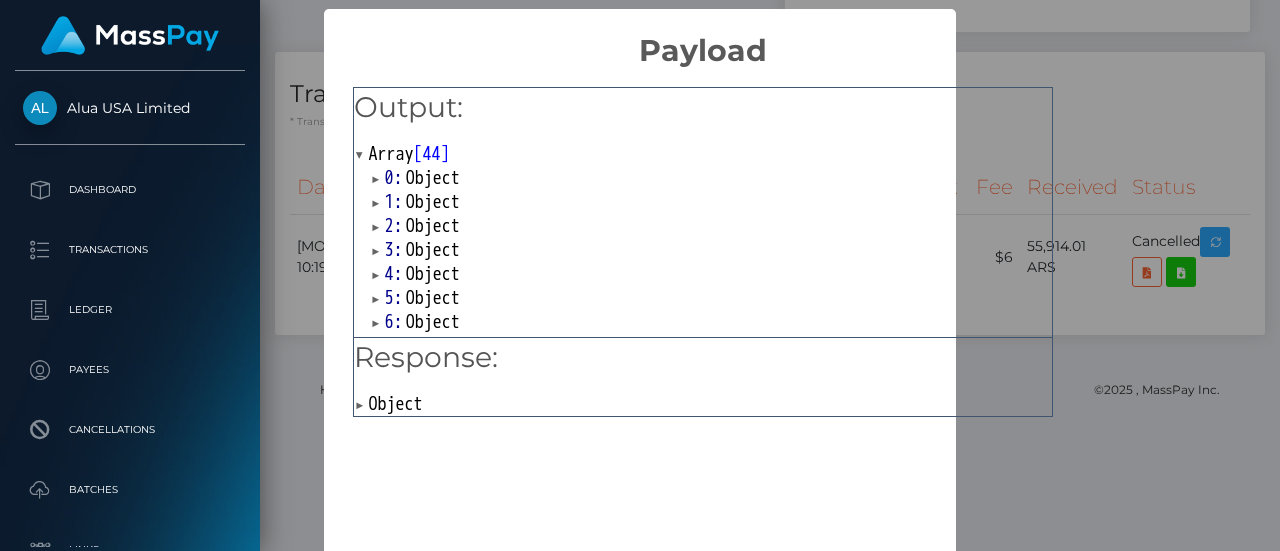 click on "0:" at bounding box center [394, 178] 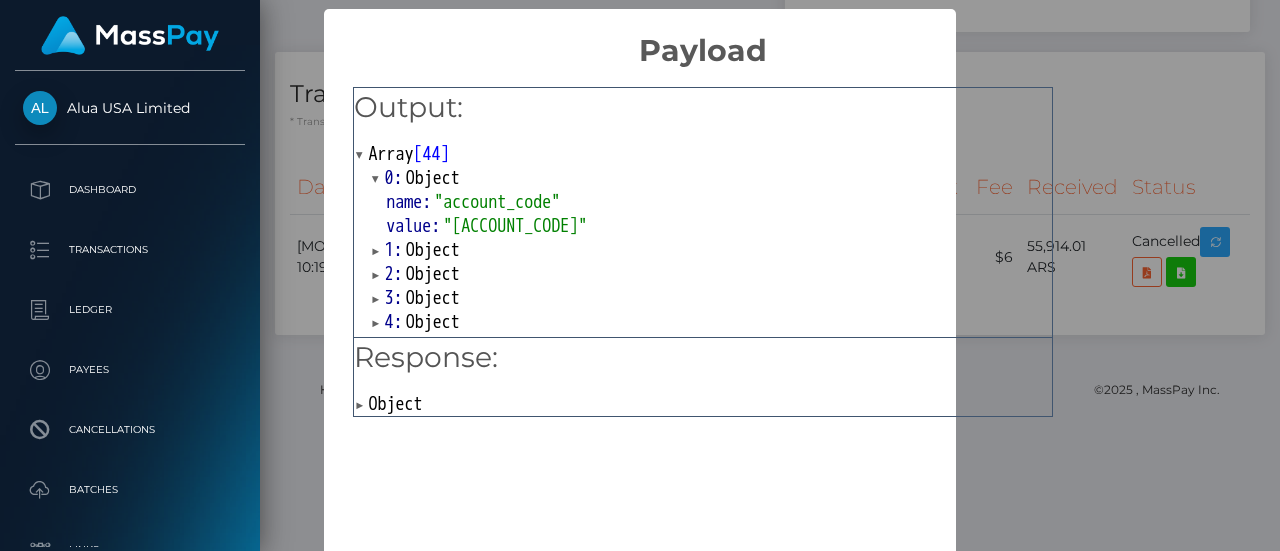 click on "1:" at bounding box center (394, 250) 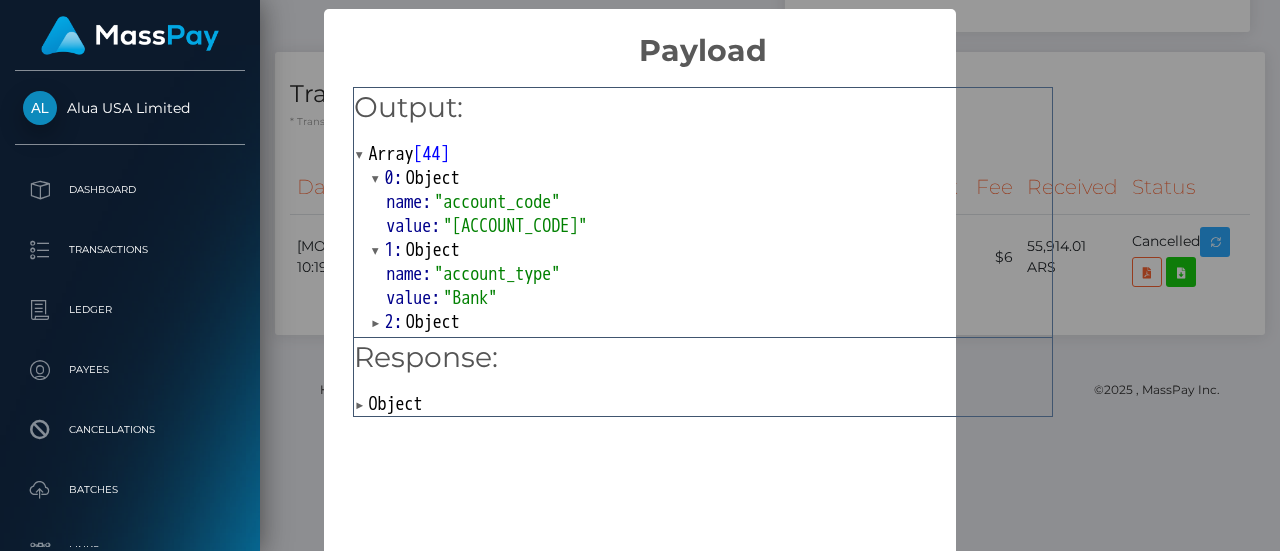 click on "2:" at bounding box center [394, 322] 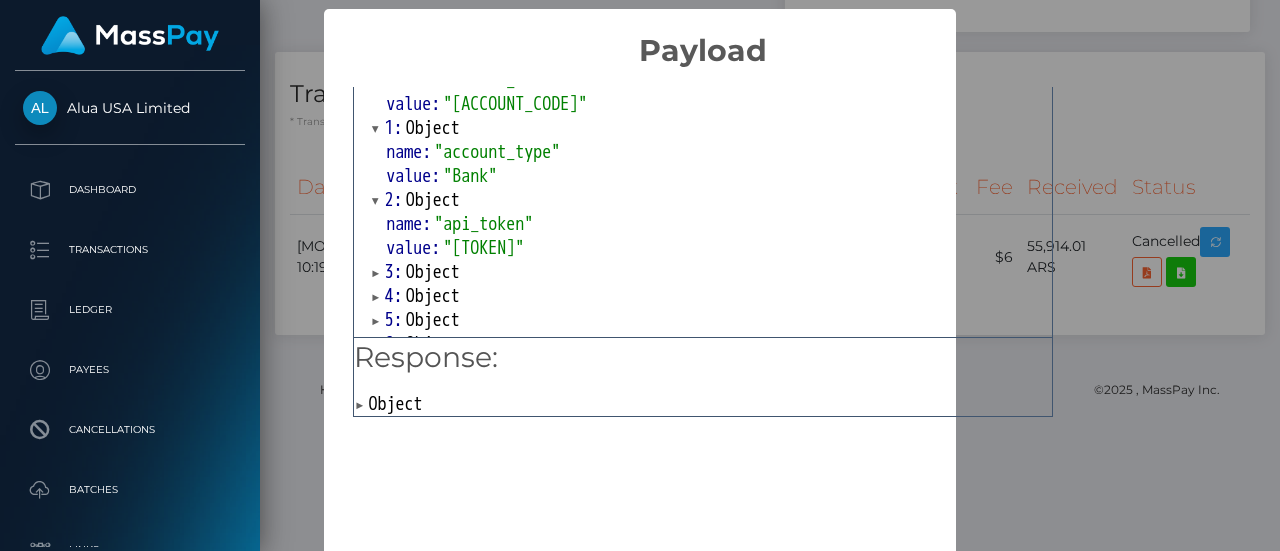 scroll, scrollTop: 176, scrollLeft: 0, axis: vertical 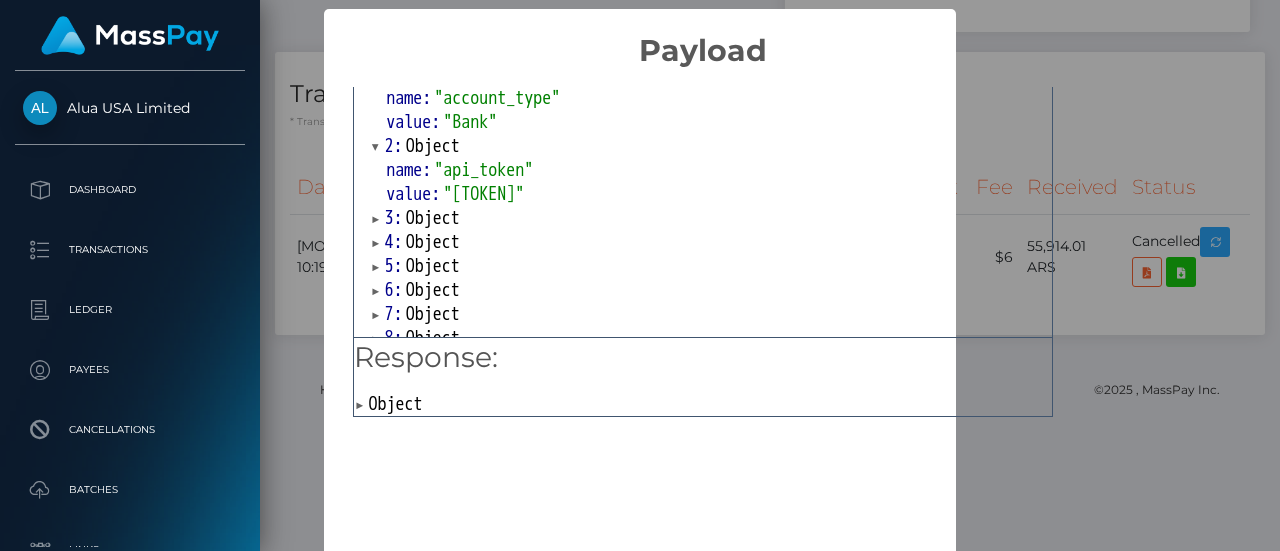 click on "4:" at bounding box center [394, 242] 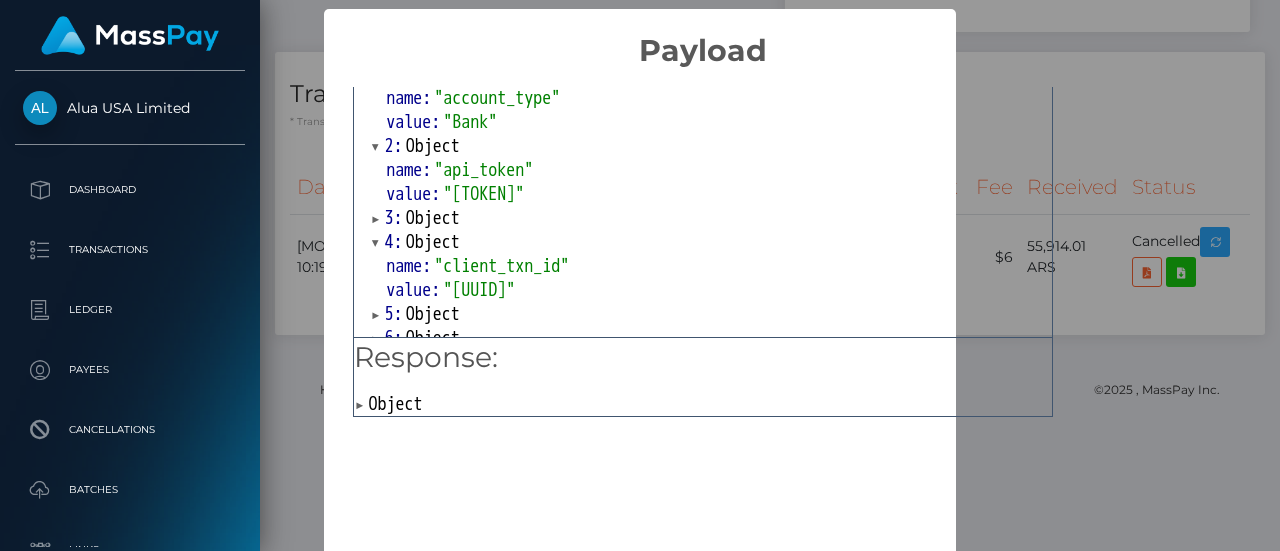 click on "3:" at bounding box center [394, 218] 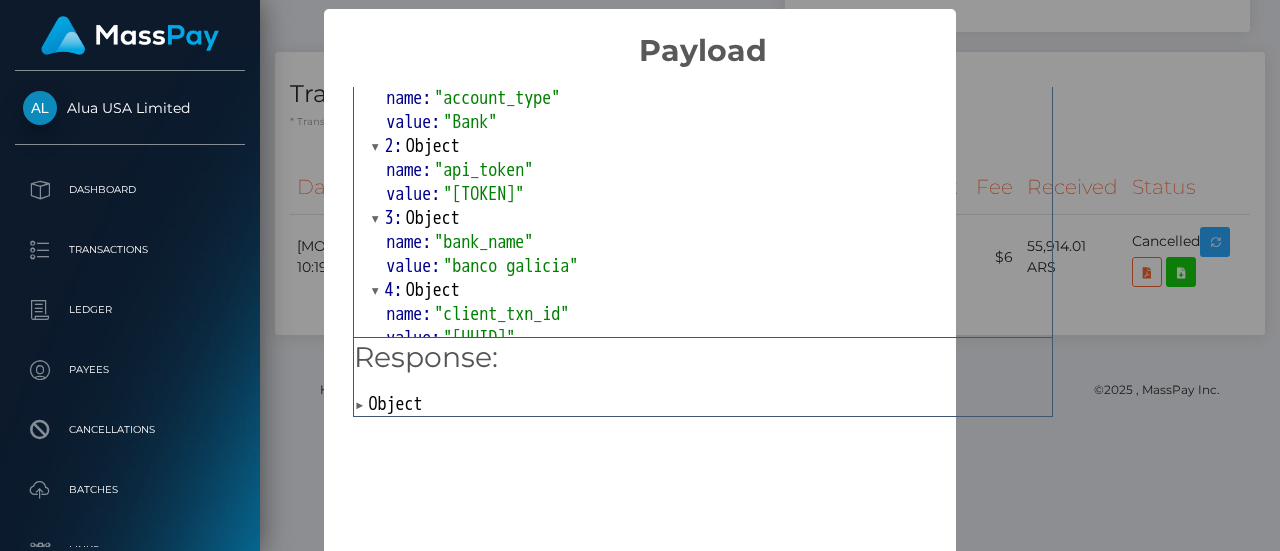 click on "× Payload Output: Array [ 44 ] 0: Object name: "account_code" value: "002570" 1: Object name: "account_type" value: "Bank" 2: Object name: "api_token" value: "VoPOIpx495DKhTusI2y26F4huQa4i3HjfmzxIX3q" 3: Object name: "bank_name" value: "banco galicia" 4: Object name: "client_txn_id" value: "d374e5d4-6ed9-11f0-87f1-0266f44cc279" 5: Object 6: Object 7: Object 8: Object 9: Object 10: Object 11: Object 12: Object 13: Object 14: Object 15: Object 16: Object 17: Object 18: Object 19: Object 20: Object 21: Object 22: Object 23: Object 24: Object 25: Object 26: Object 27: Object 28: Object 29: Object 30: Object 31: Object 32: Object 33: Object 34: Object 35: Object 36: Object 37: Object 38: Object 39: Object 40: Object 41: Object 42: Object 43: Object Response: Object OK No Cancel" at bounding box center [640, 275] 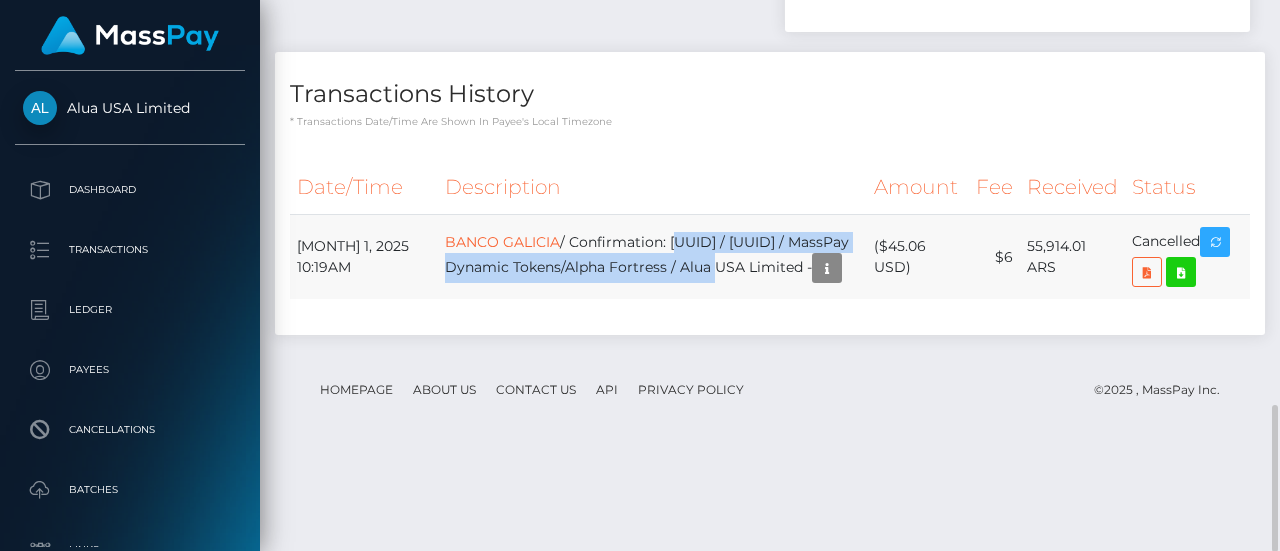 drag, startPoint x: 653, startPoint y: 311, endPoint x: 740, endPoint y: 337, distance: 90.80198 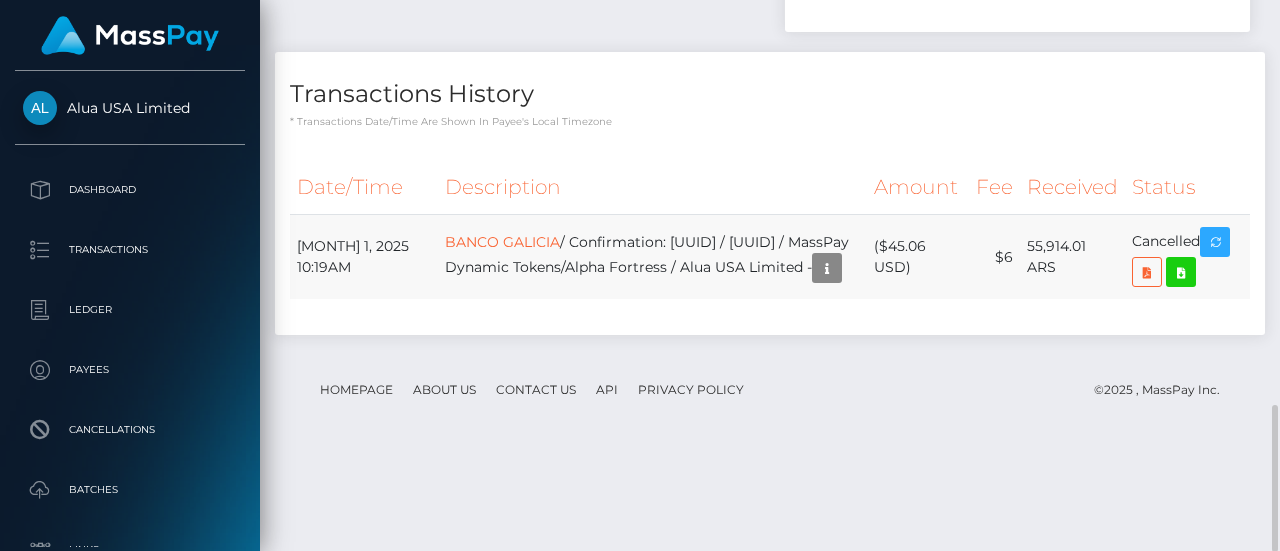 click on "BANCO GALICIA  / Confirmation: 87d4225f-2e3f-4bce-9bc3-6192ee51e50b / 688cbc6e92e564b9330e3008  / MassPay Dynamic Tokens/Alpha Fortress / Alua USA Limited -" at bounding box center [652, 257] 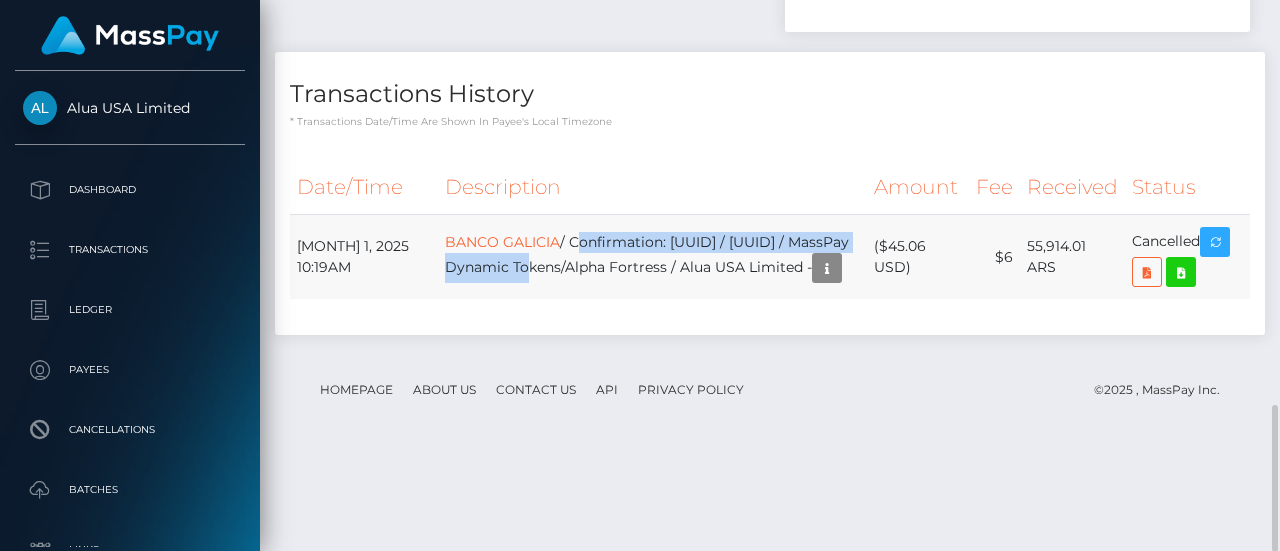 drag, startPoint x: 558, startPoint y: 313, endPoint x: 519, endPoint y: 338, distance: 46.32494 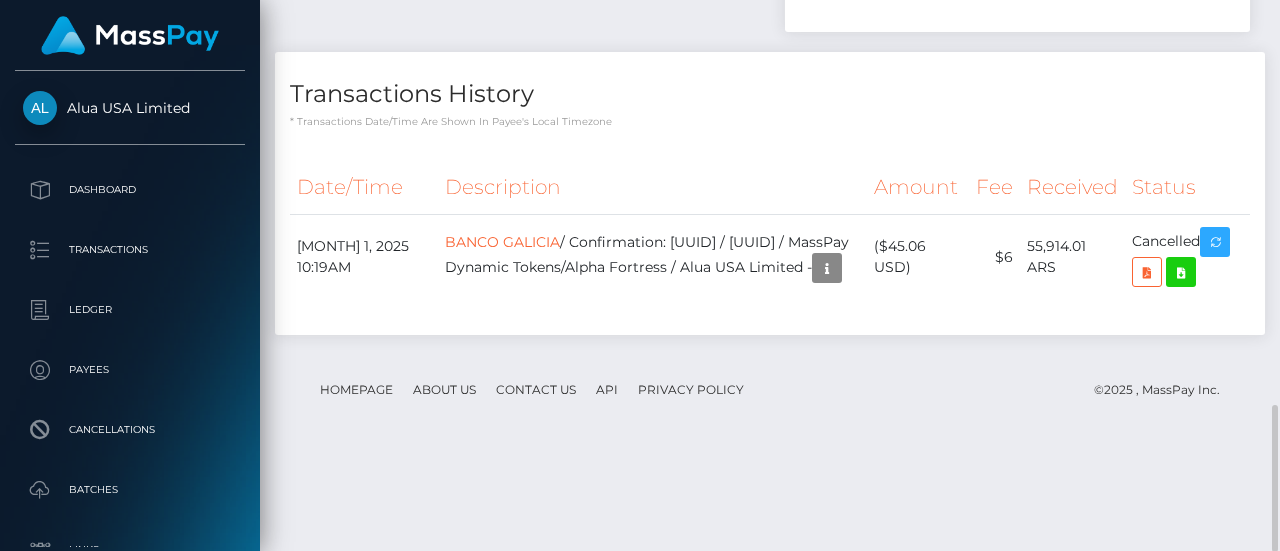 click on "Payee Attributes
Payer Name
Label
Value
Argentina / BANCO GALICIA
316b9b88-f30c-41c3-8e1a-a5cabaff8fbc" at bounding box center [522, -404] 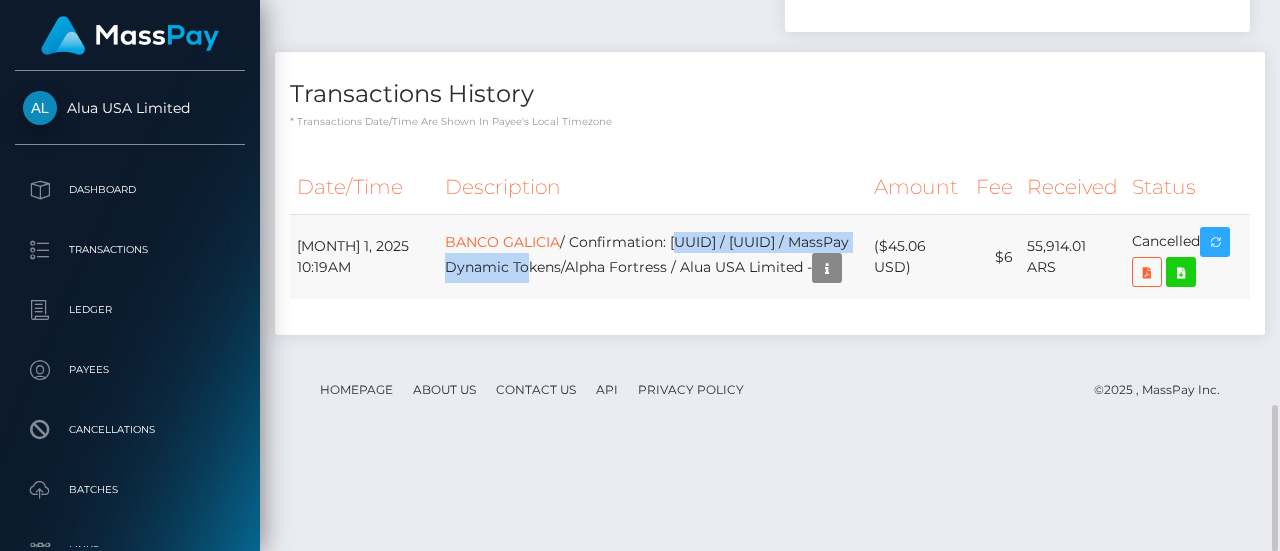 drag, startPoint x: 653, startPoint y: 319, endPoint x: 525, endPoint y: 334, distance: 128.87592 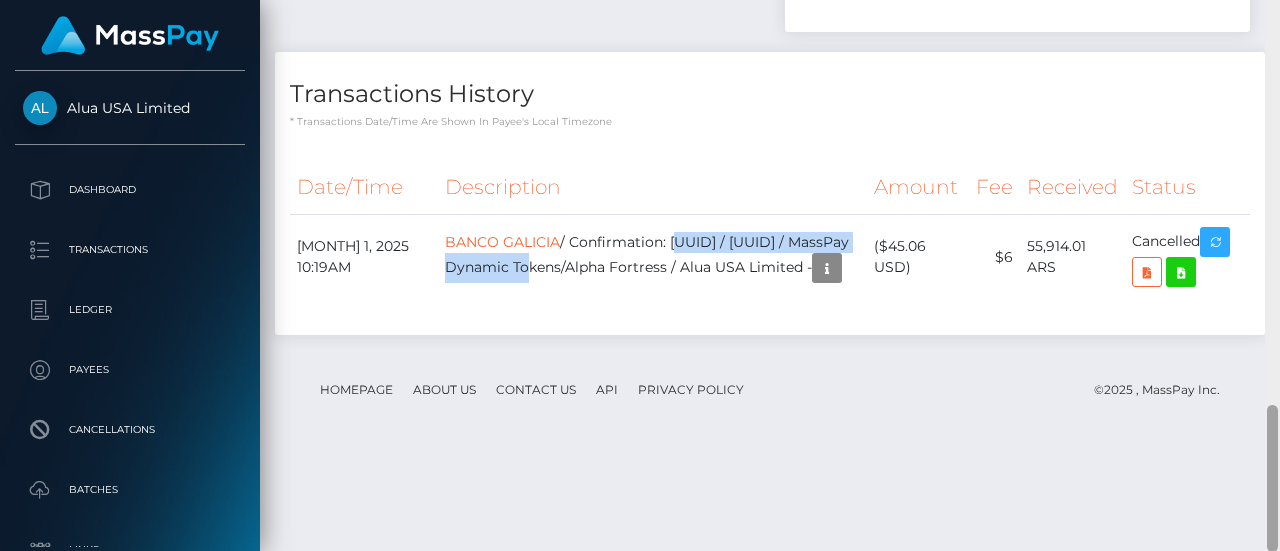 scroll, scrollTop: 240, scrollLeft: 300, axis: both 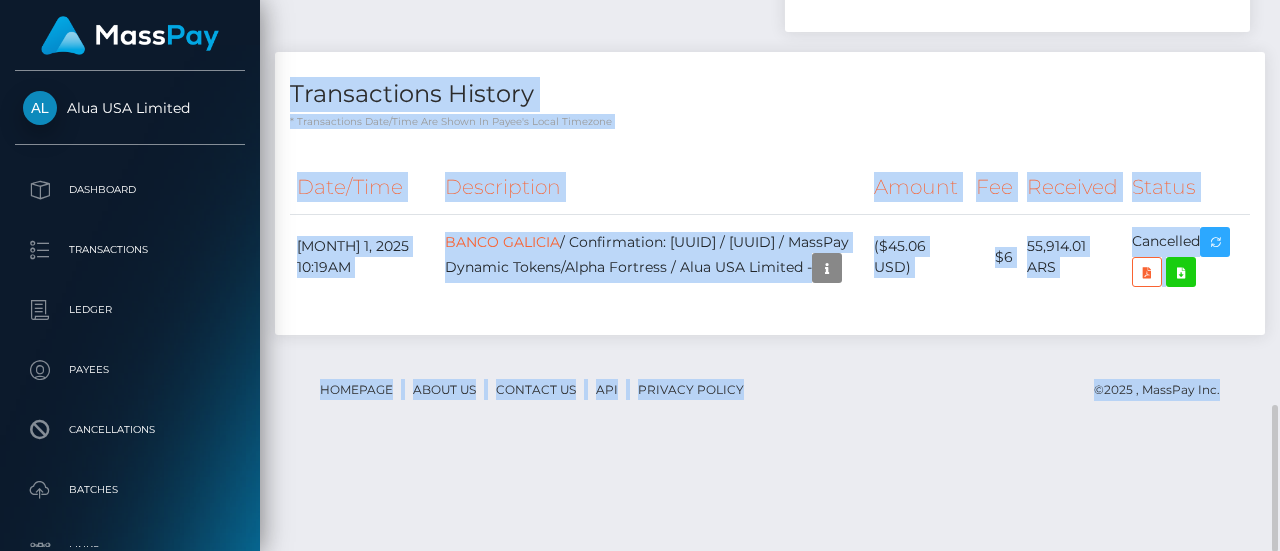 drag, startPoint x: 1278, startPoint y: 464, endPoint x: 1262, endPoint y: 1, distance: 463.27637 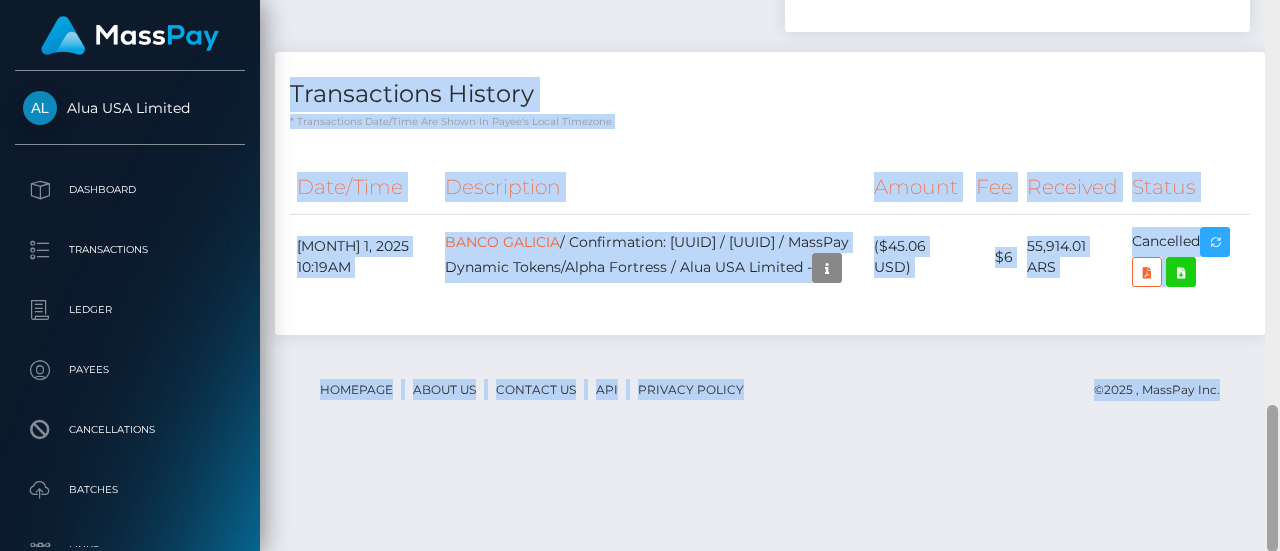 scroll, scrollTop: 958, scrollLeft: 0, axis: vertical 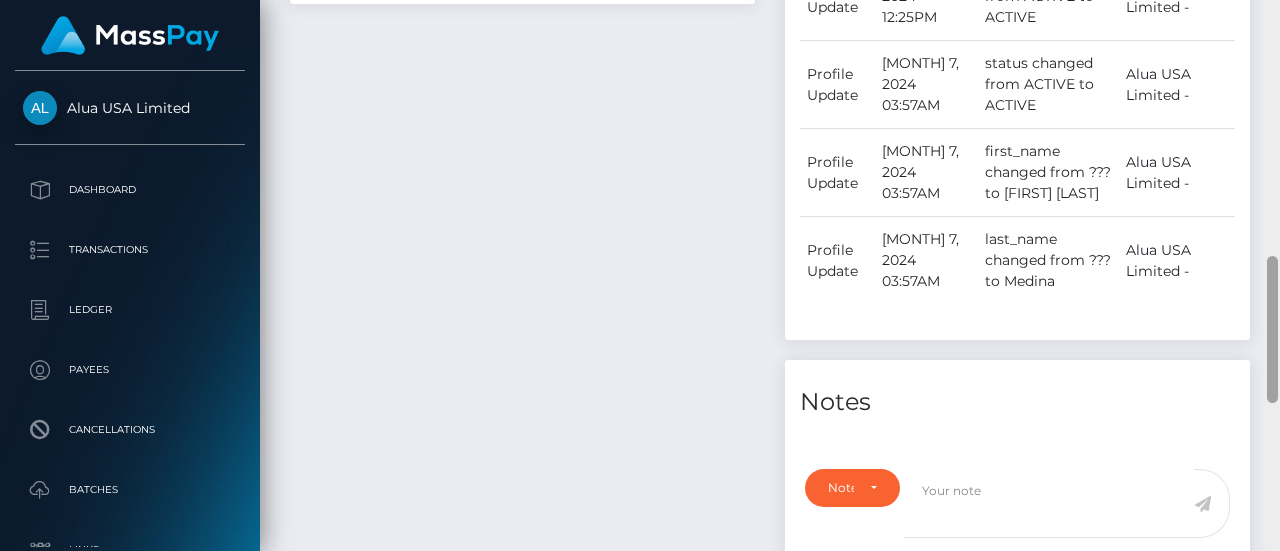 click at bounding box center (1272, 276) 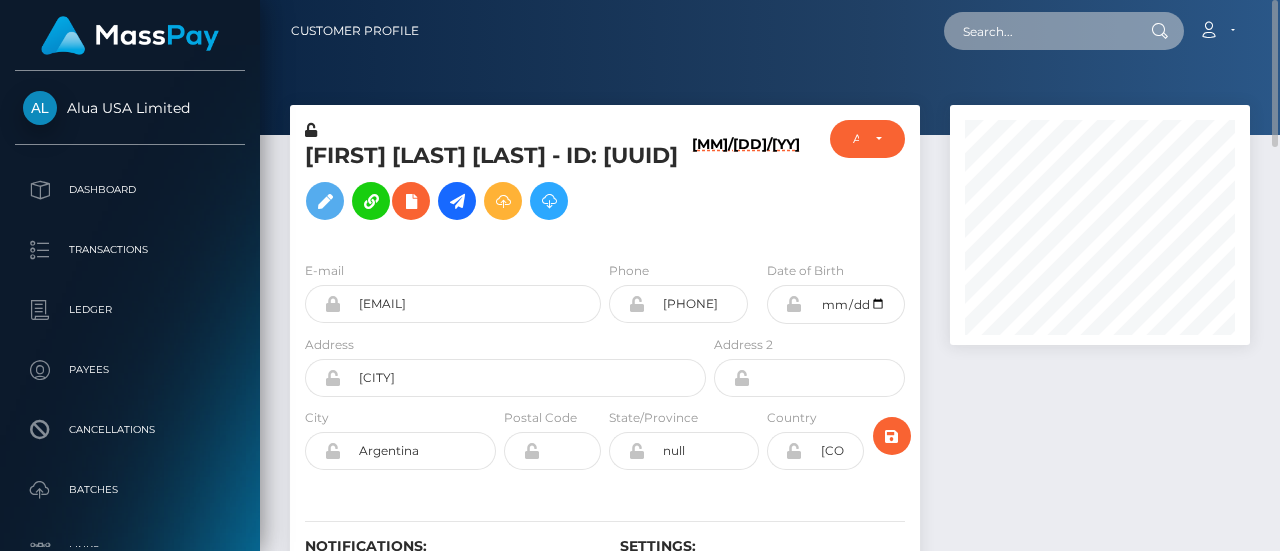 click at bounding box center (1038, 31) 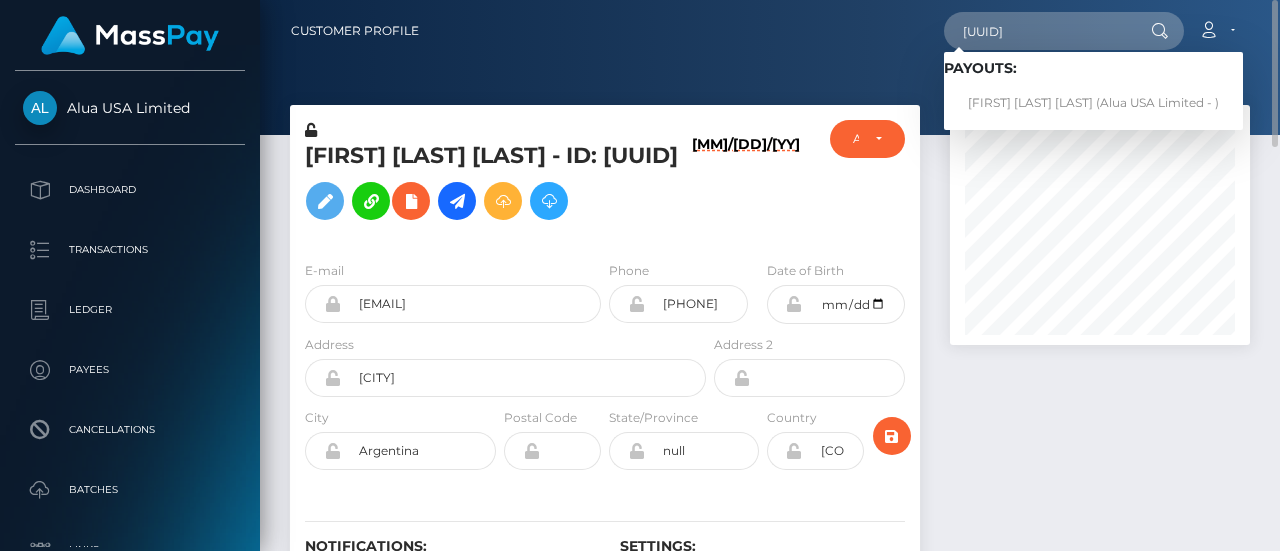 scroll, scrollTop: 0, scrollLeft: 0, axis: both 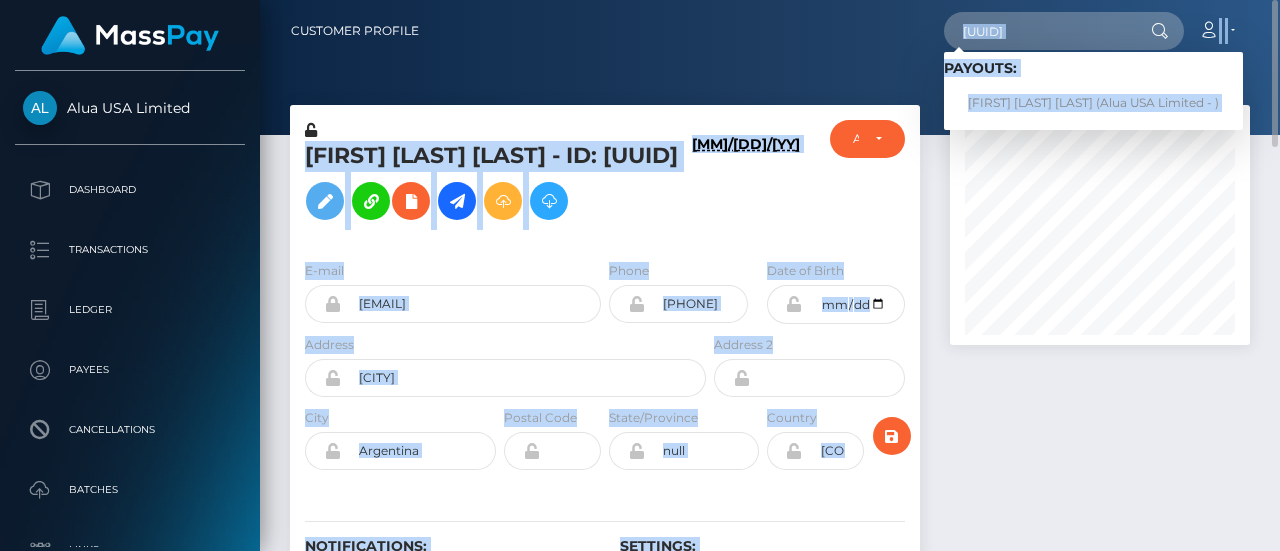 drag, startPoint x: 1234, startPoint y: 347, endPoint x: 1117, endPoint y: 26, distance: 341.6577 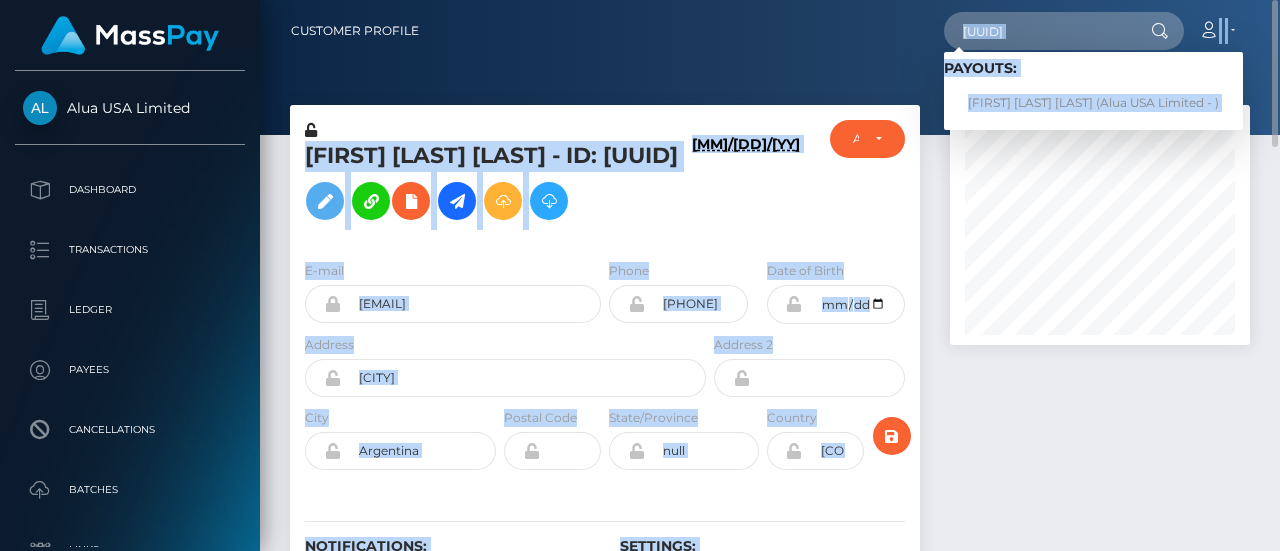 click on "Customer Profile
87d4225f-2e3f-4bce-9bc3-6192ee51e50b
Loading...
Loading...
Payouts: María de Fatima  Medina (Alua USA Limited - )" at bounding box center [770, 275] 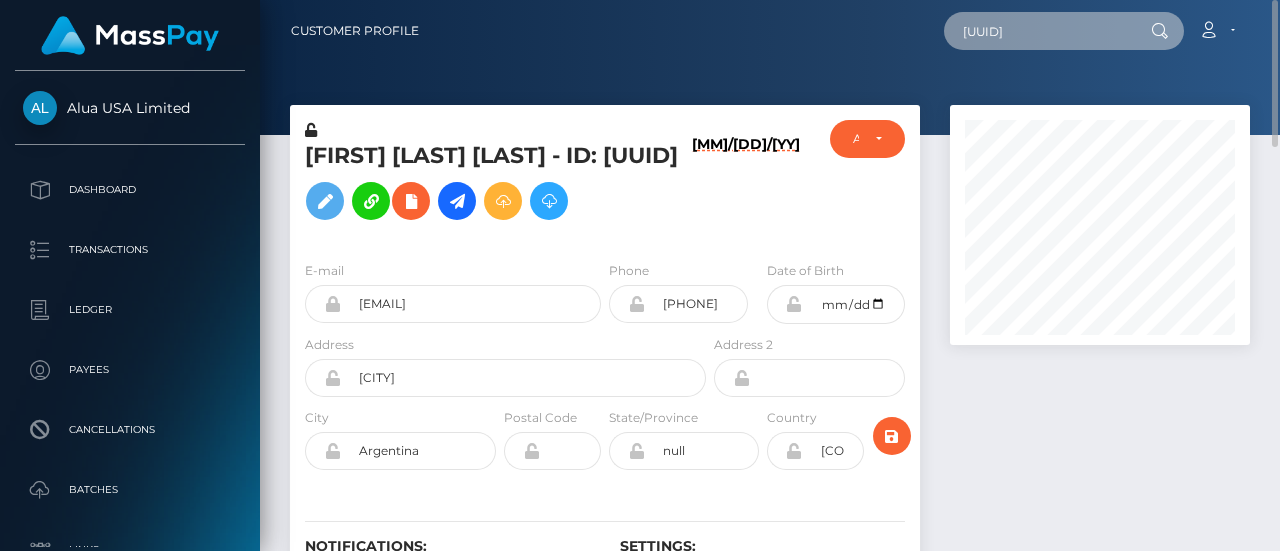 click on "87d4225f-2e3f-4bce-9bc3-6192ee51e50b" at bounding box center [1038, 31] 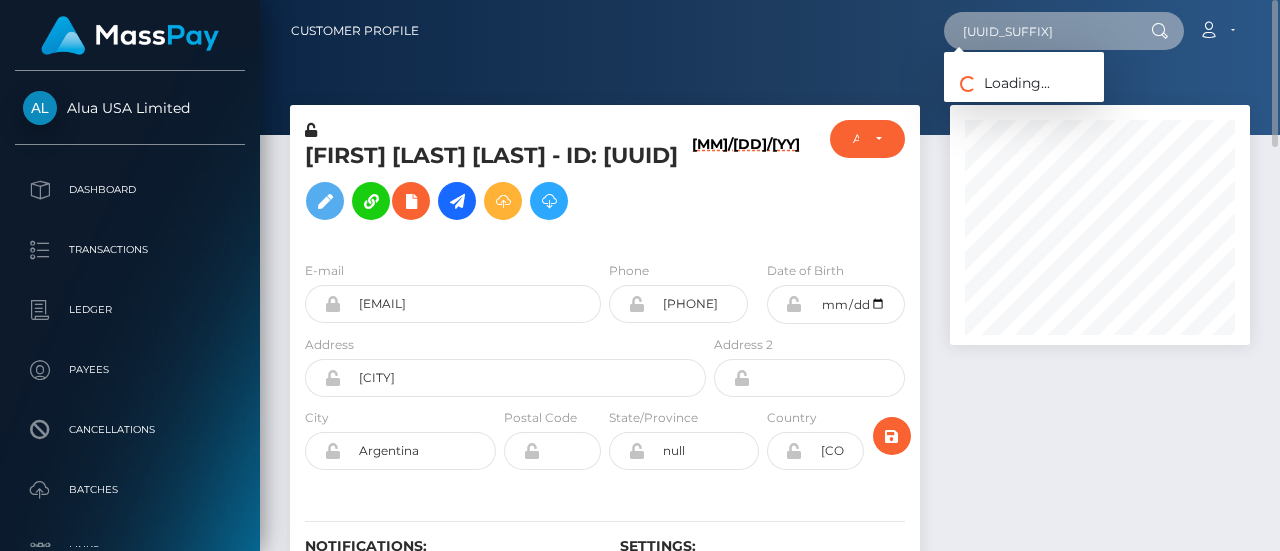 drag, startPoint x: 1054, startPoint y: 21, endPoint x: 833, endPoint y: 13, distance: 221.14474 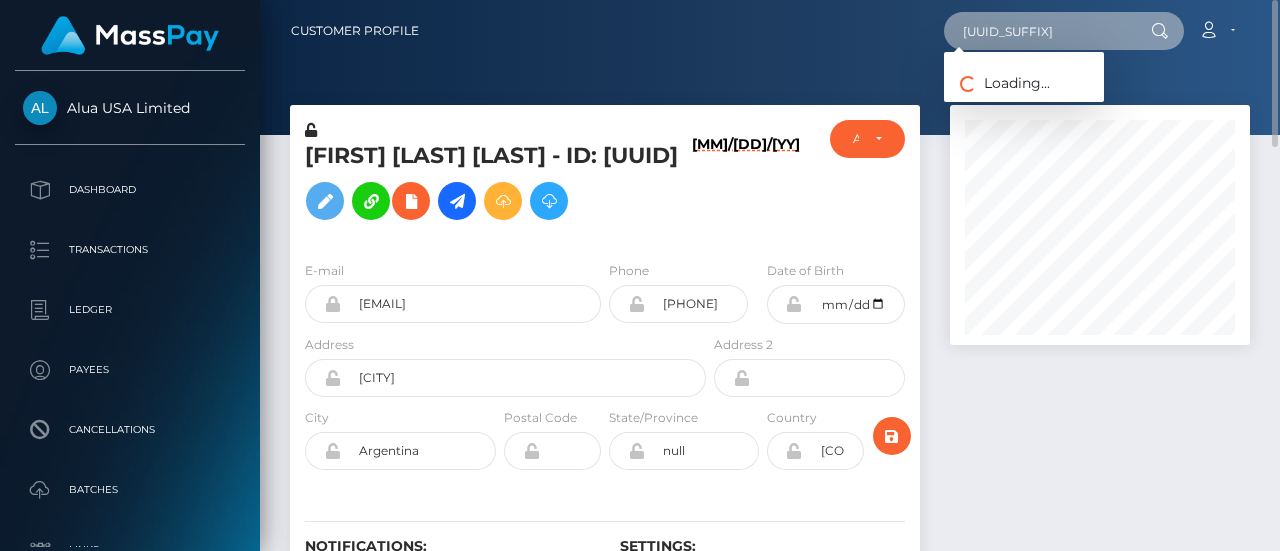 click on "6192ee51e50b
Loading...
Loading...
Payouts: María de Fatima  Medina (Alua USA Limited - )
Account" at bounding box center [842, 31] 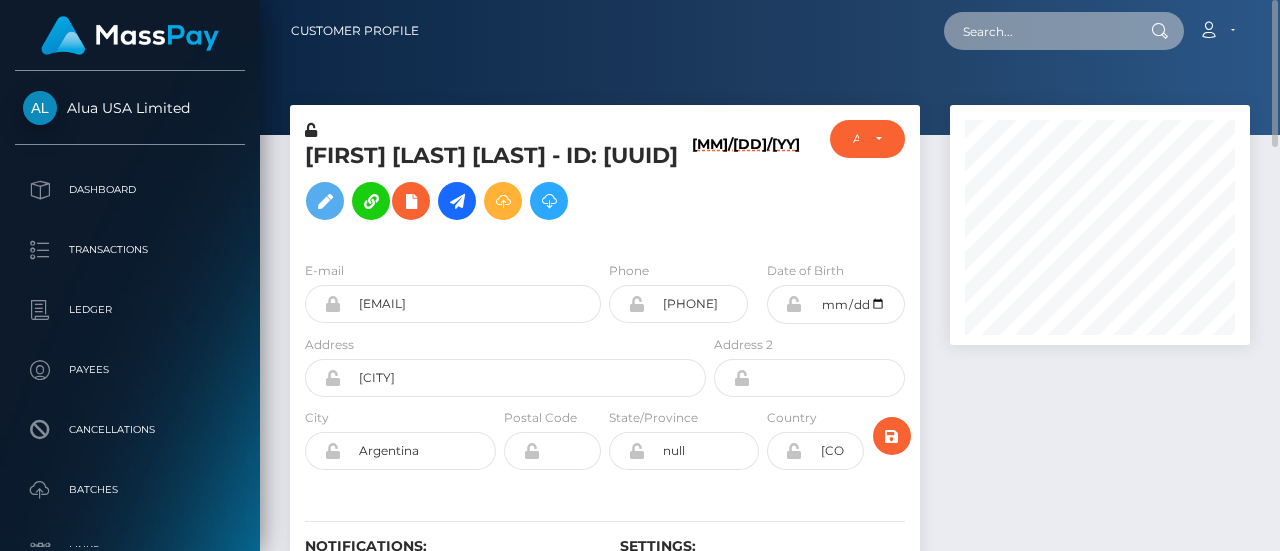 type 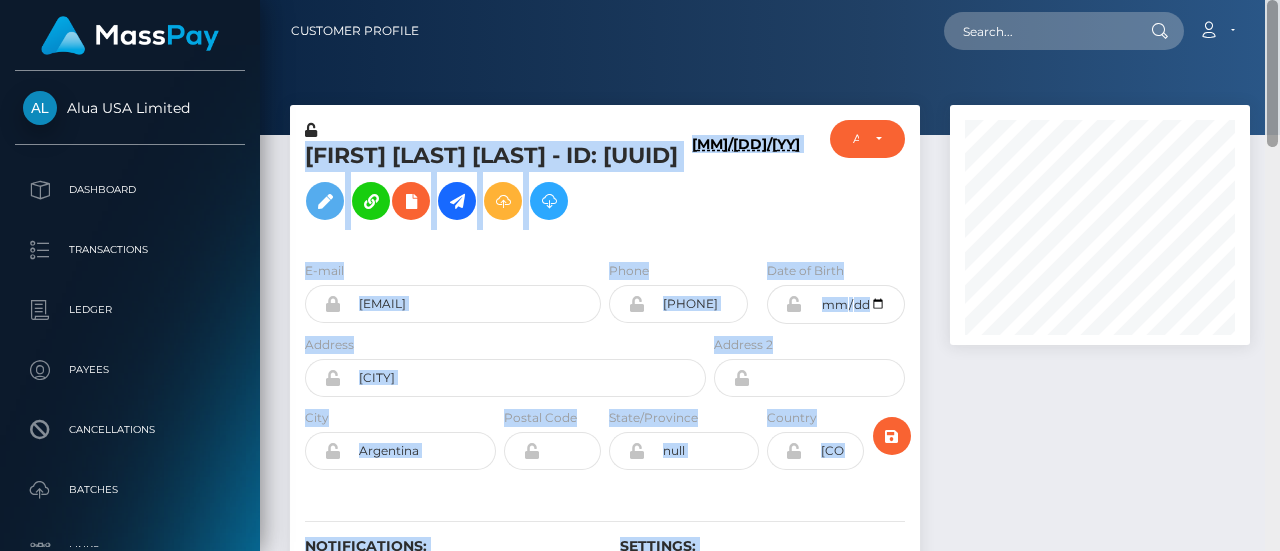 drag, startPoint x: 1274, startPoint y: 52, endPoint x: 1268, endPoint y: 298, distance: 246.07317 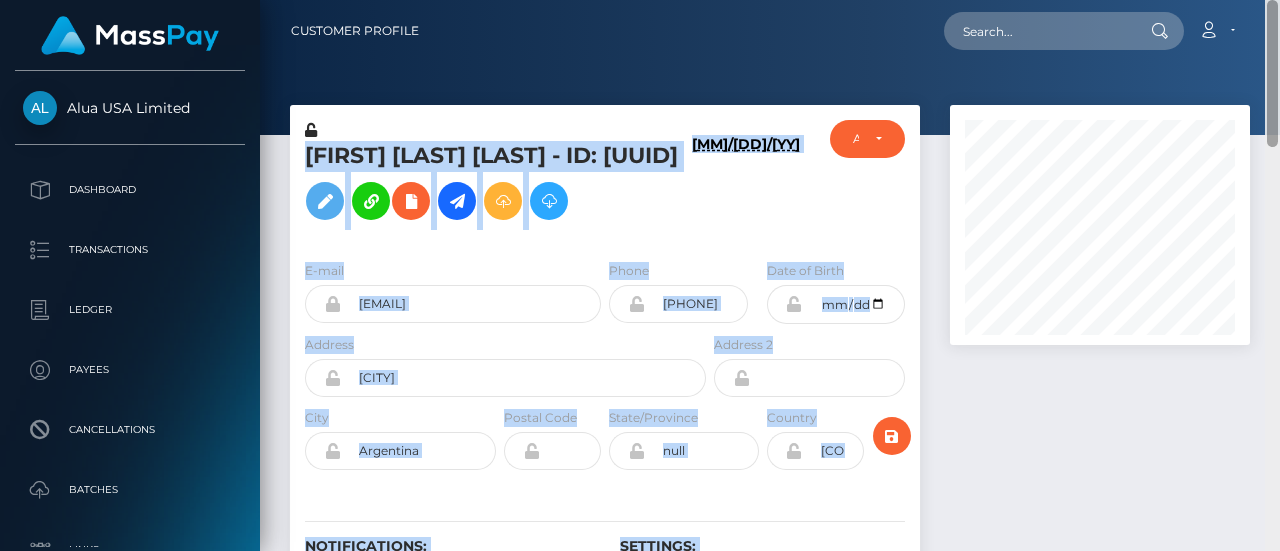 click on "Customer Profile
Loading...
Loading...
Payouts: María de Fatima  Medina (Alua USA Limited - )" at bounding box center [770, 275] 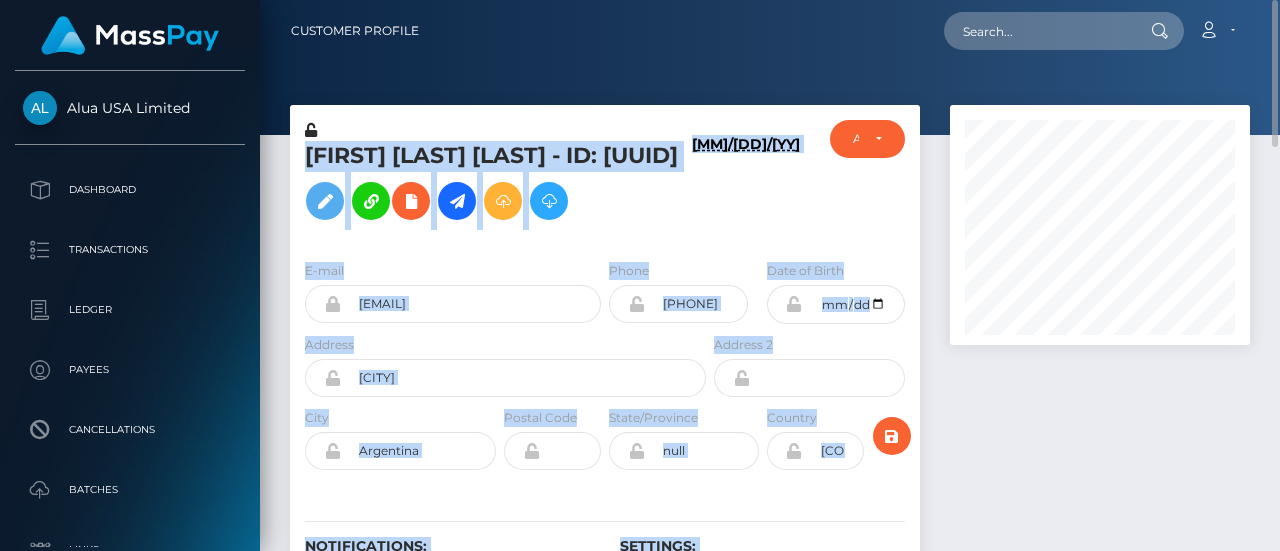 click at bounding box center (1100, 378) 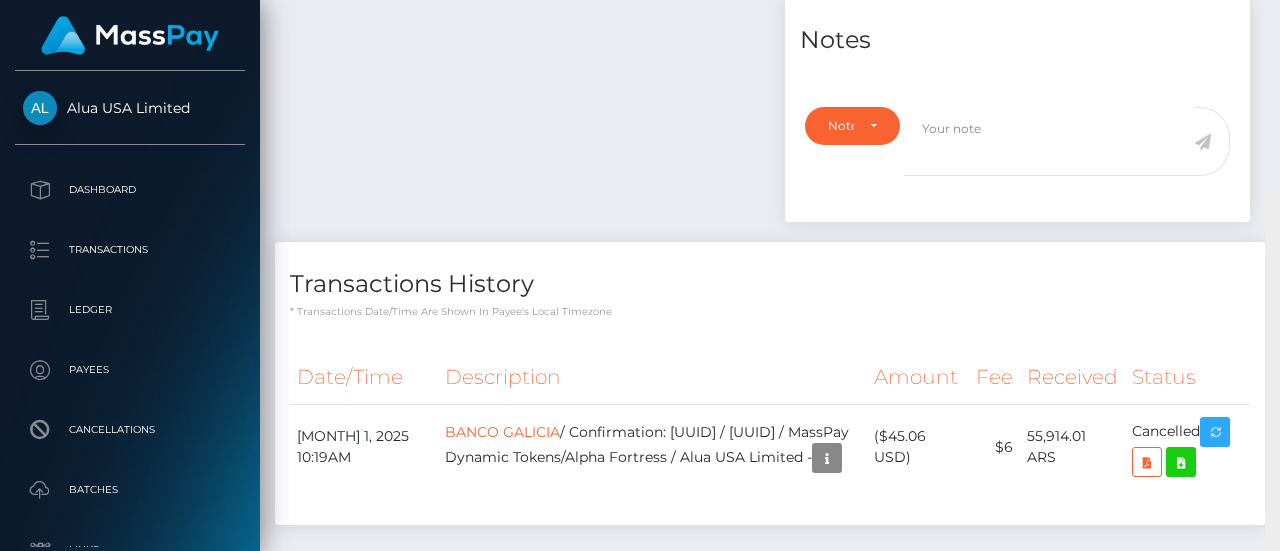 scroll, scrollTop: 1510, scrollLeft: 0, axis: vertical 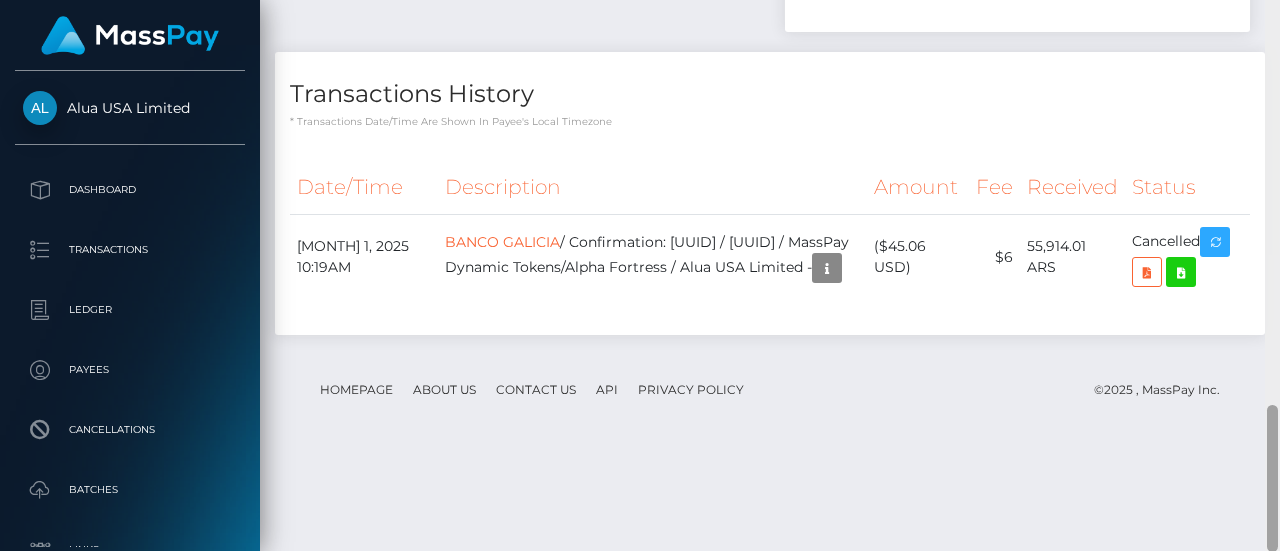 drag, startPoint x: 1273, startPoint y: 119, endPoint x: 1279, endPoint y: 568, distance: 449.0401 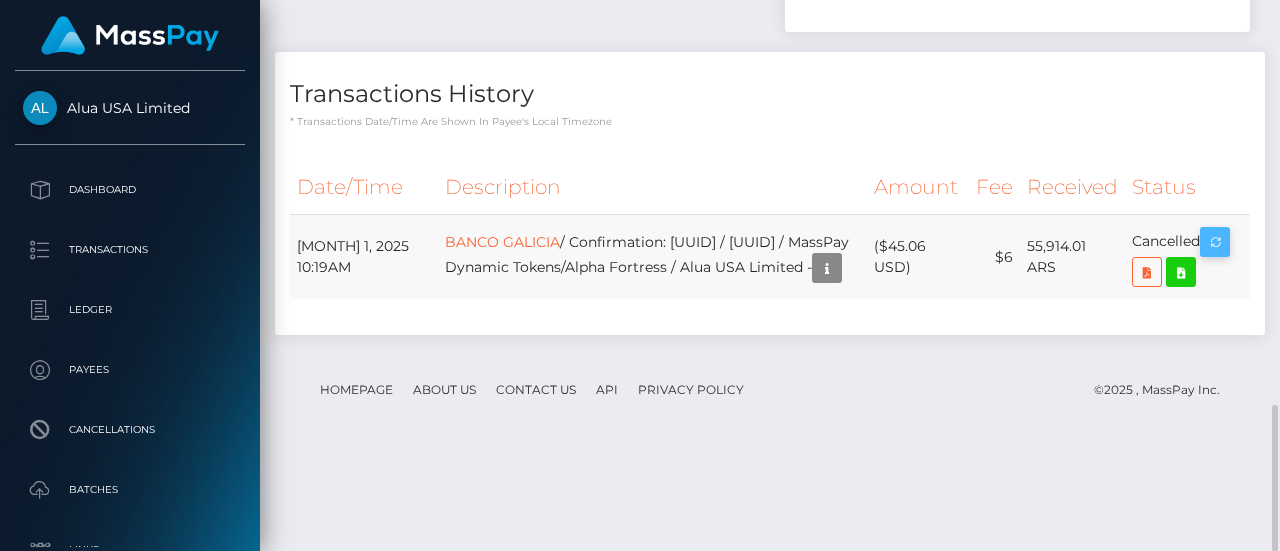 scroll, scrollTop: 240, scrollLeft: 300, axis: both 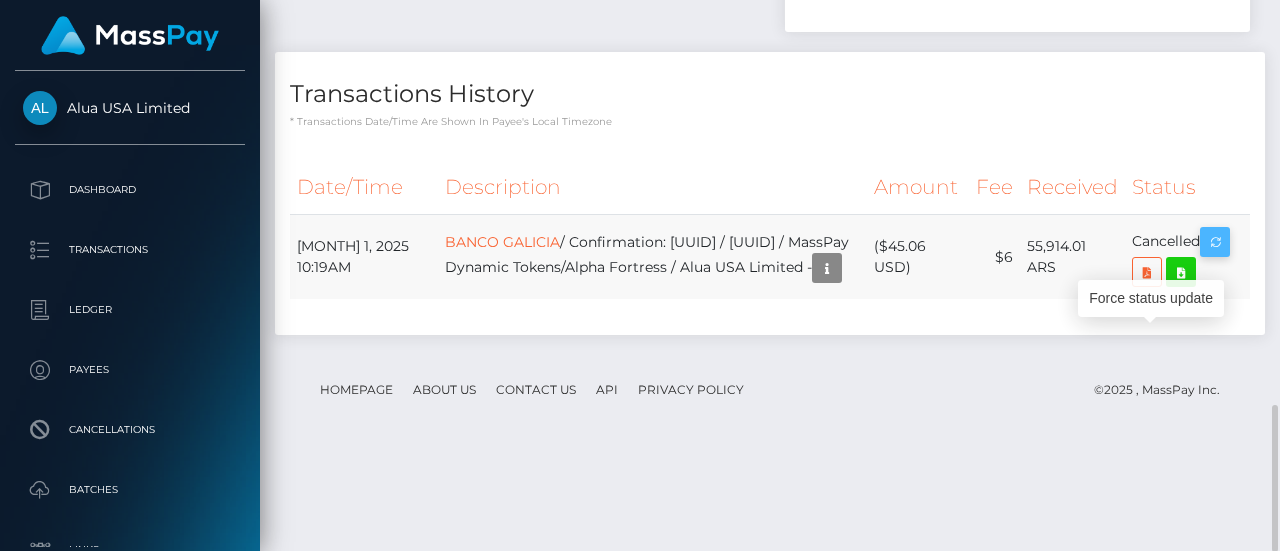 click at bounding box center [1215, 242] 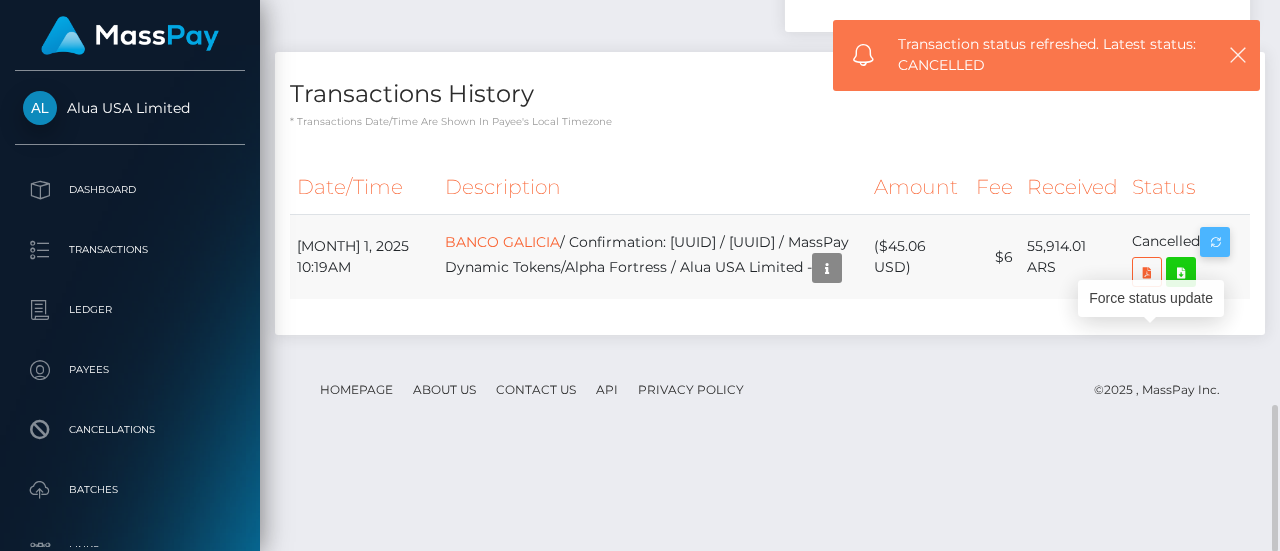 click at bounding box center [1215, 242] 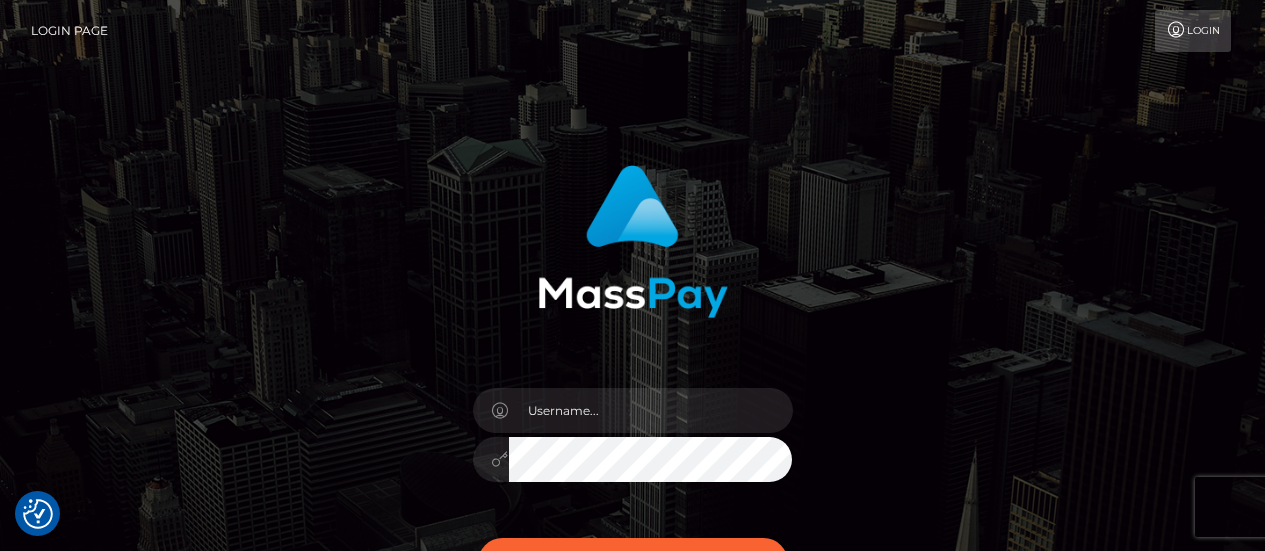 scroll, scrollTop: 0, scrollLeft: 0, axis: both 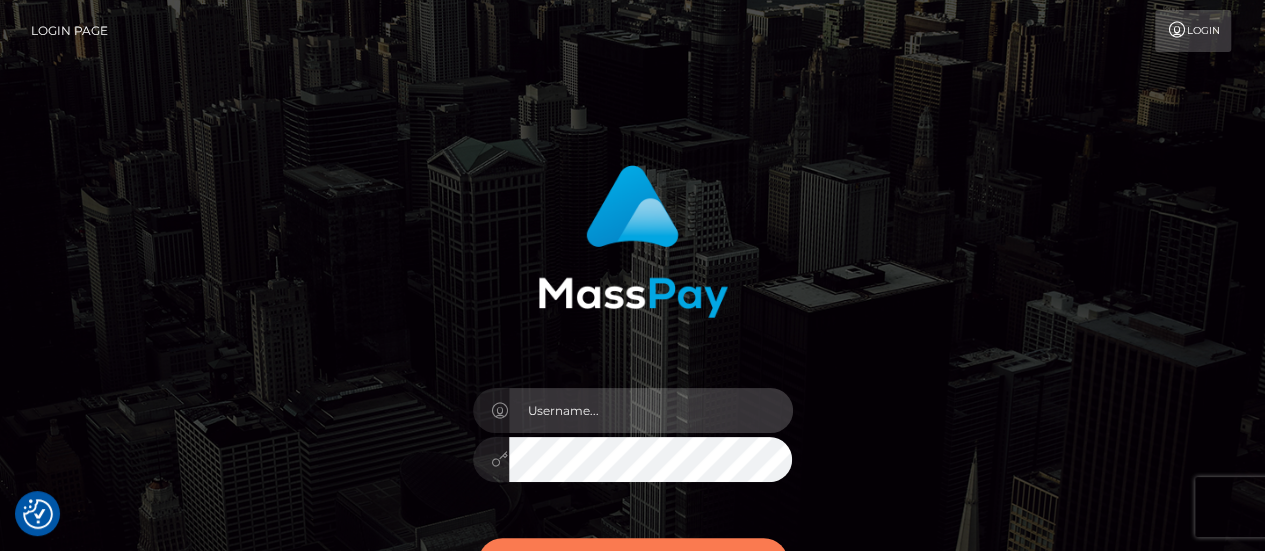 type on "fr.es" 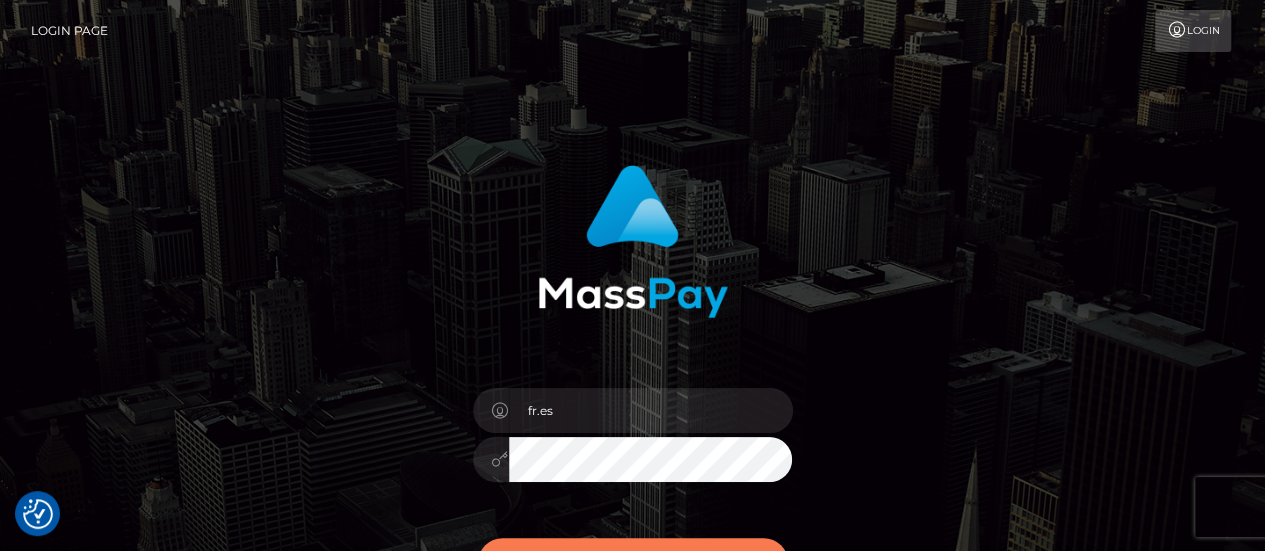 click on "Sign in" at bounding box center [633, 562] 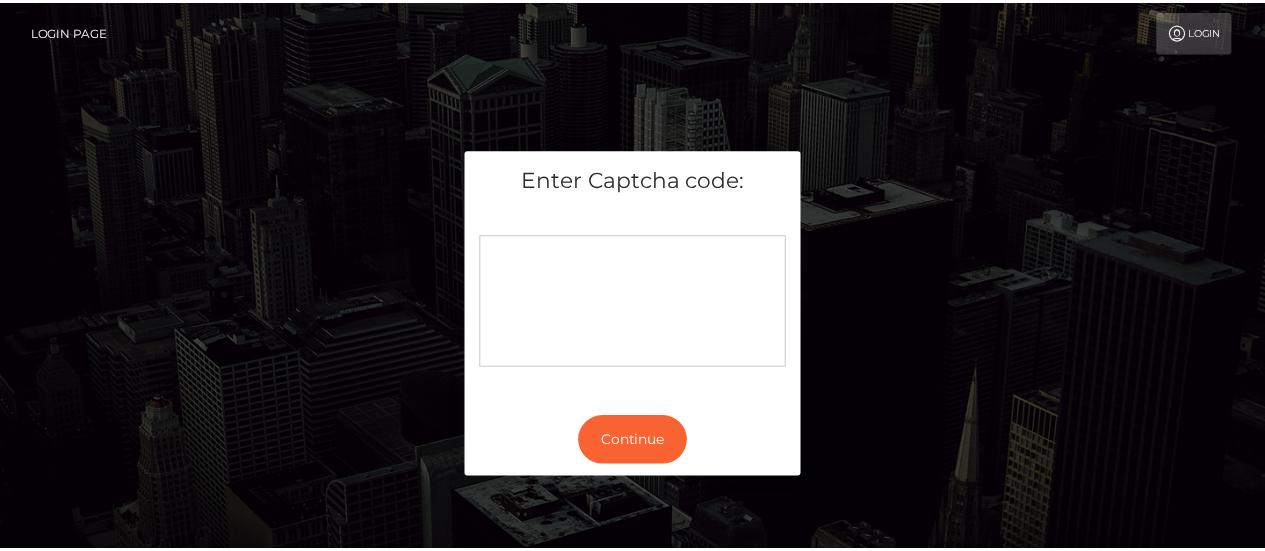 scroll, scrollTop: 0, scrollLeft: 0, axis: both 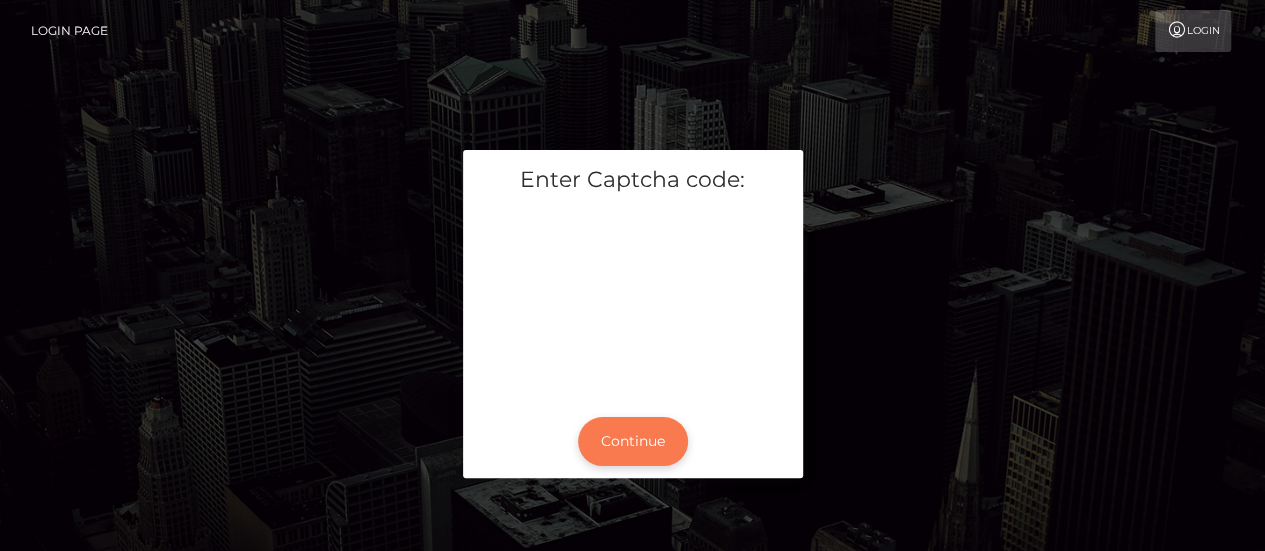 click on "Continue" at bounding box center [633, 441] 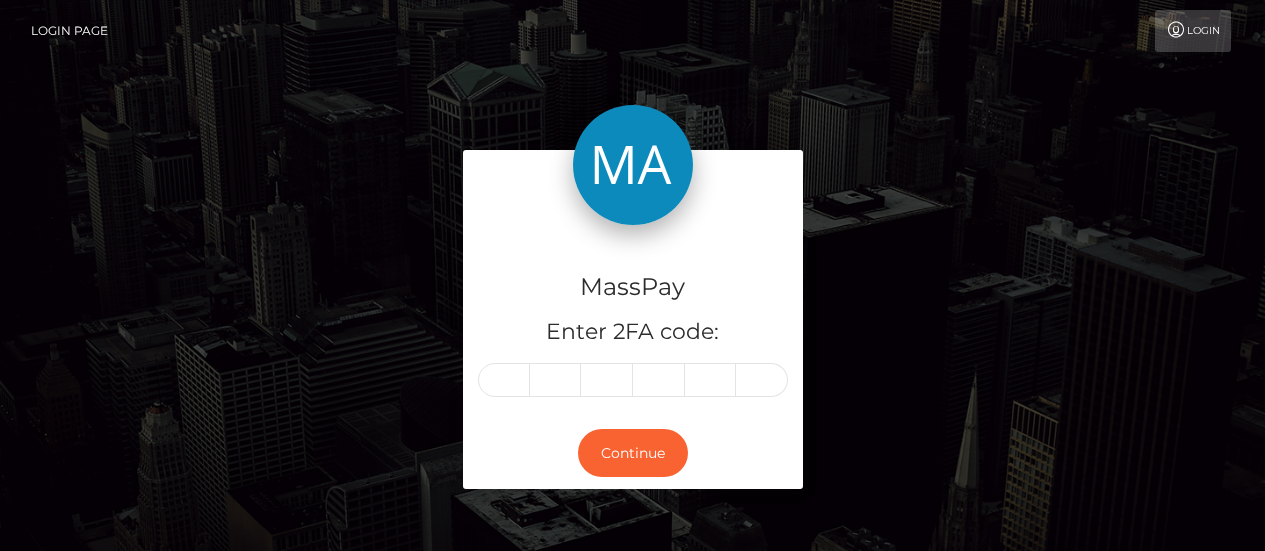 scroll, scrollTop: 0, scrollLeft: 0, axis: both 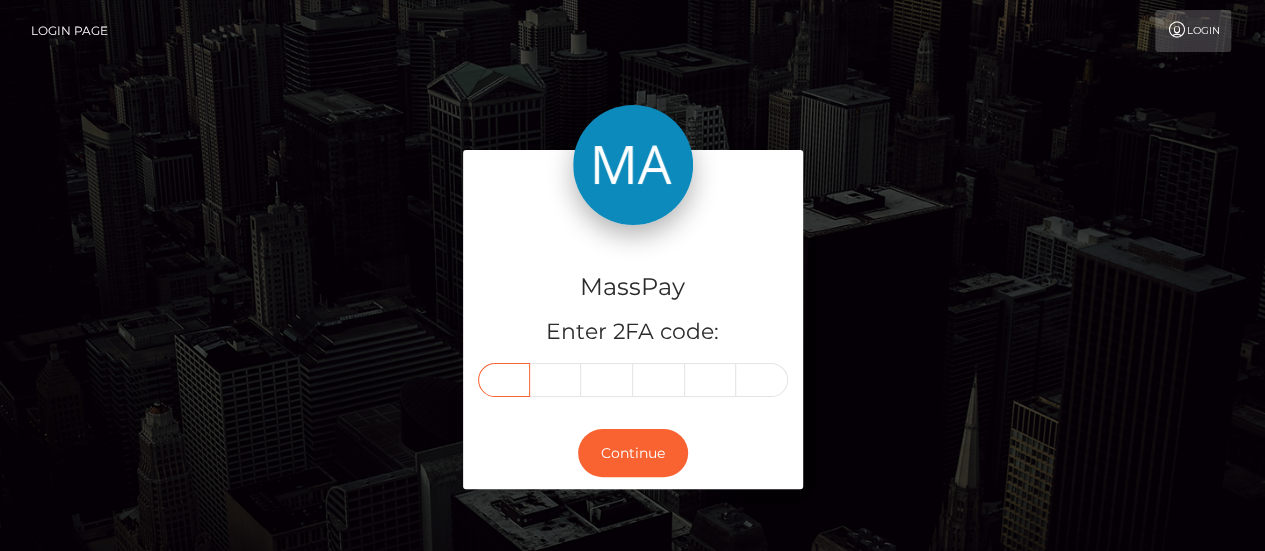 click at bounding box center [504, 380] 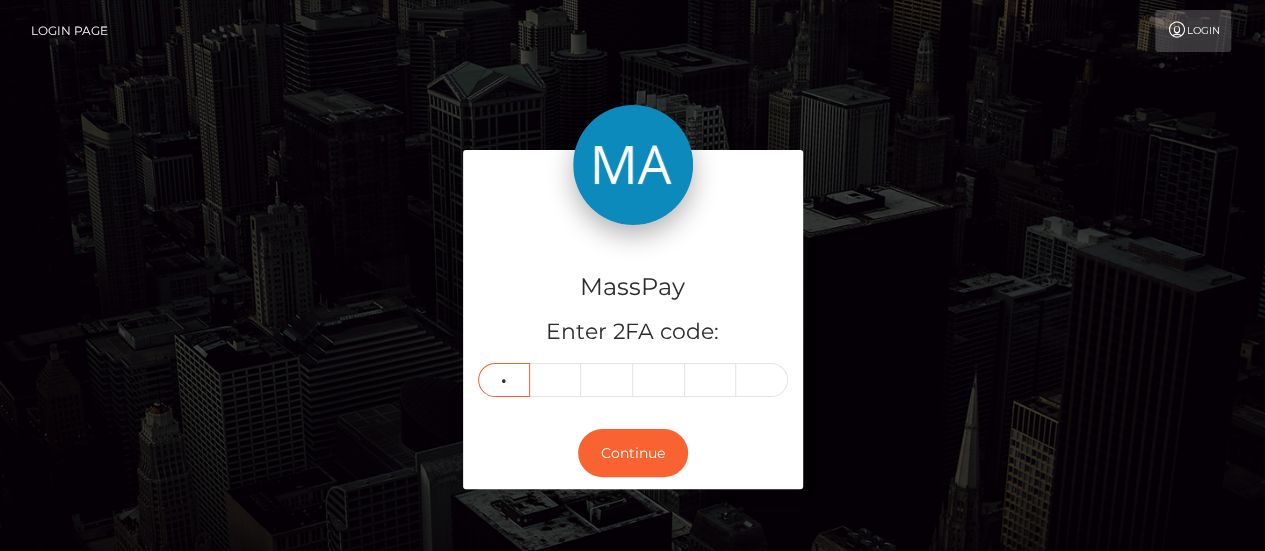 type on "8" 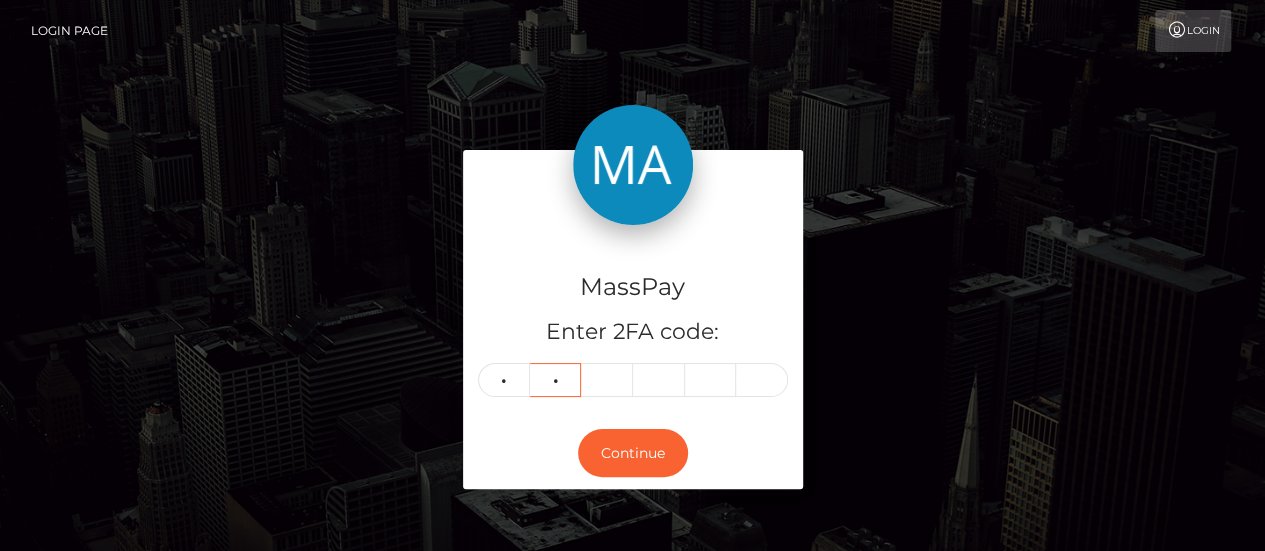 type on "6" 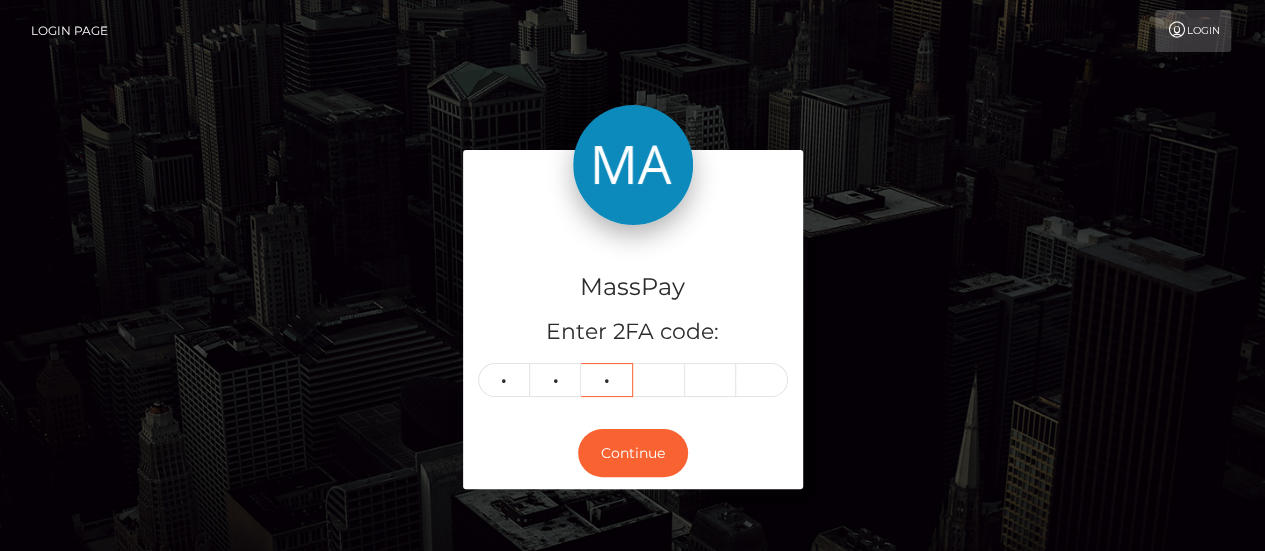 type on "3" 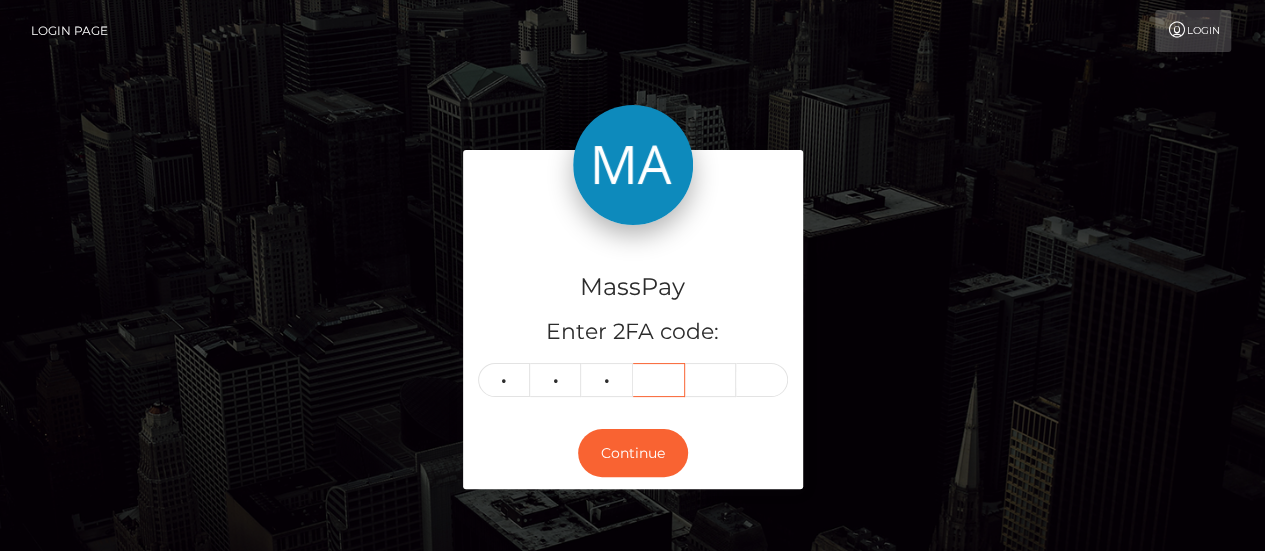 click at bounding box center [659, 380] 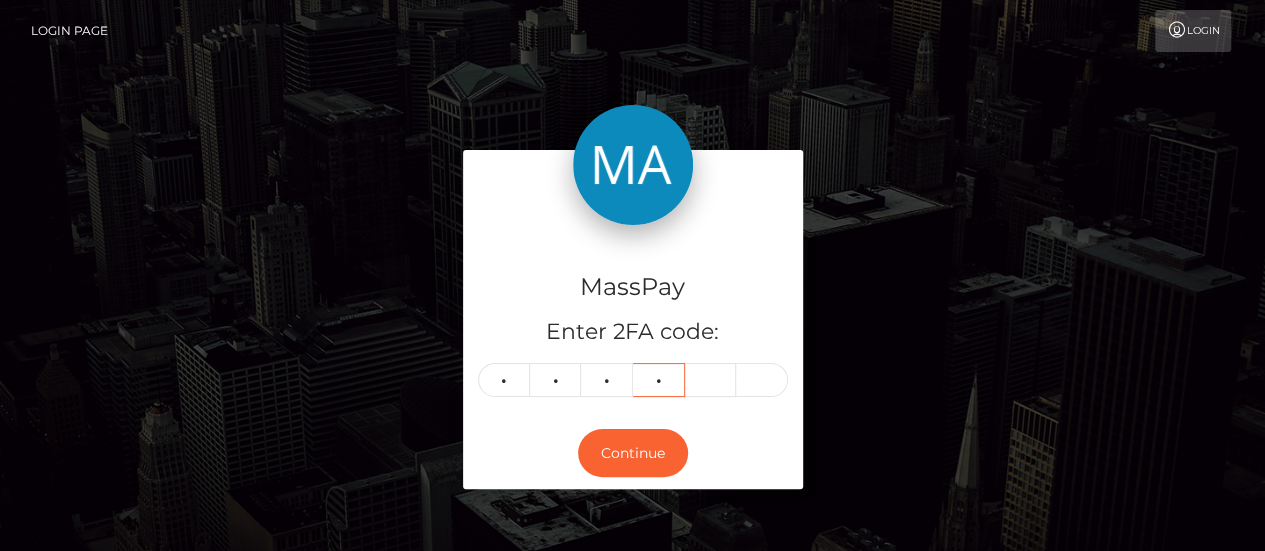 type on "4" 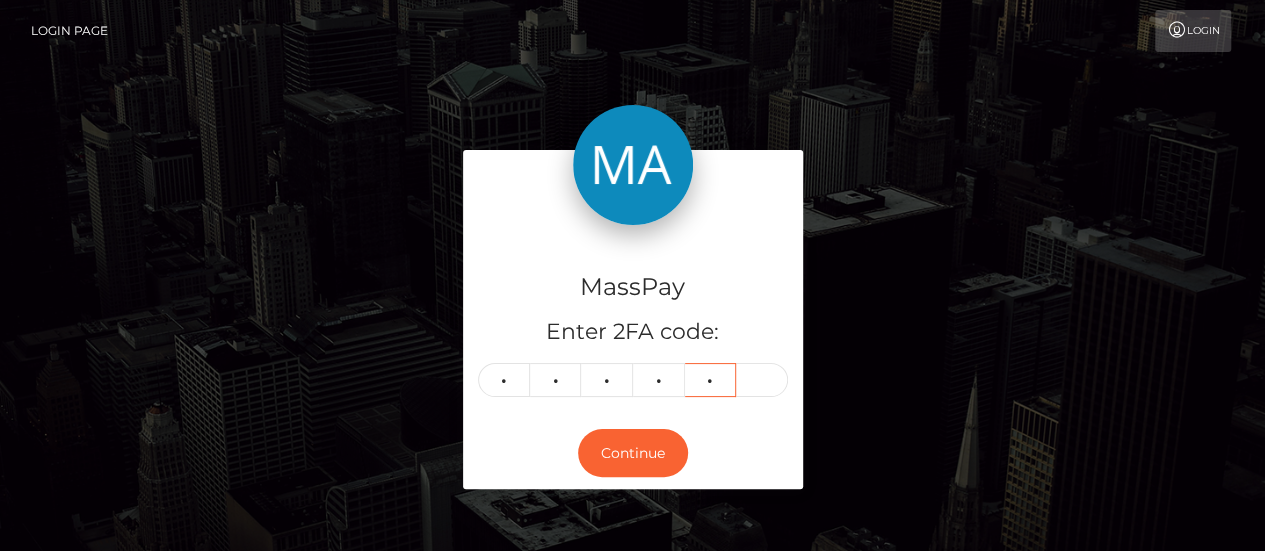 type on "1" 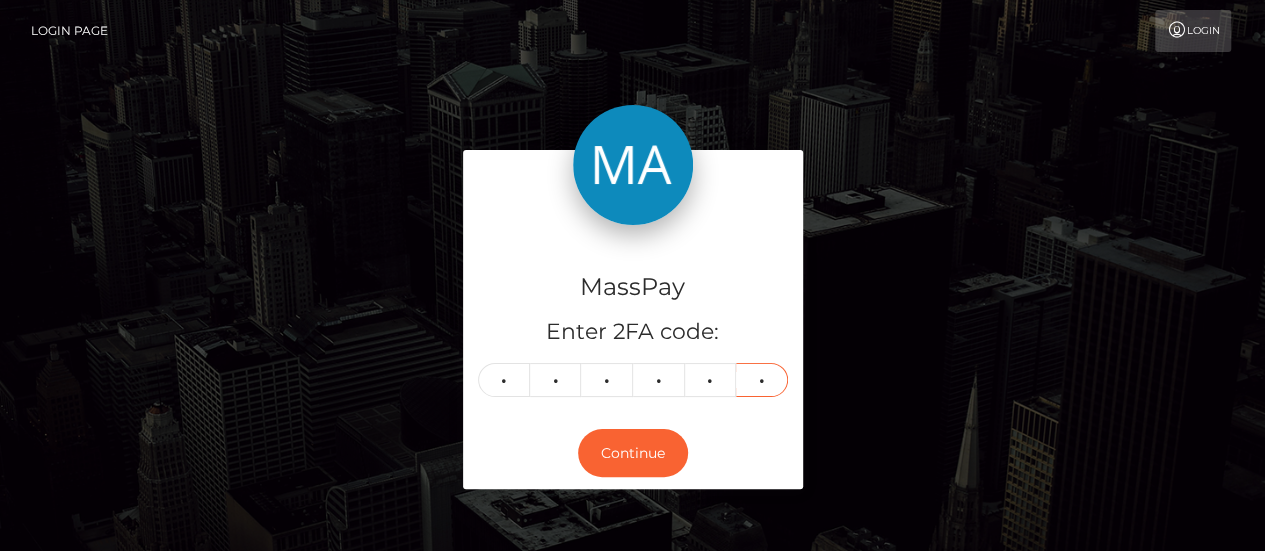 type on "8" 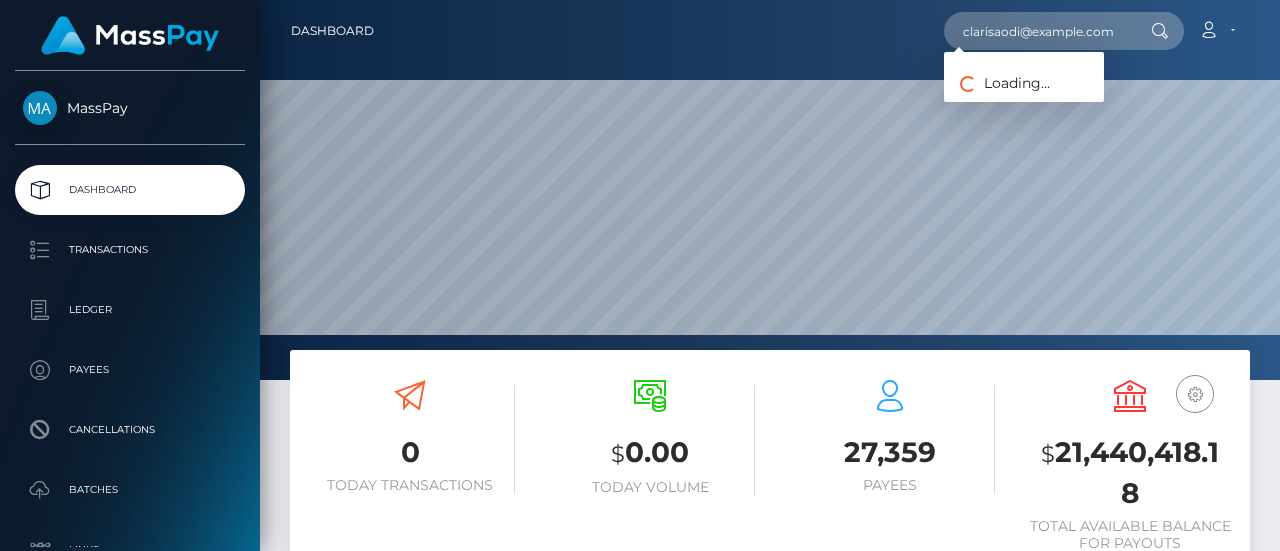 scroll, scrollTop: 0, scrollLeft: 0, axis: both 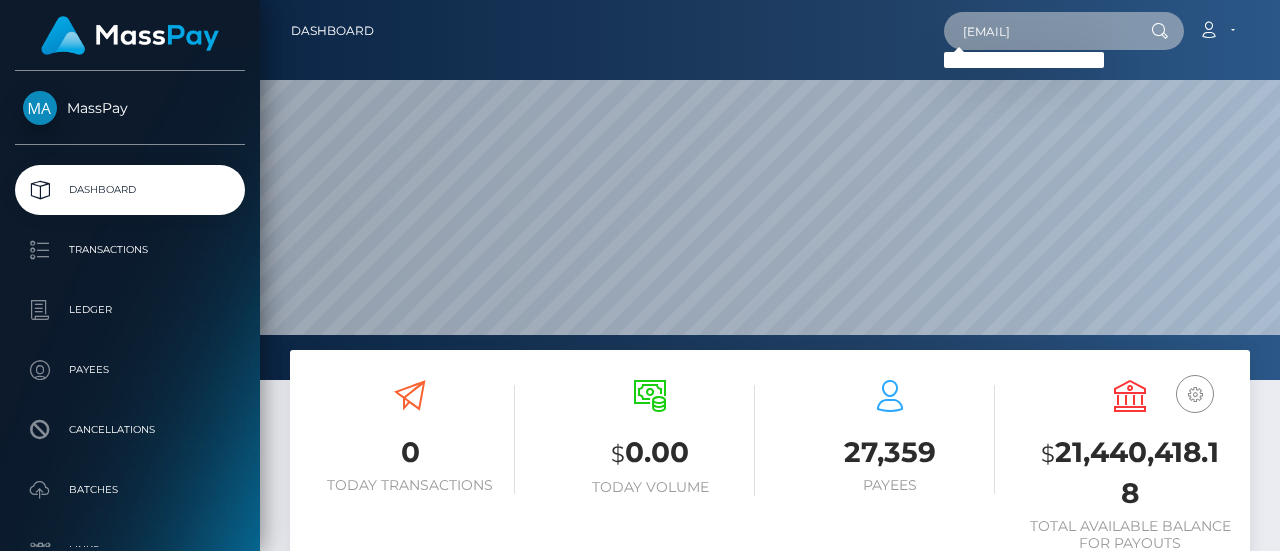 drag, startPoint x: 960, startPoint y: 23, endPoint x: 1149, endPoint y: 45, distance: 190.27611 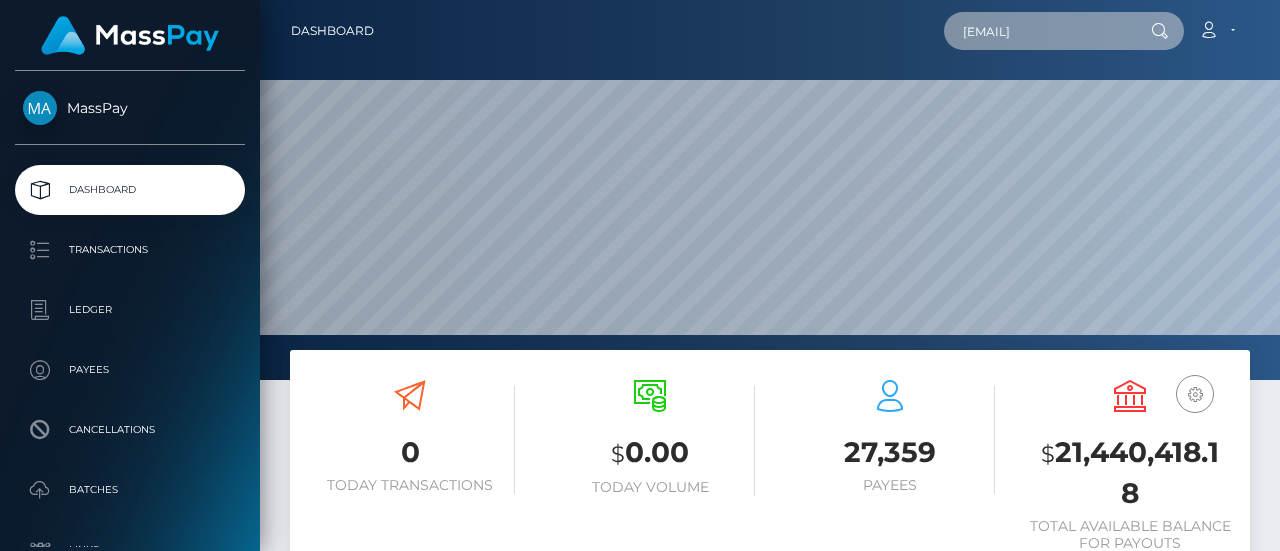 paste on "[FIRST]" 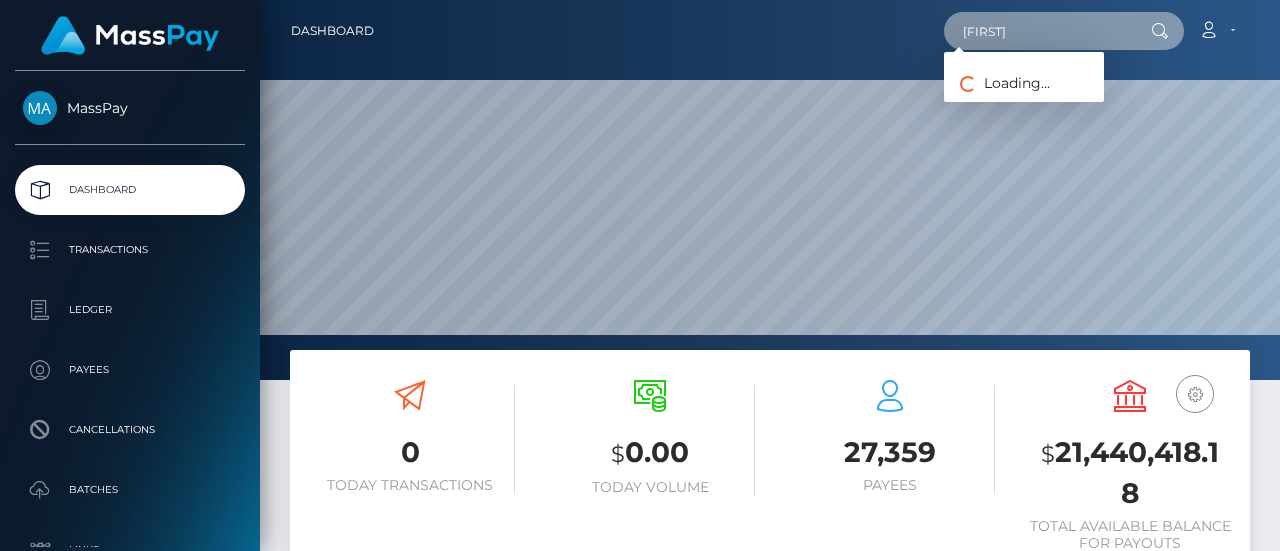 type on "[FIRST]" 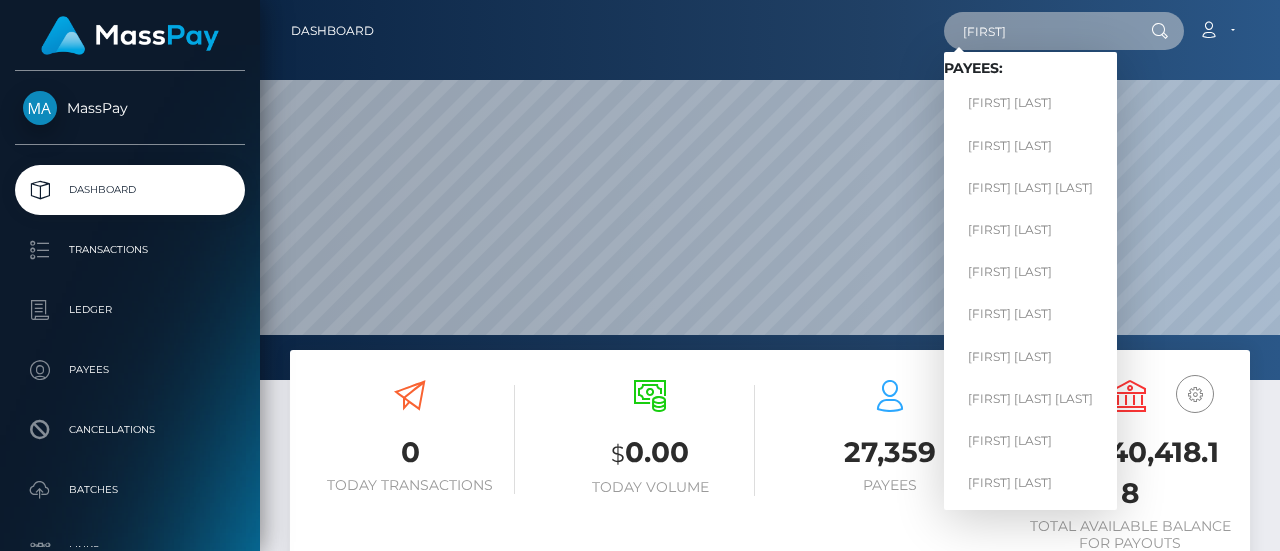 drag, startPoint x: 948, startPoint y: 36, endPoint x: 1030, endPoint y: 33, distance: 82.05486 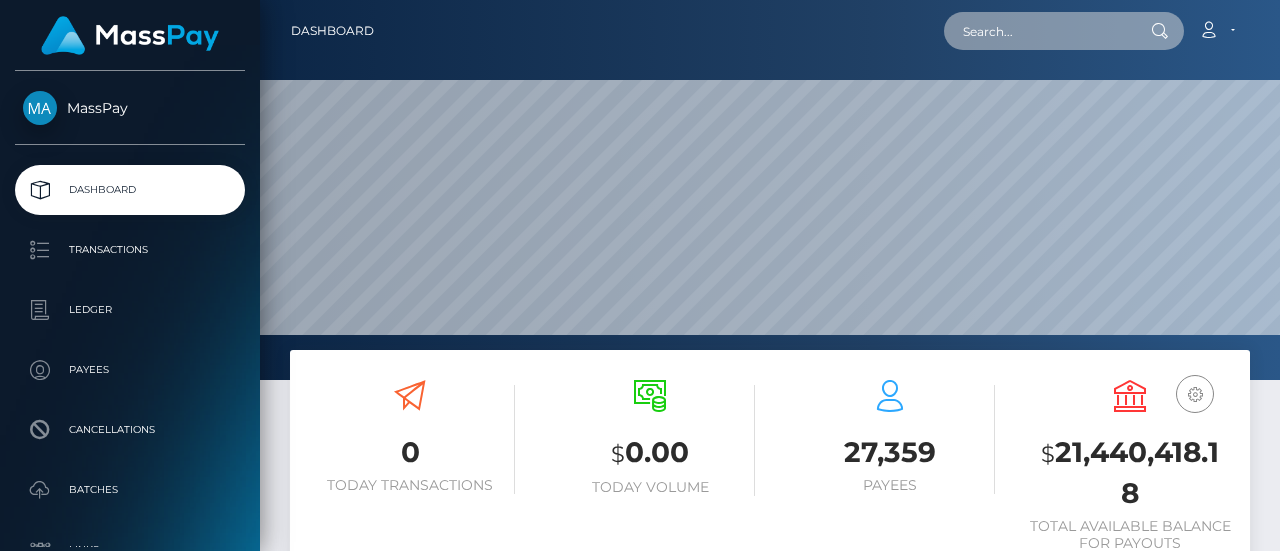 paste on "[EMAIL]" 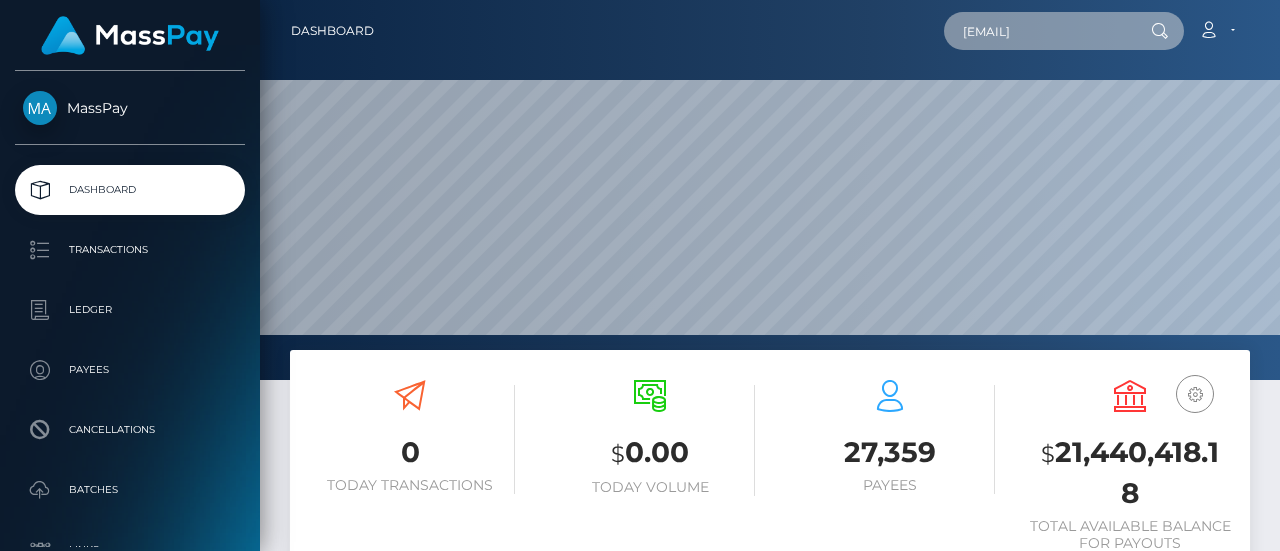 scroll, scrollTop: 0, scrollLeft: 22, axis: horizontal 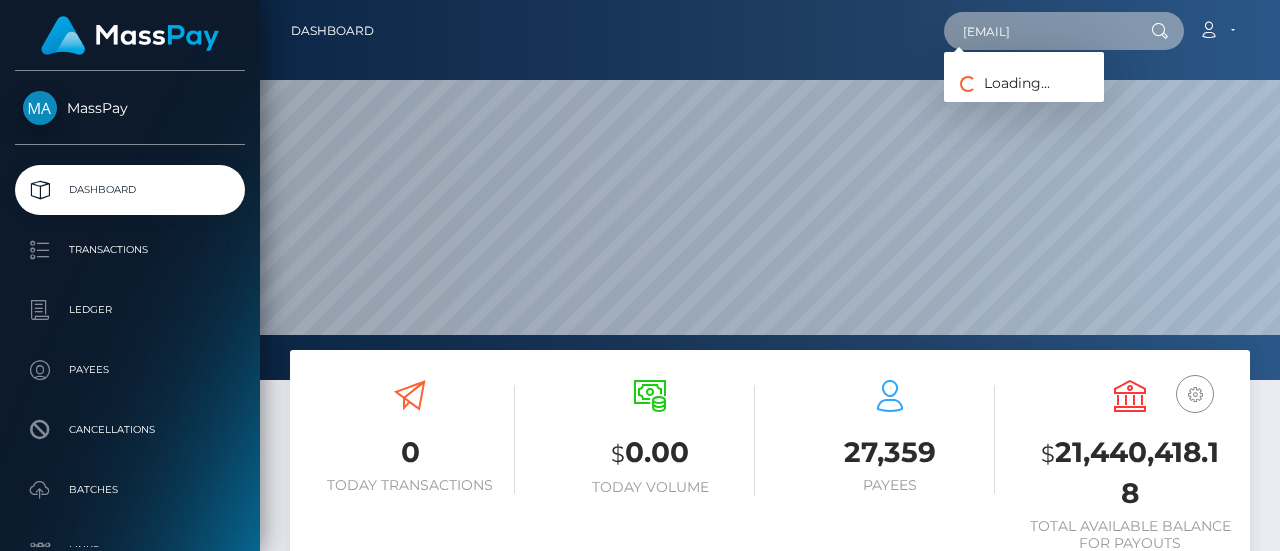 type on "[EMAIL]" 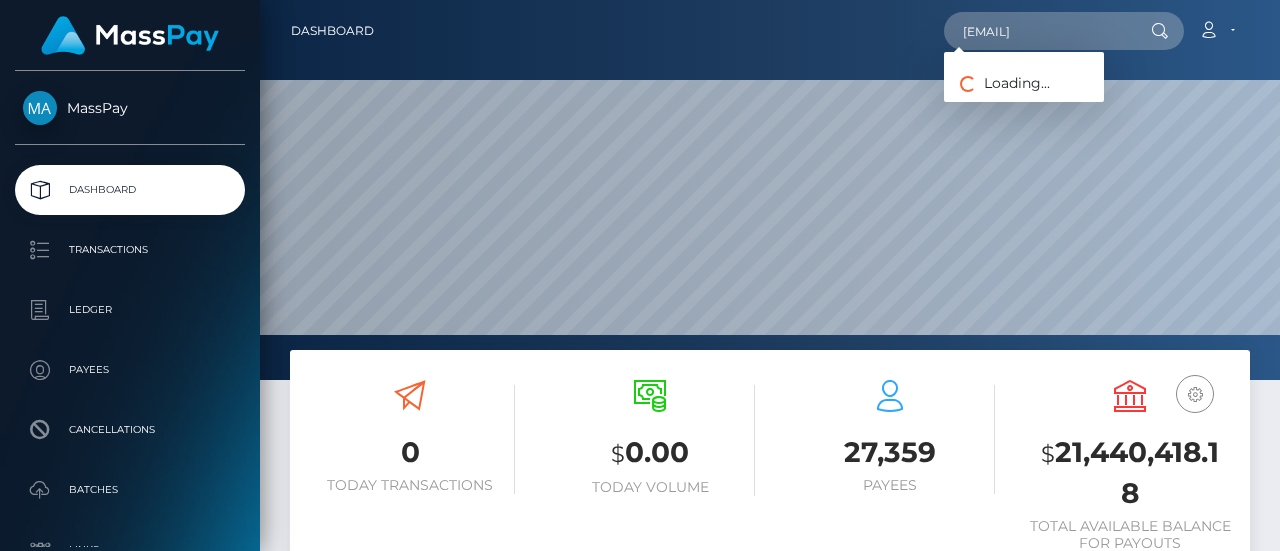 scroll, scrollTop: 0, scrollLeft: 0, axis: both 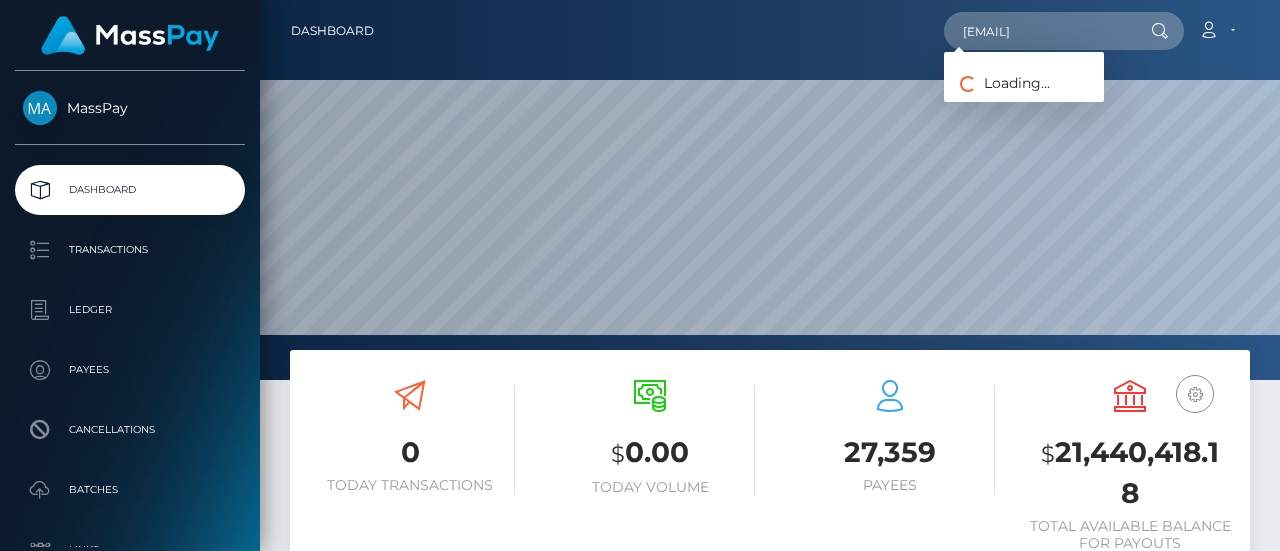 click on "Payees: [FIRST]  [LAST] [FIRST]  [LAST] [FIRST] [LAST] [FIRST]  [LAST] [FIRST]  [LAST] [FIRST]  [LAST] [FIRST]  [LAST] [FIRST]  [LAST] [FIRST]  [LAST] [FIRST]  [LAST] [FIRST]  [LAST]" at bounding box center [1024, 77] 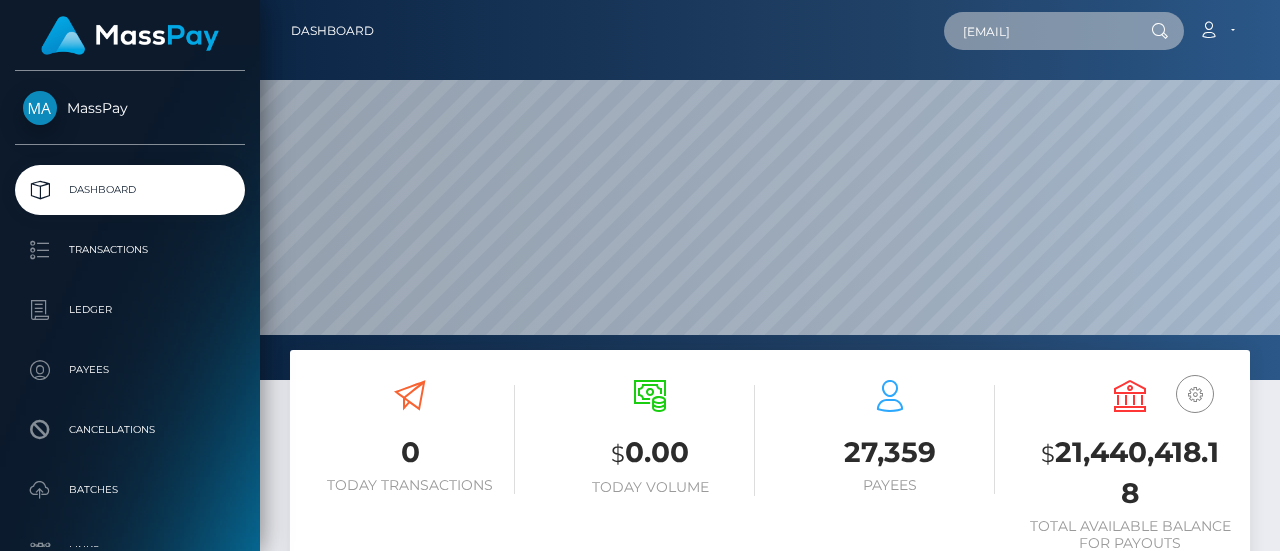 click on "[EMAIL]" at bounding box center (1038, 31) 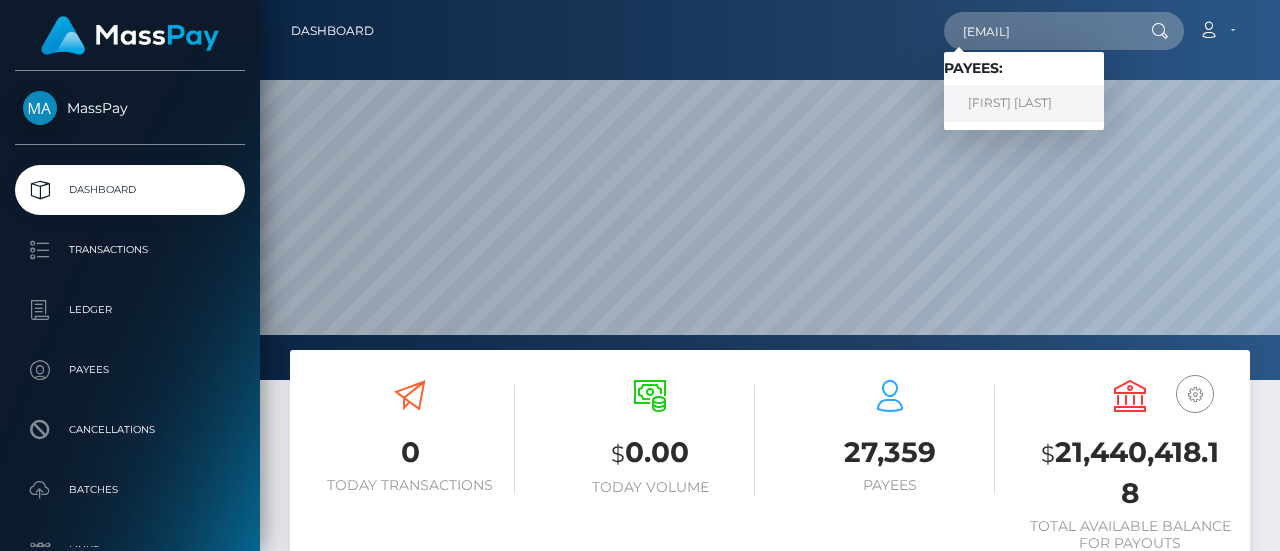 click on "[FIRST]  [LAST]" at bounding box center (1024, 103) 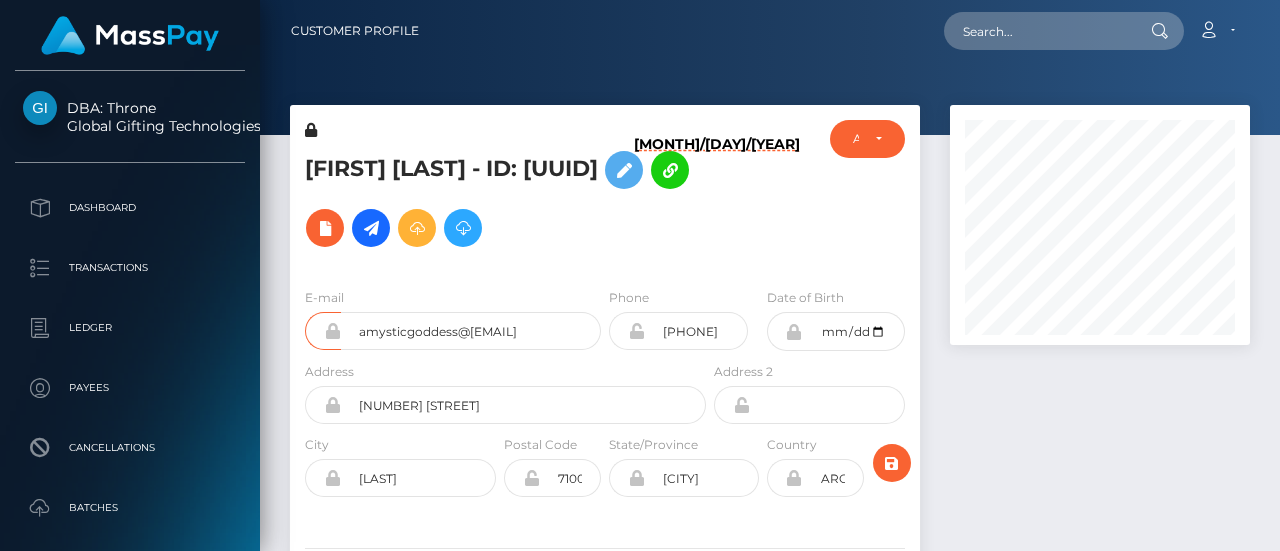 scroll, scrollTop: 0, scrollLeft: 0, axis: both 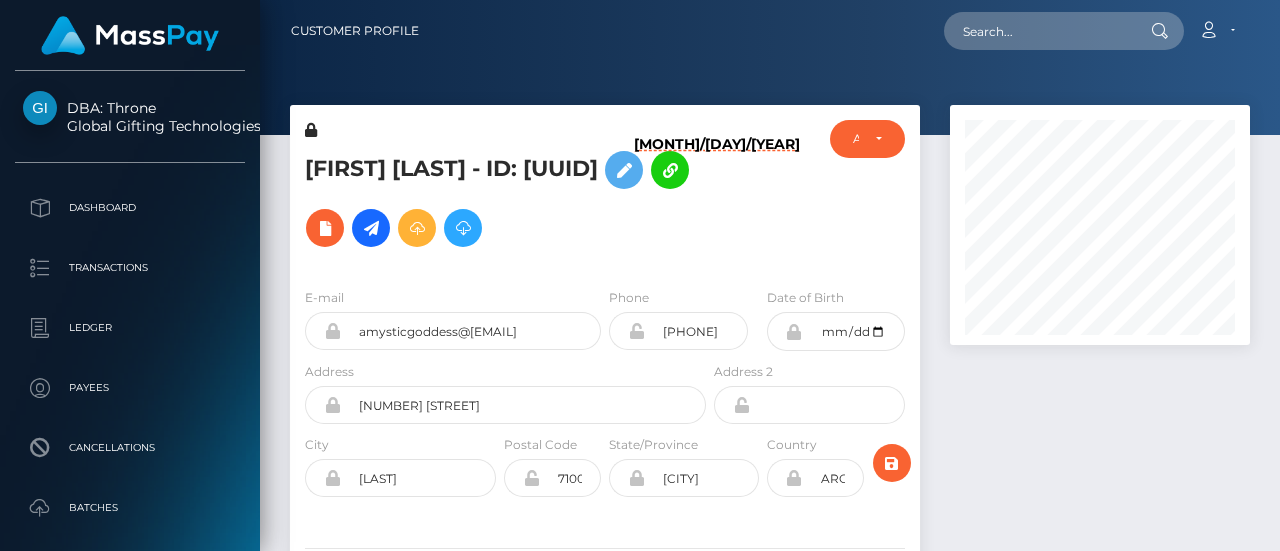 click at bounding box center (1100, 391) 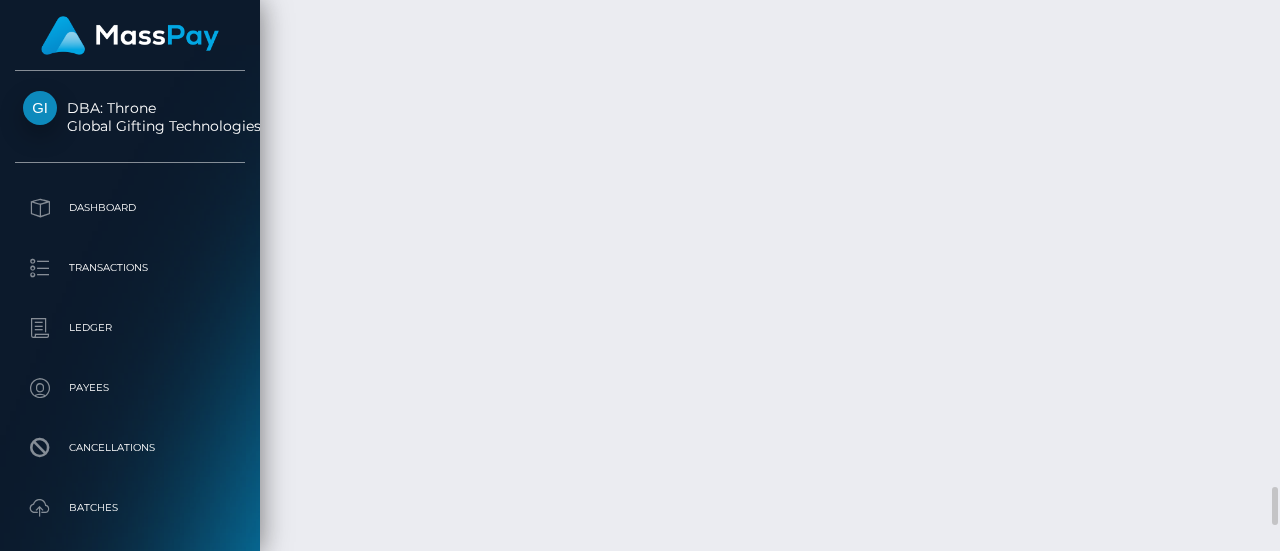 scroll, scrollTop: 6900, scrollLeft: 0, axis: vertical 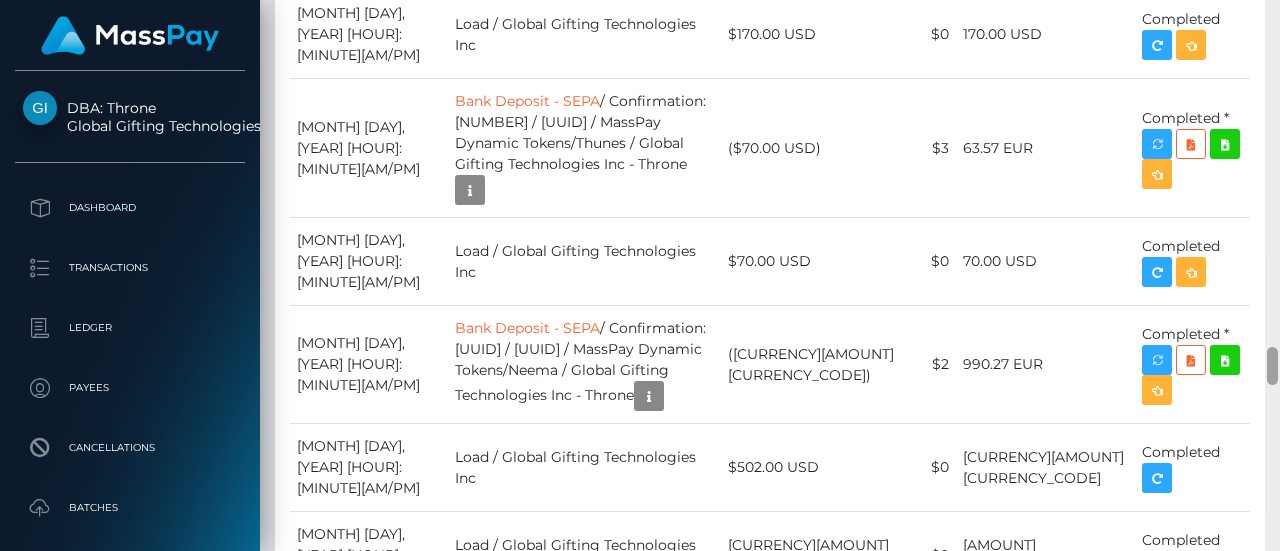 drag, startPoint x: 1276, startPoint y: 513, endPoint x: 1261, endPoint y: 375, distance: 138.81282 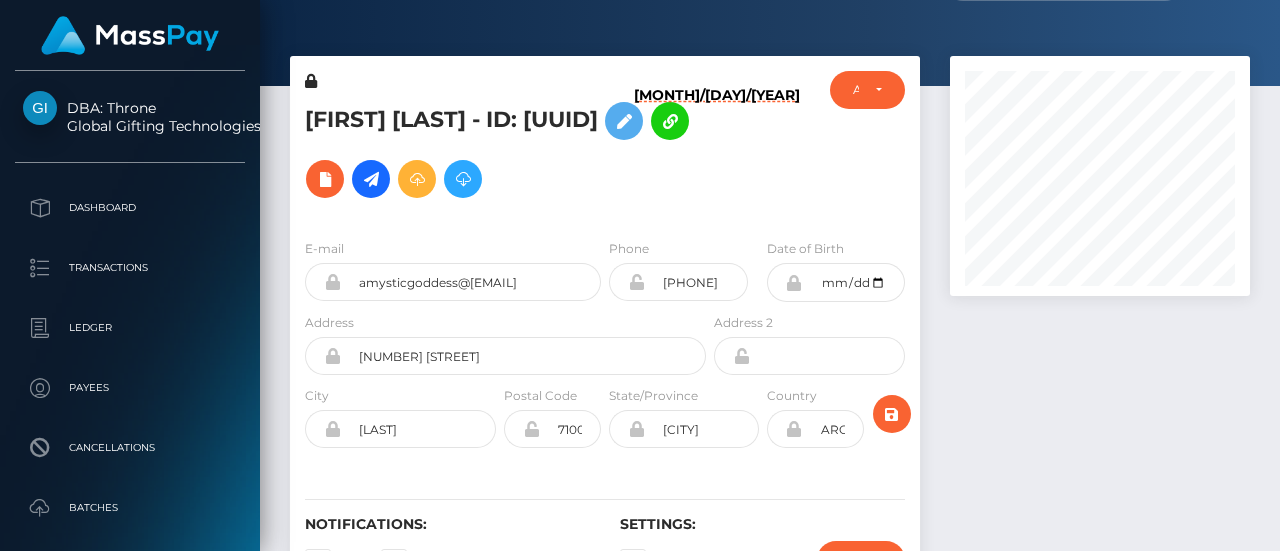 scroll, scrollTop: 0, scrollLeft: 0, axis: both 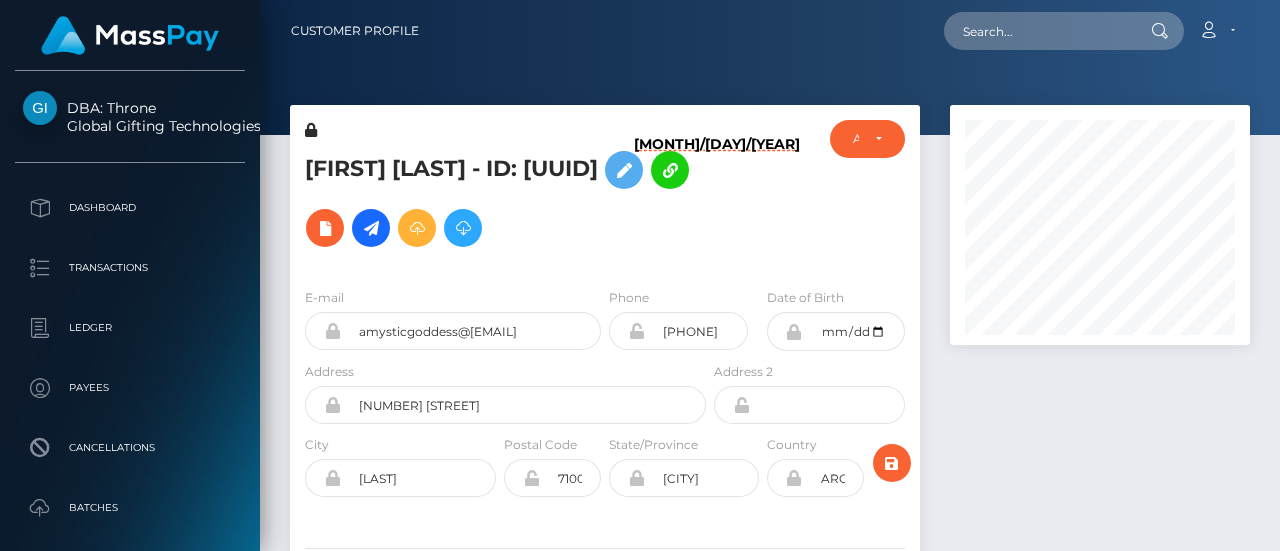 drag, startPoint x: 1270, startPoint y: 373, endPoint x: 1054, endPoint y: -121, distance: 539.1586 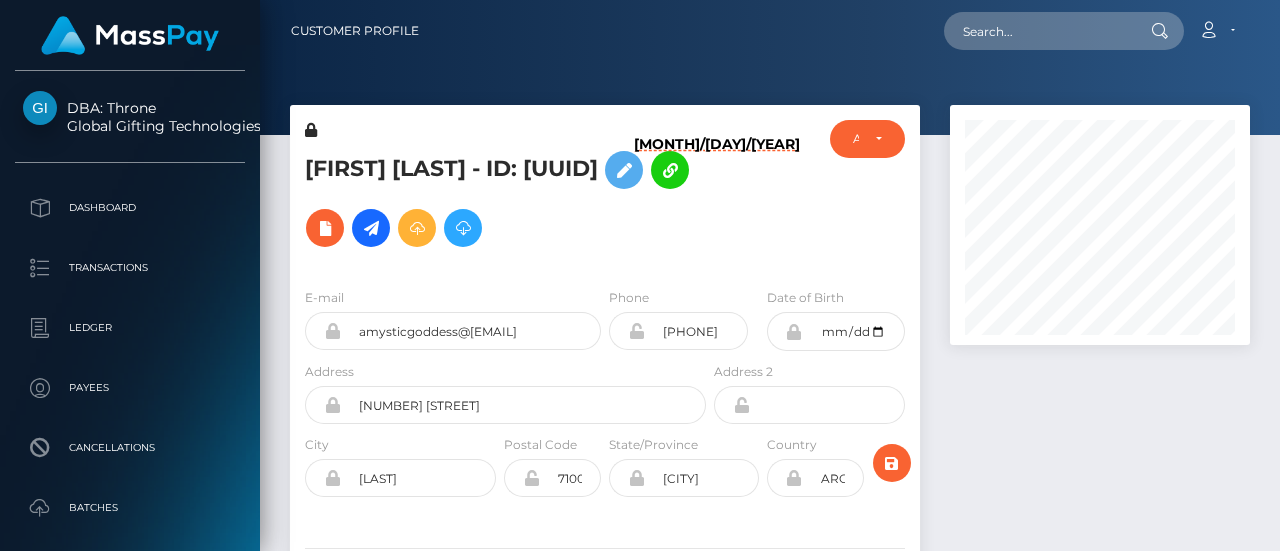 click on "DBA: Throne
Global Gifting Technologies Inc
Dashboard
Transactions
Ledger
Payees Cancellations" at bounding box center [640, 275] 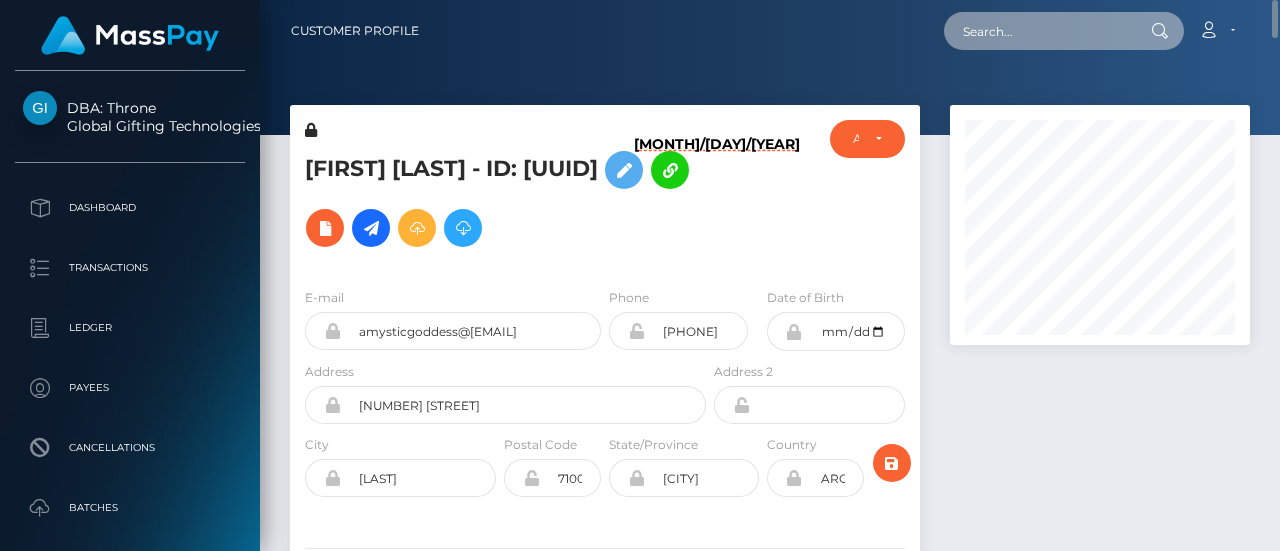 click at bounding box center (1038, 31) 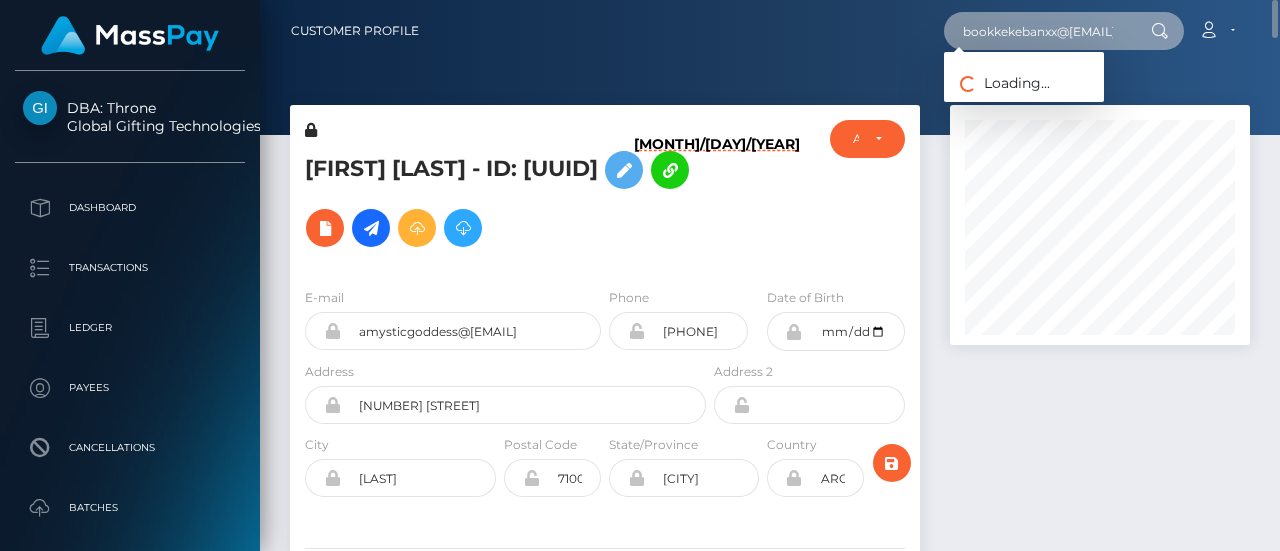 scroll, scrollTop: 0, scrollLeft: 19, axis: horizontal 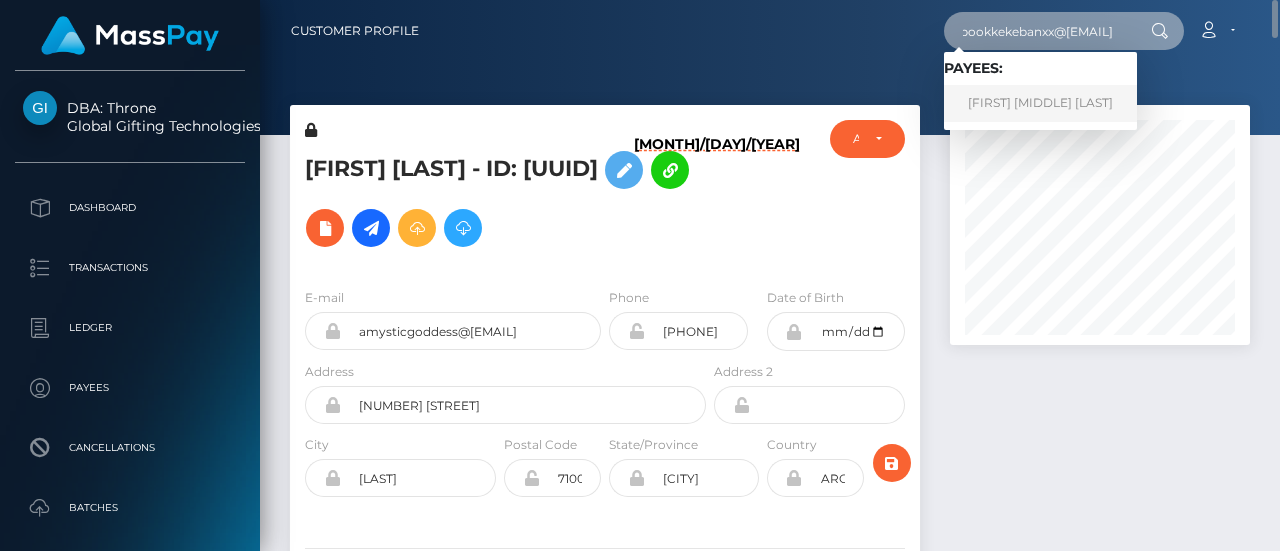 type on "bookkekebanxx@gmail.com" 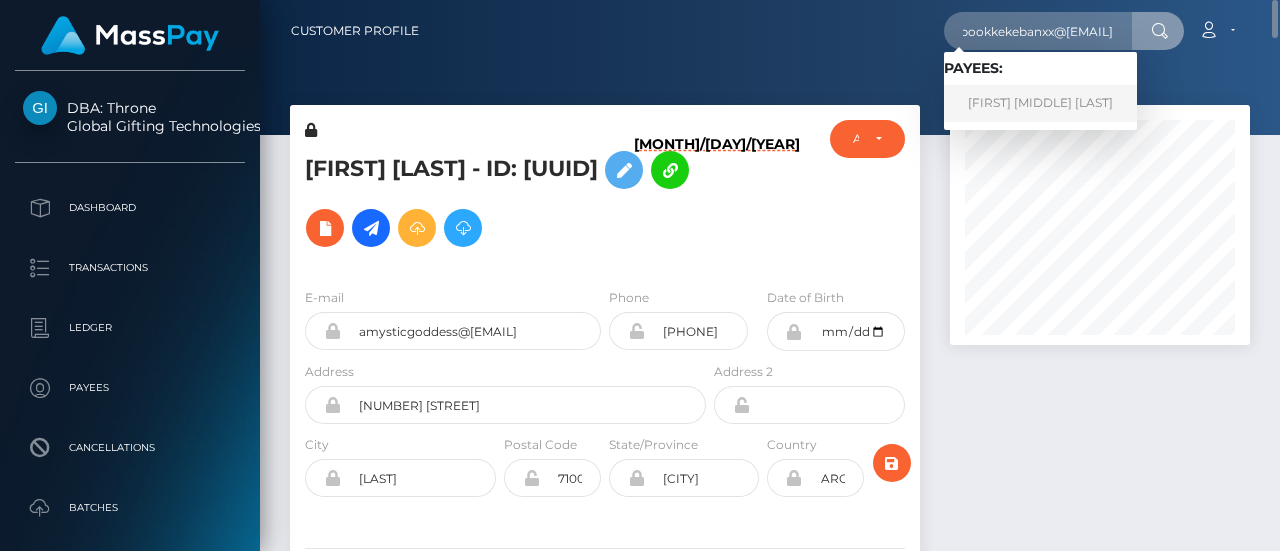 scroll, scrollTop: 0, scrollLeft: 0, axis: both 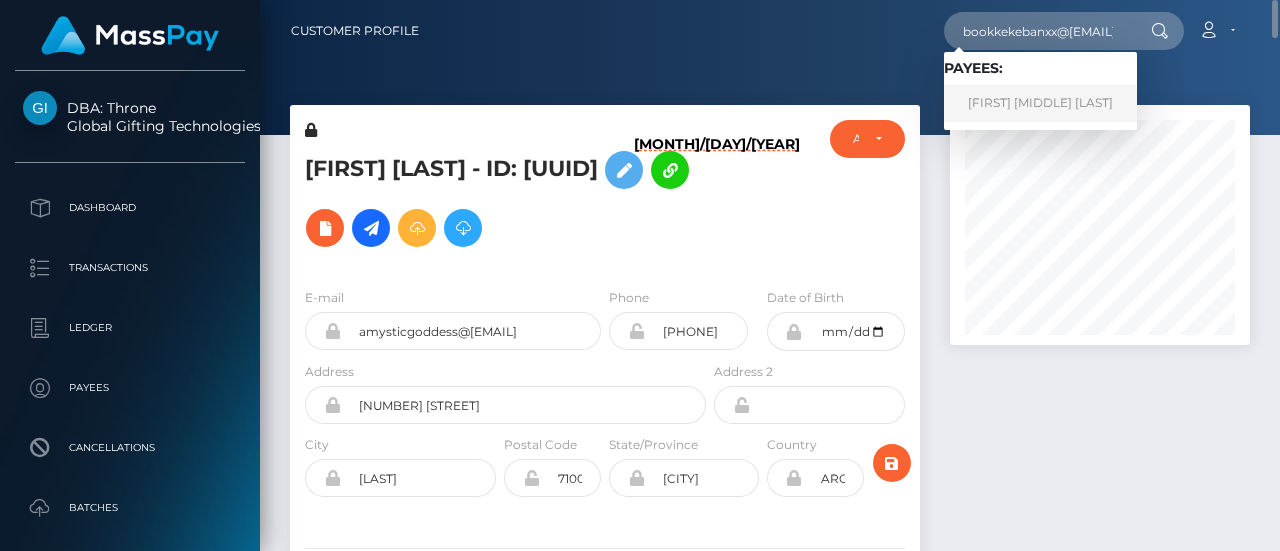 click on "KAREN ELIZABETH ONEILL" at bounding box center [1040, 103] 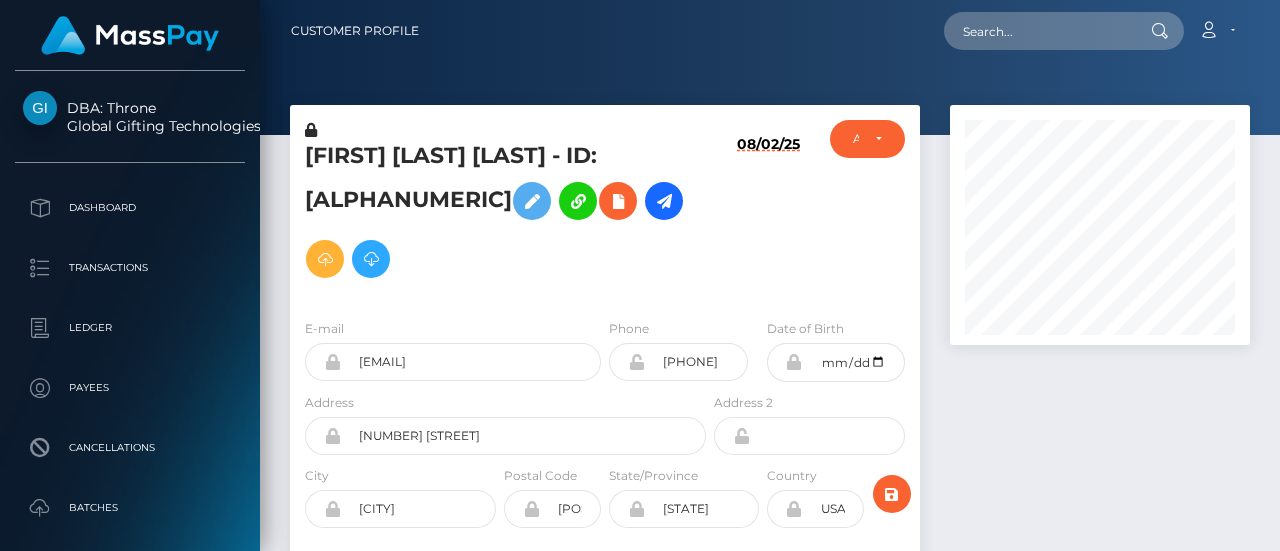 scroll, scrollTop: 0, scrollLeft: 0, axis: both 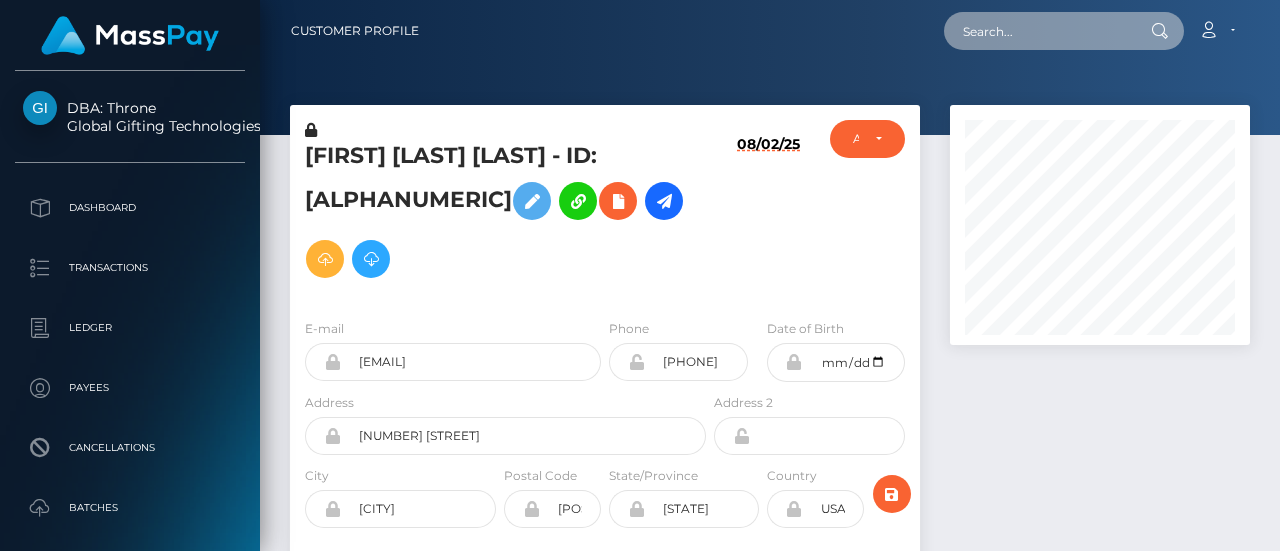 click at bounding box center (1038, 31) 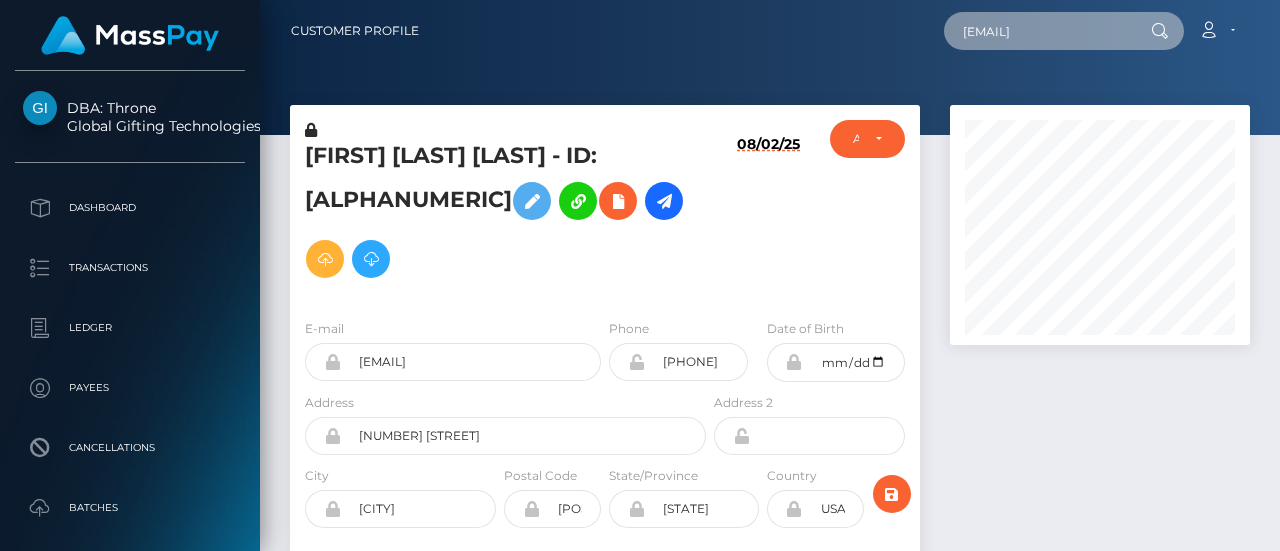 scroll, scrollTop: 0, scrollLeft: 19, axis: horizontal 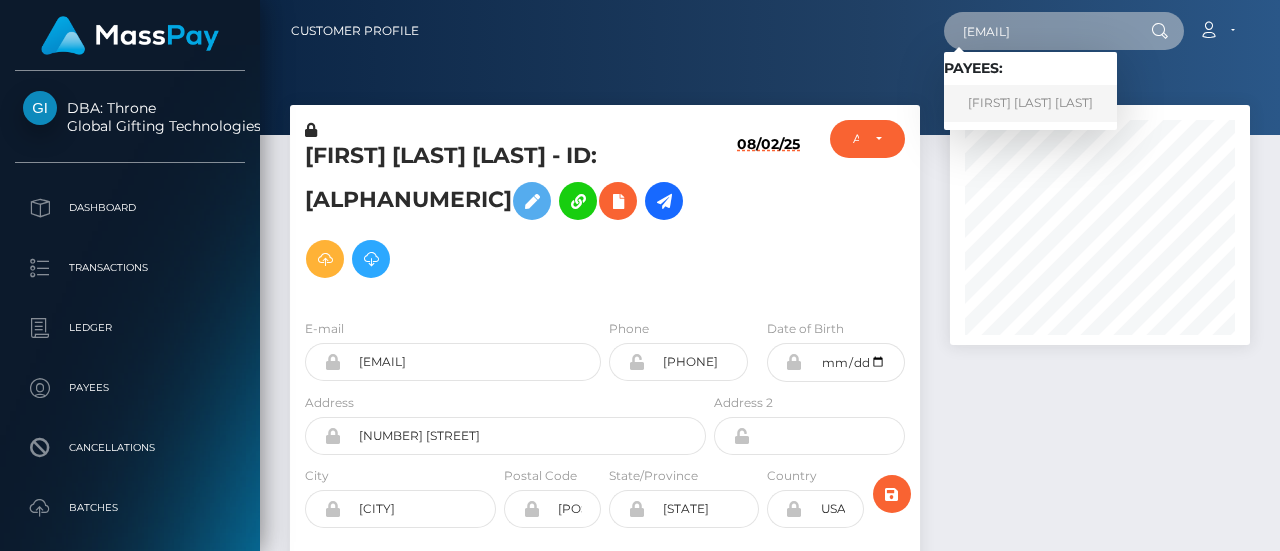 type on "[EMAIL]" 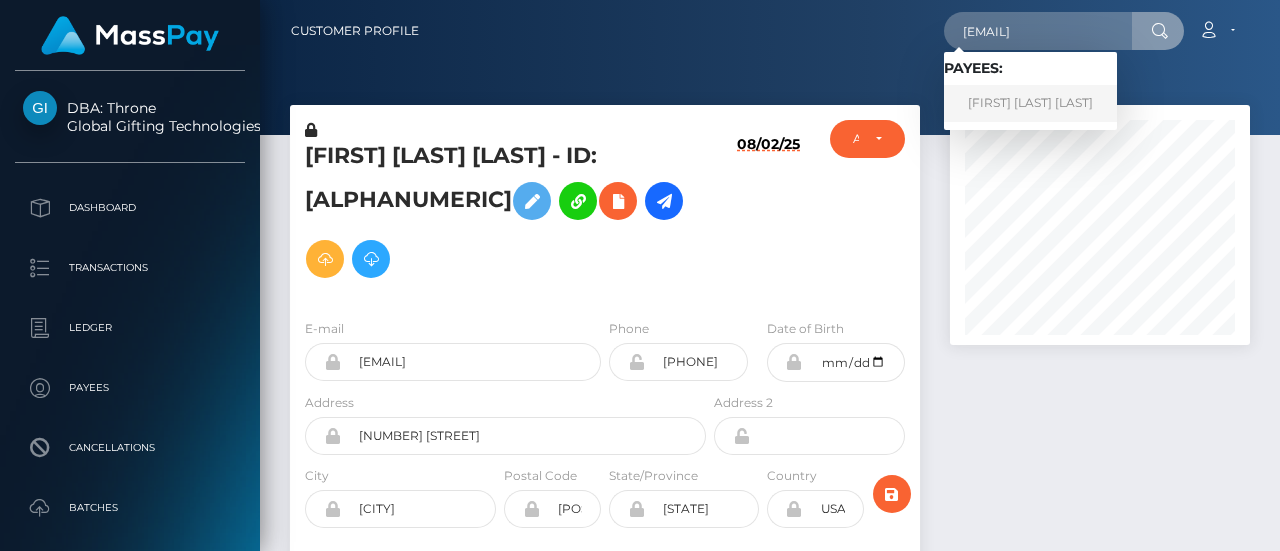 scroll, scrollTop: 0, scrollLeft: 0, axis: both 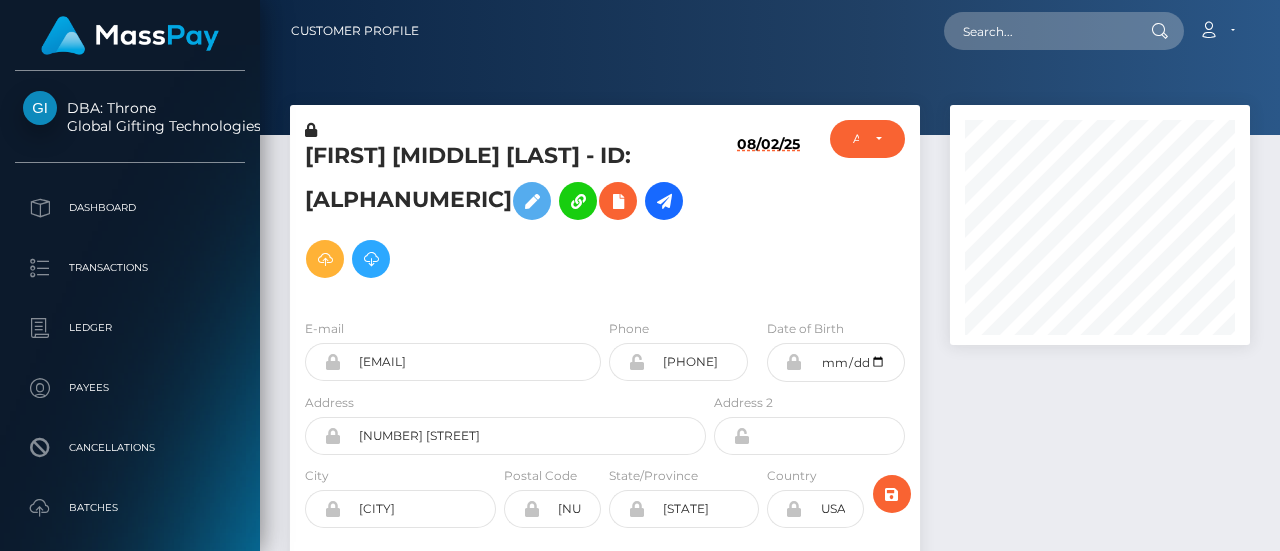 click at bounding box center (1100, 225) 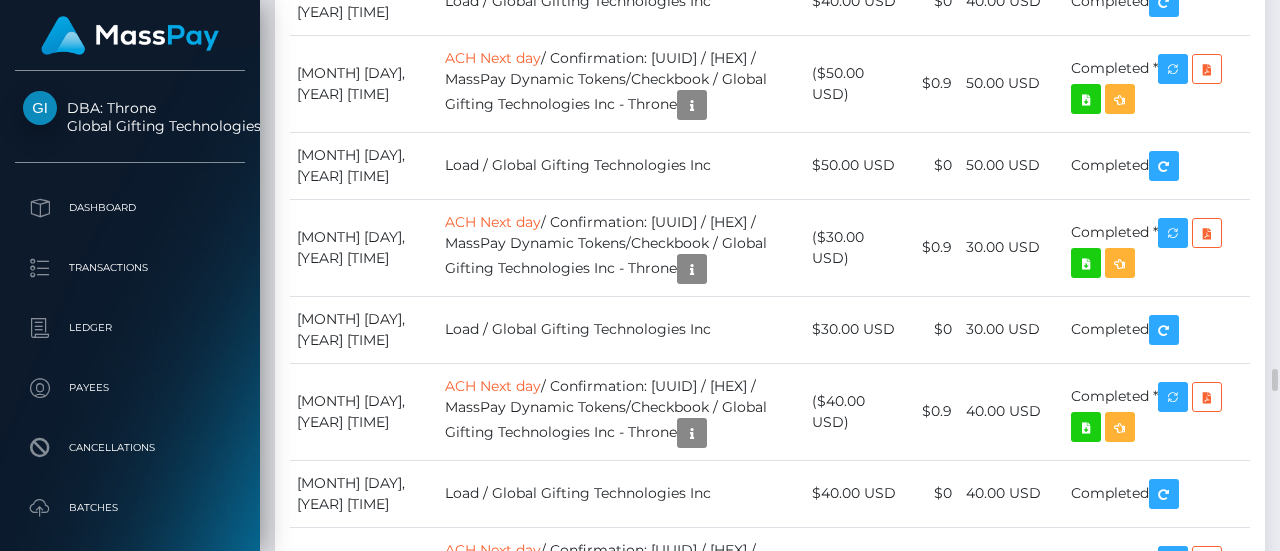 scroll, scrollTop: 8940, scrollLeft: 0, axis: vertical 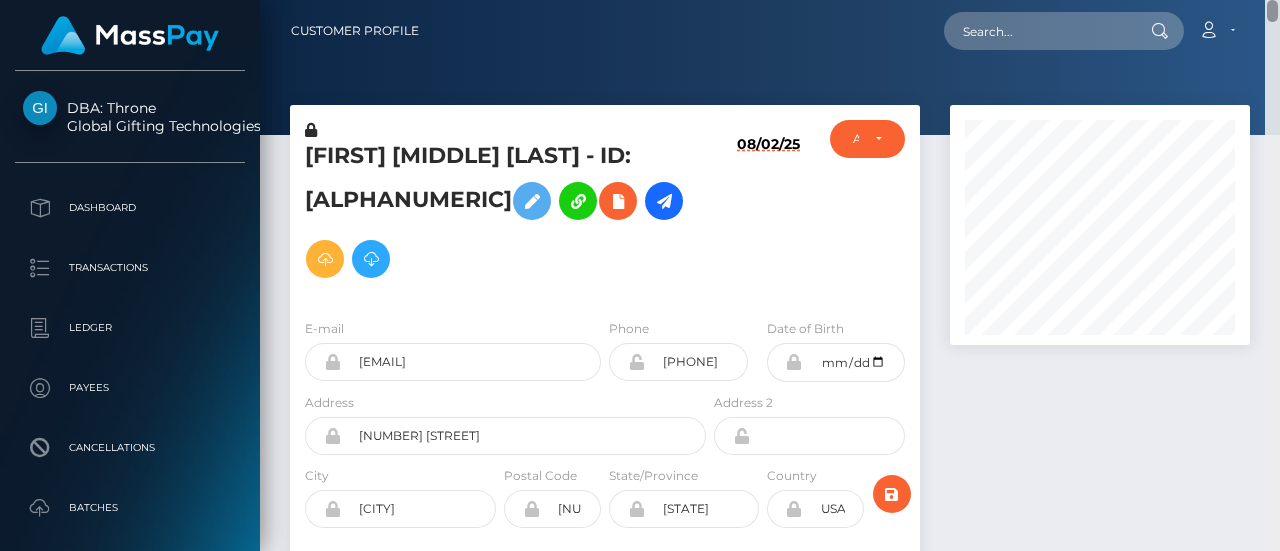 drag, startPoint x: 1272, startPoint y: 376, endPoint x: 1262, endPoint y: -67, distance: 443.11285 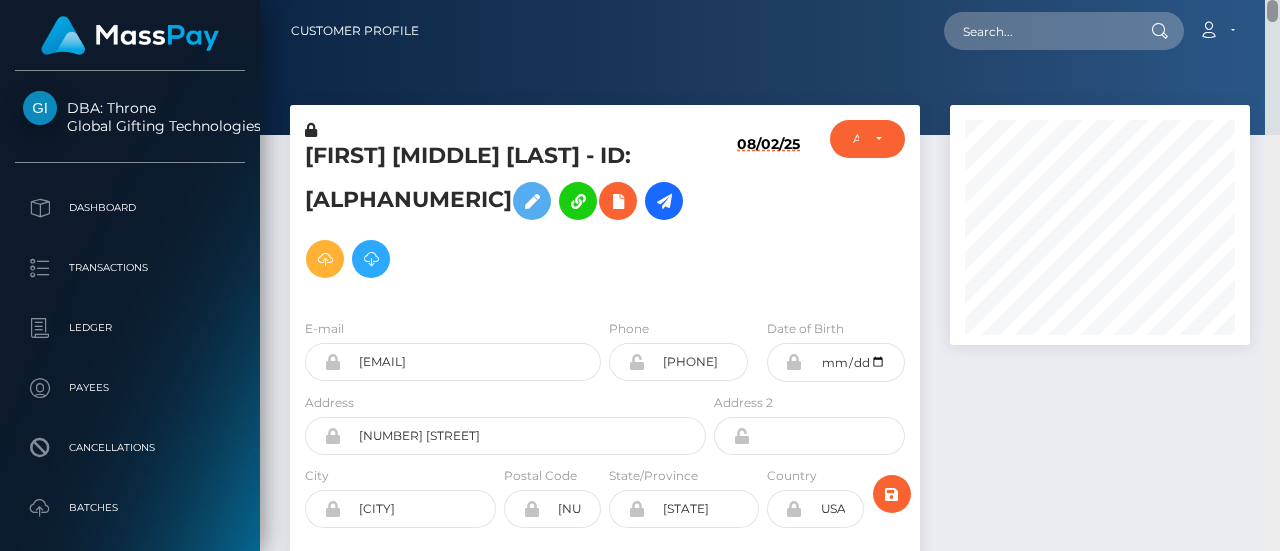 click on "DBA: Throne
Global Gifting Technologies Inc
Dashboard
Transactions
Ledger
Payees Cancellations" at bounding box center [640, 275] 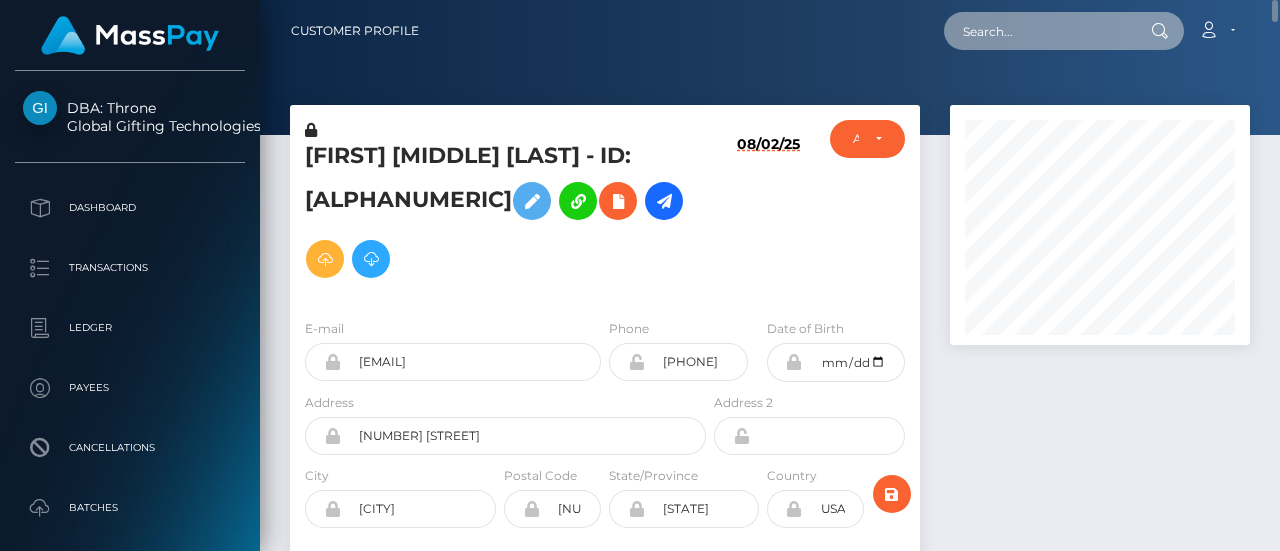 click at bounding box center (1038, 31) 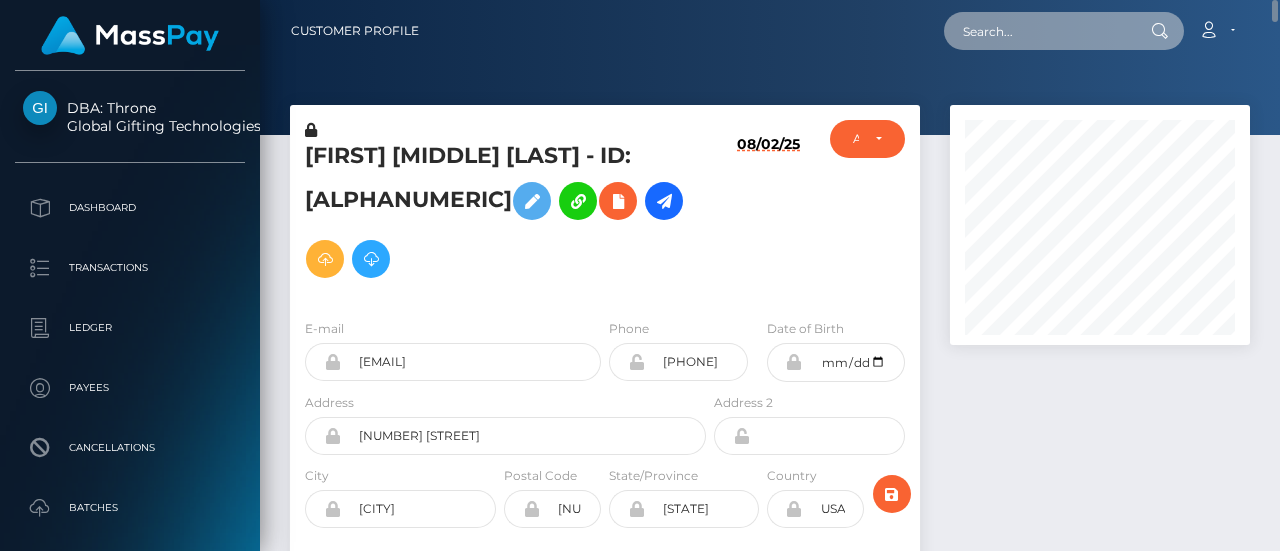 paste on "[EMAIL]" 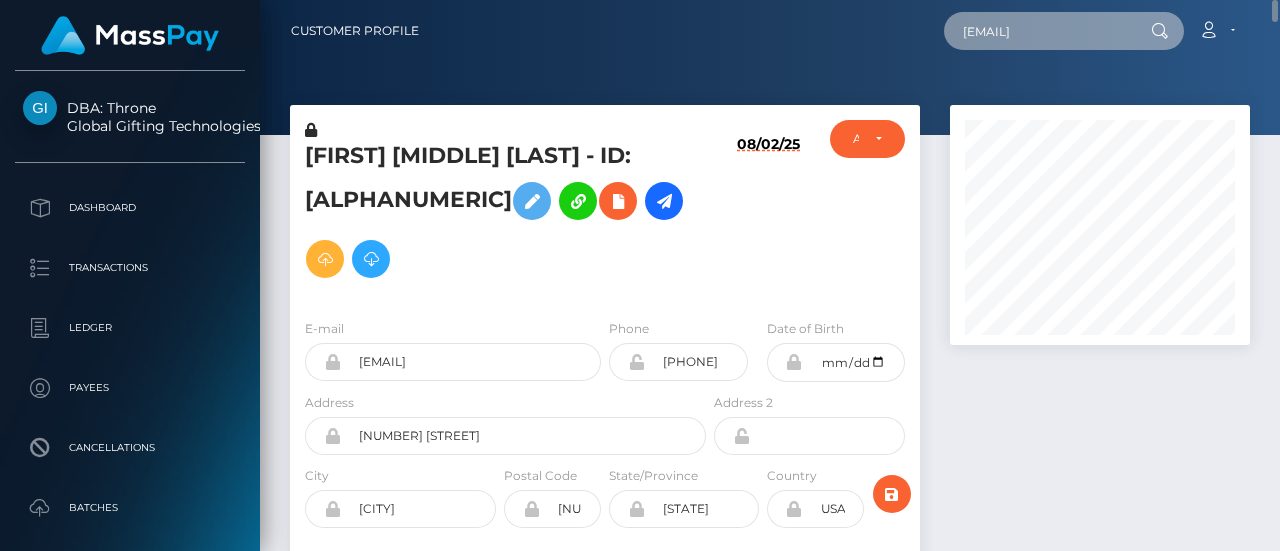 scroll, scrollTop: 0, scrollLeft: 12, axis: horizontal 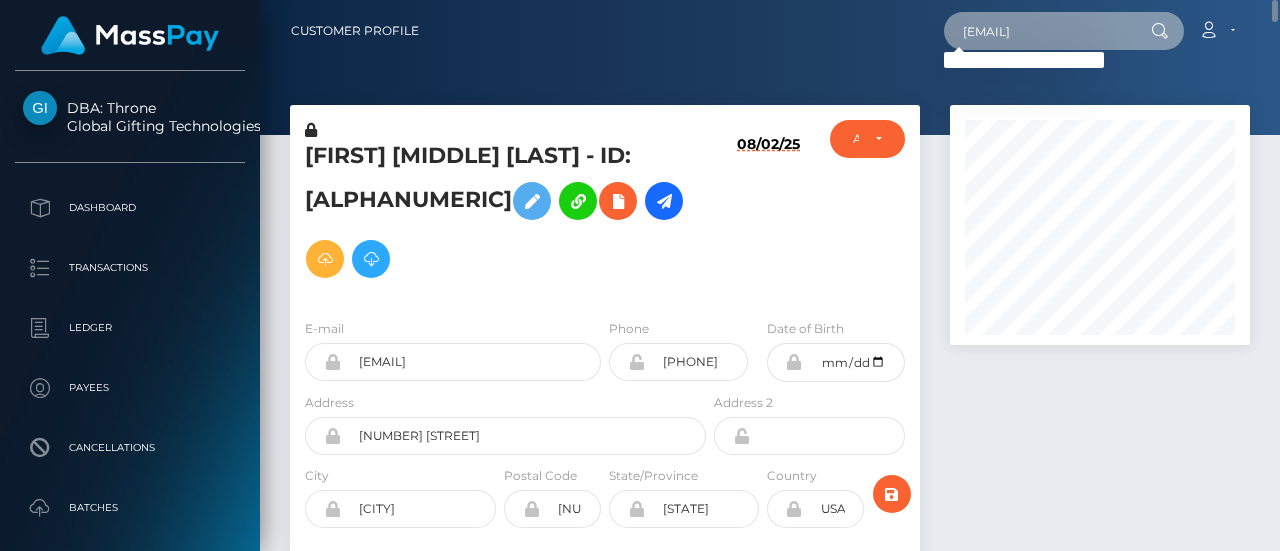 type on "[EMAIL]" 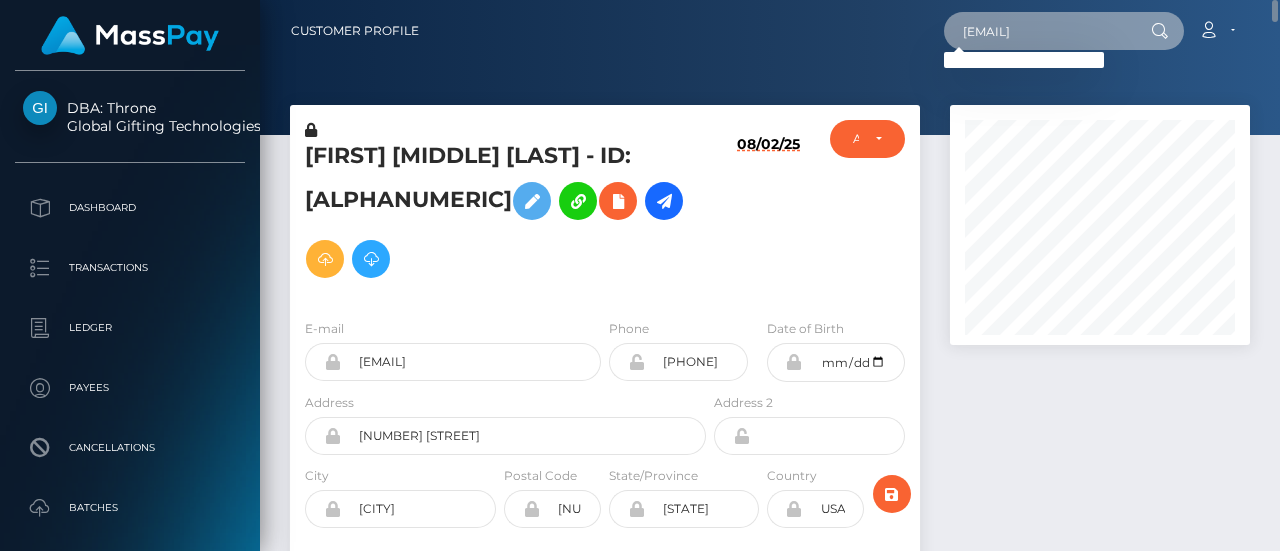 scroll, scrollTop: 0, scrollLeft: 0, axis: both 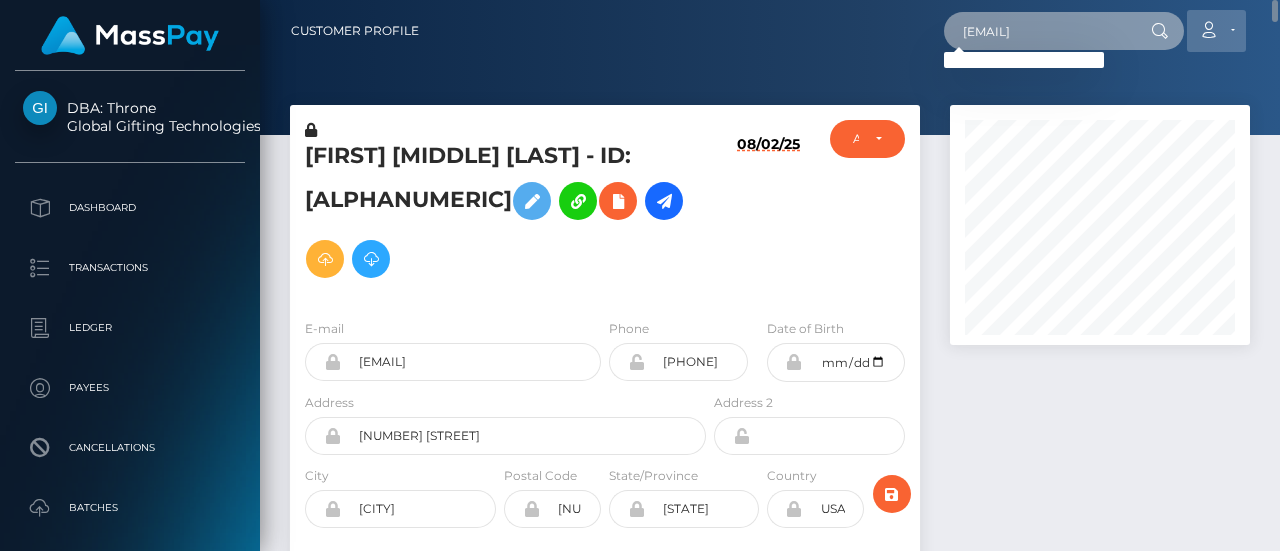 drag, startPoint x: 962, startPoint y: 38, endPoint x: 1190, endPoint y: 29, distance: 228.17757 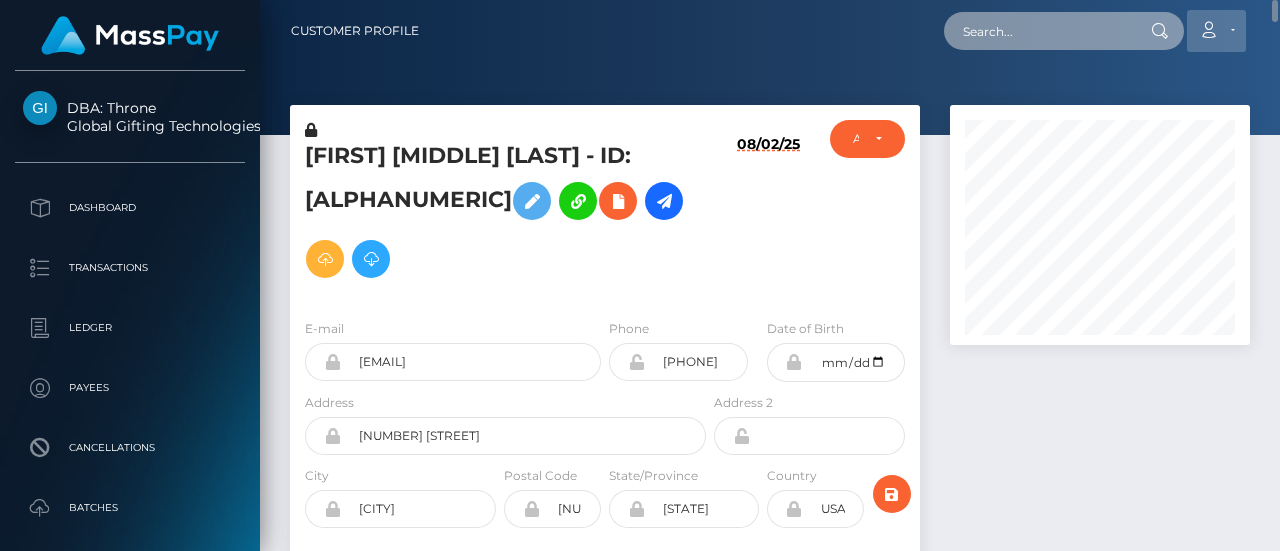 scroll, scrollTop: 0, scrollLeft: 0, axis: both 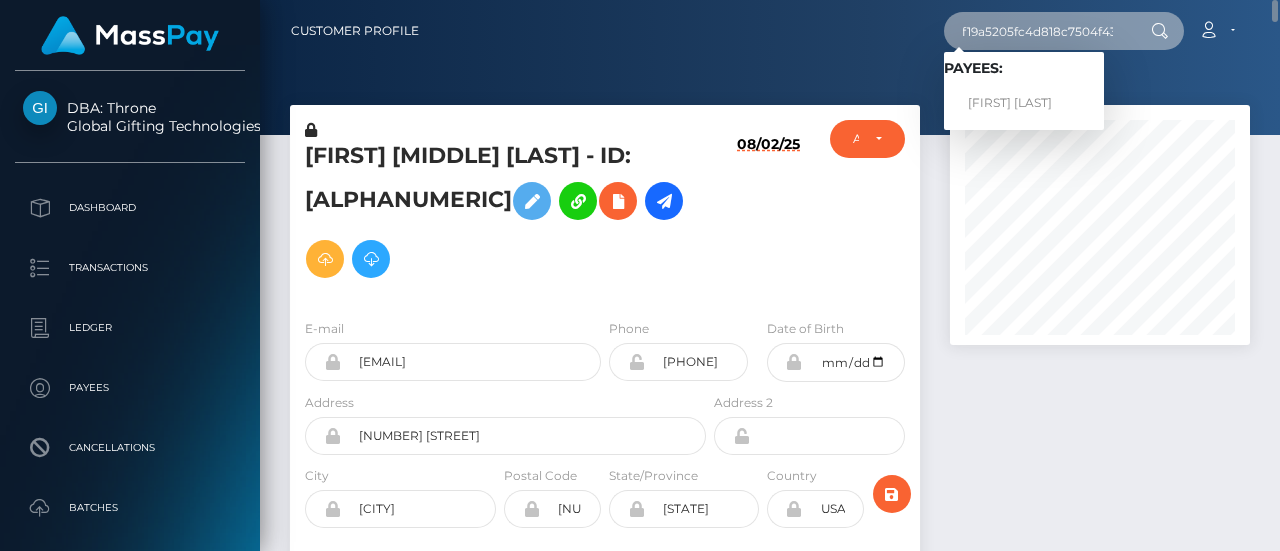 type on "5f19a5205fc4d818c7504f43" 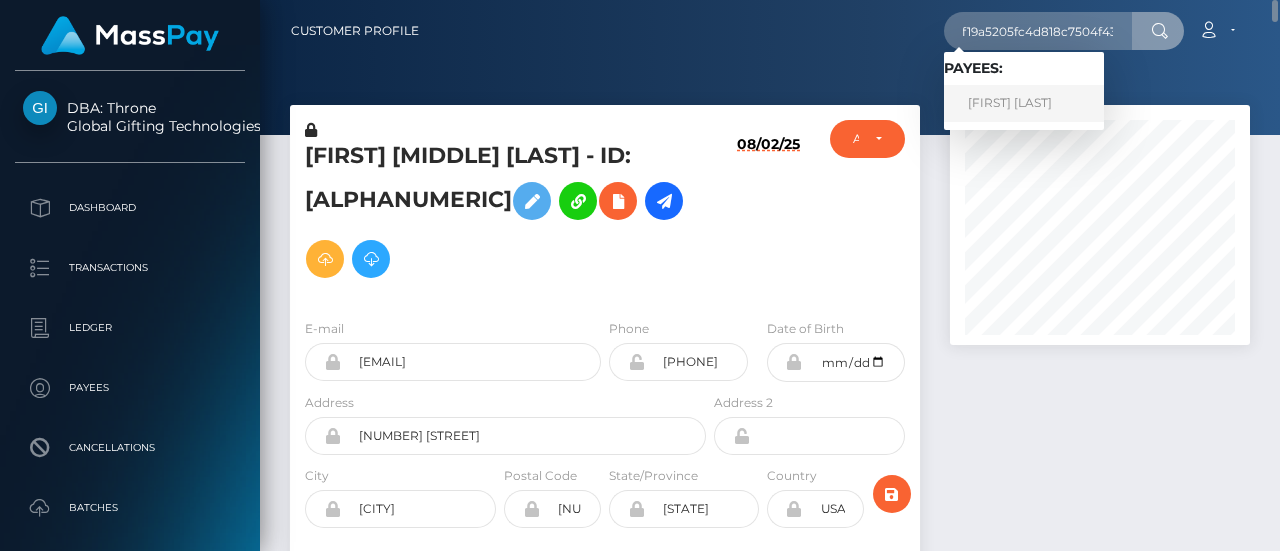 scroll, scrollTop: 0, scrollLeft: 0, axis: both 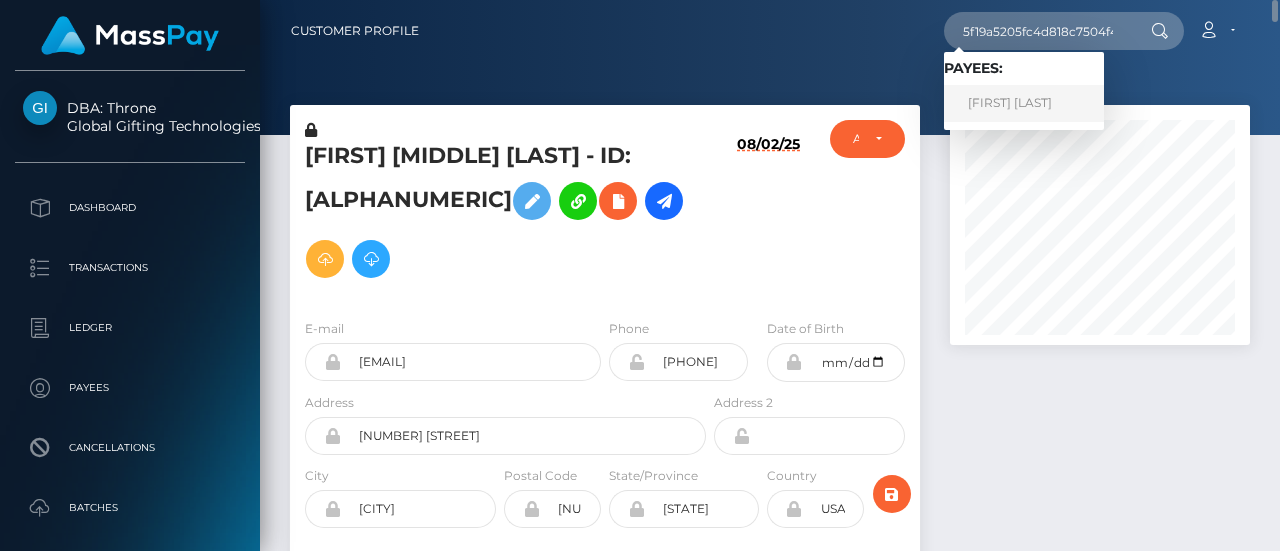 click on "Katelyn  Lyons" at bounding box center [1024, 103] 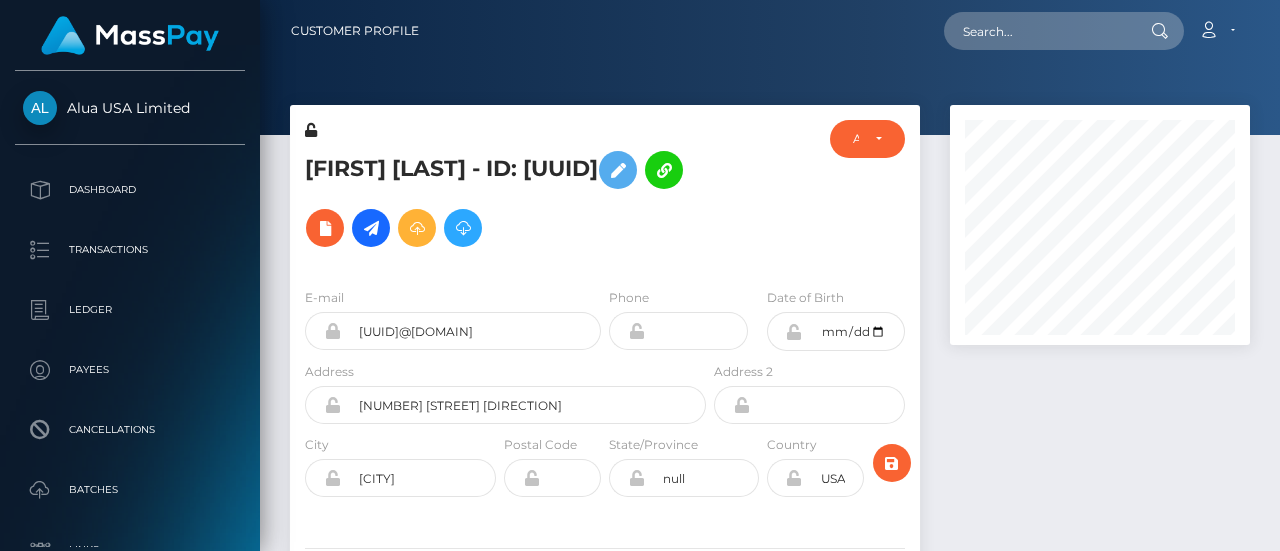 scroll, scrollTop: 0, scrollLeft: 0, axis: both 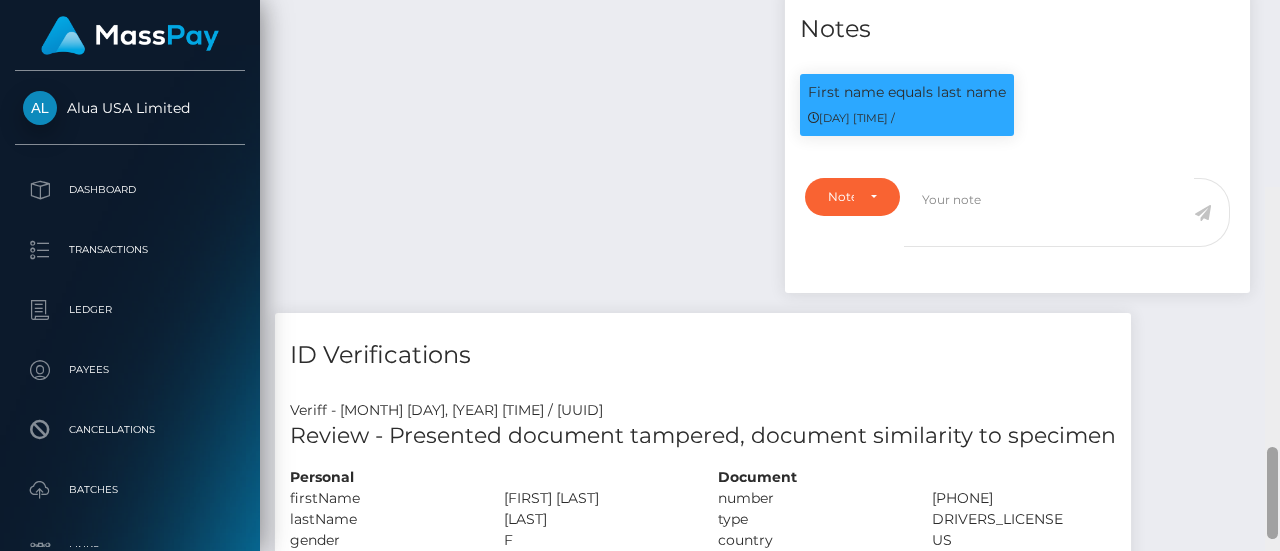 drag, startPoint x: 1274, startPoint y: 389, endPoint x: 1262, endPoint y: 304, distance: 85.84288 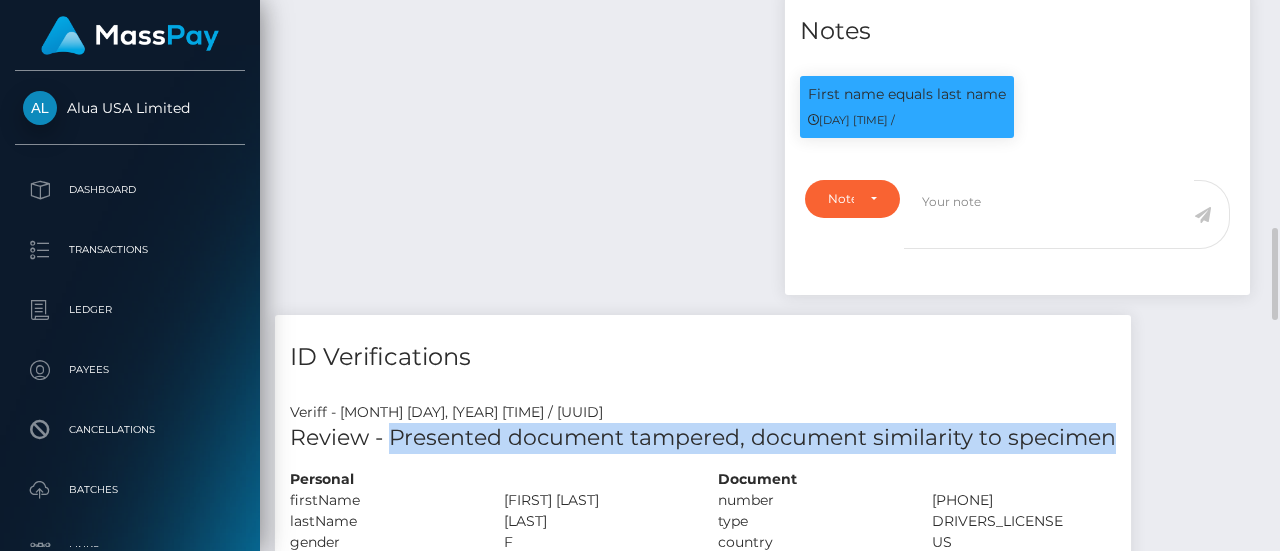 drag, startPoint x: 388, startPoint y: 460, endPoint x: 1148, endPoint y: 463, distance: 760.0059 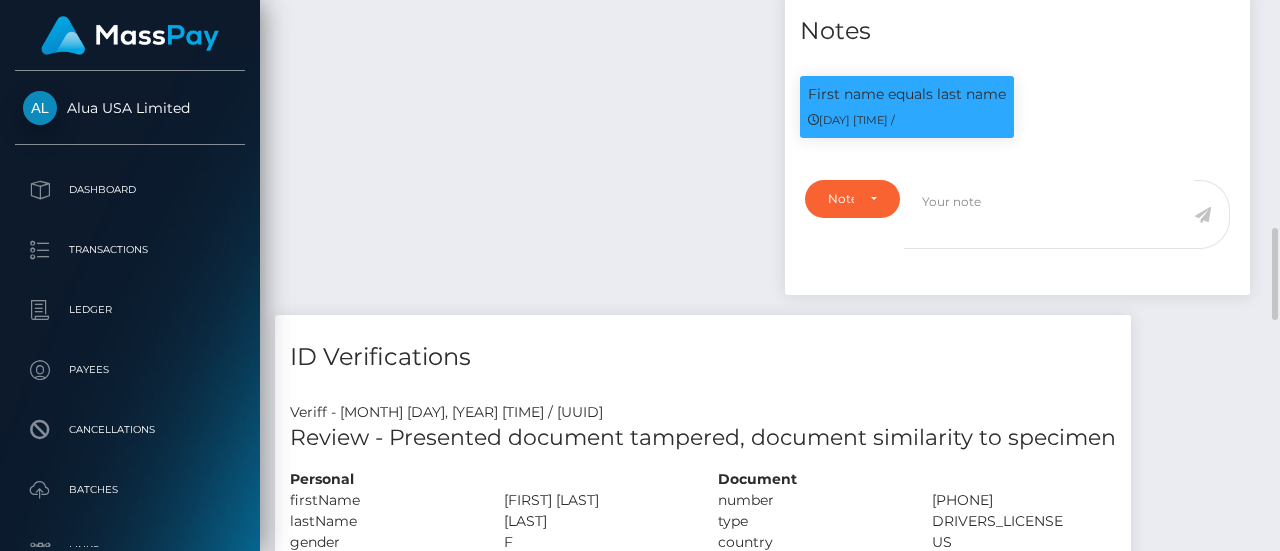 click on "ID Verifications
Veriff
- August  2, 2025 11:57PM
/ e0979a78-3ff6-4e53-85cd-e57511ba8796
Review - Presented document tampered, document similarity to specimen
Personal
Document face" at bounding box center [703, 536] 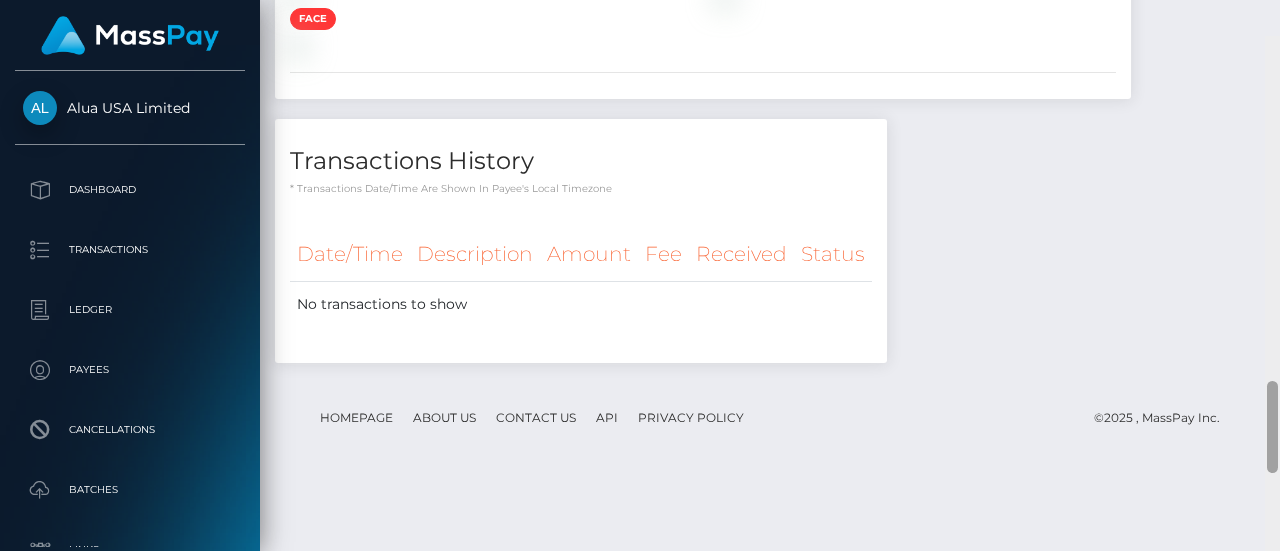scroll, scrollTop: 1990, scrollLeft: 0, axis: vertical 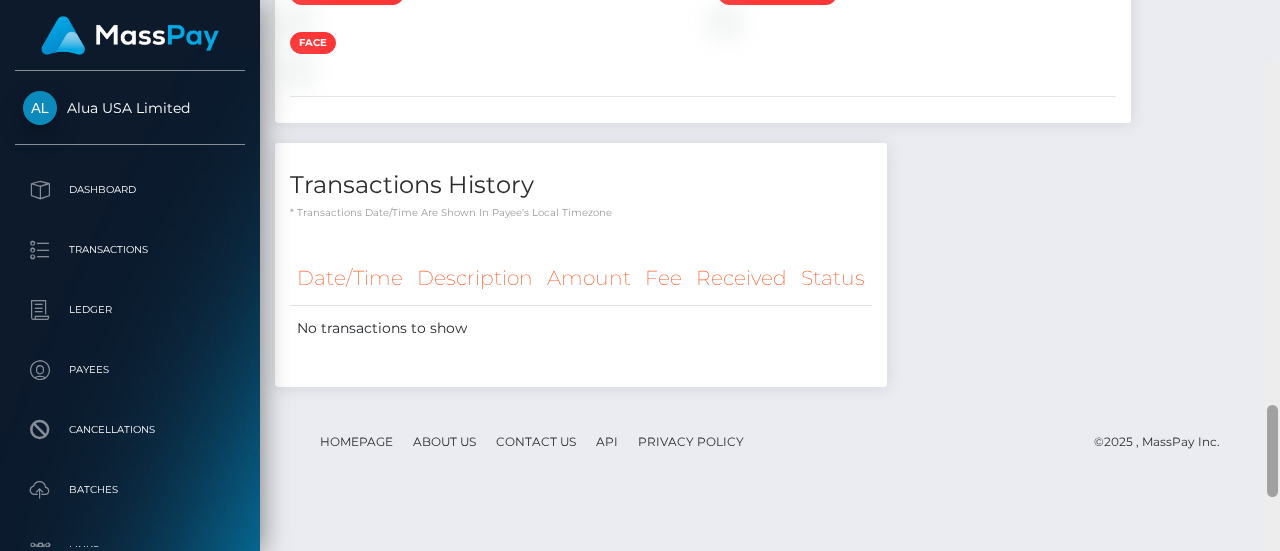 drag, startPoint x: 1273, startPoint y: 258, endPoint x: 1272, endPoint y: 365, distance: 107.00467 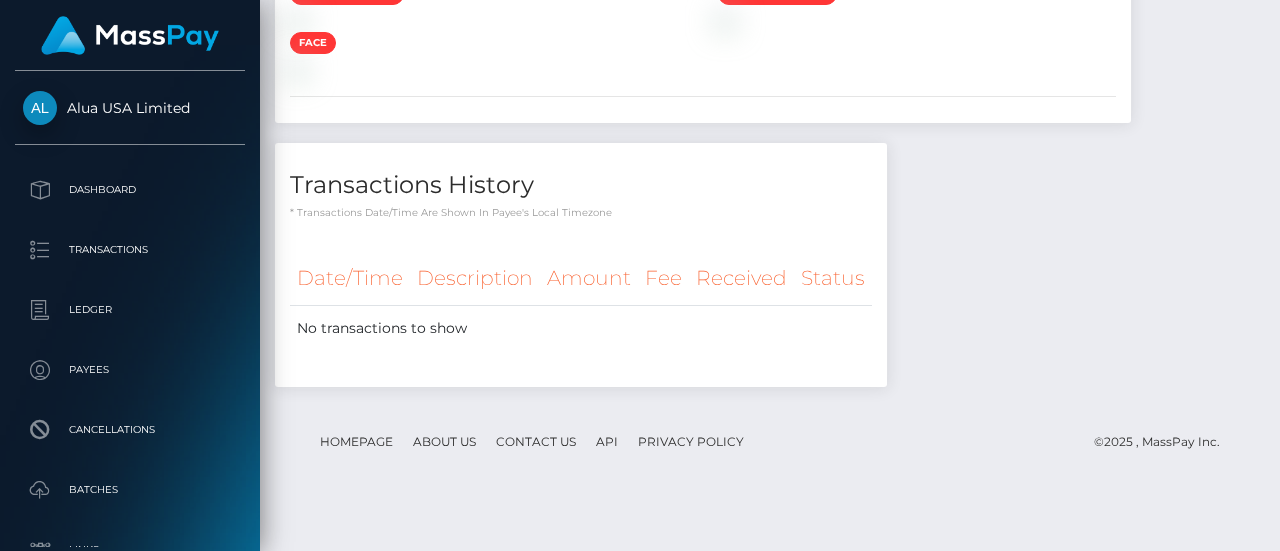 scroll, scrollTop: 2542, scrollLeft: 0, axis: vertical 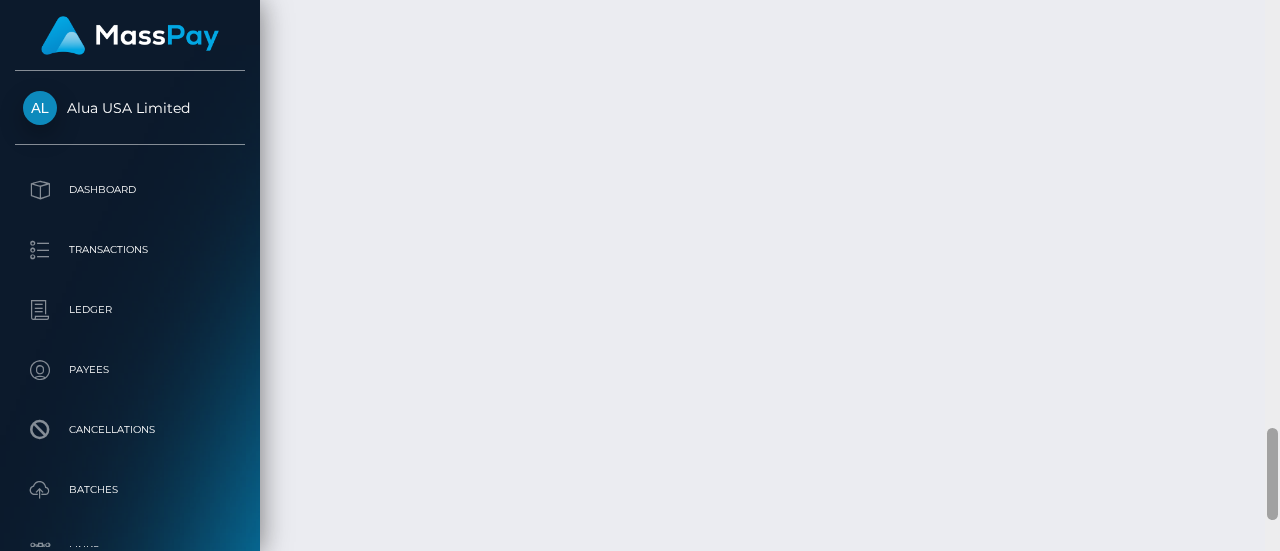 drag, startPoint x: 1279, startPoint y: 347, endPoint x: 1279, endPoint y: 365, distance: 18 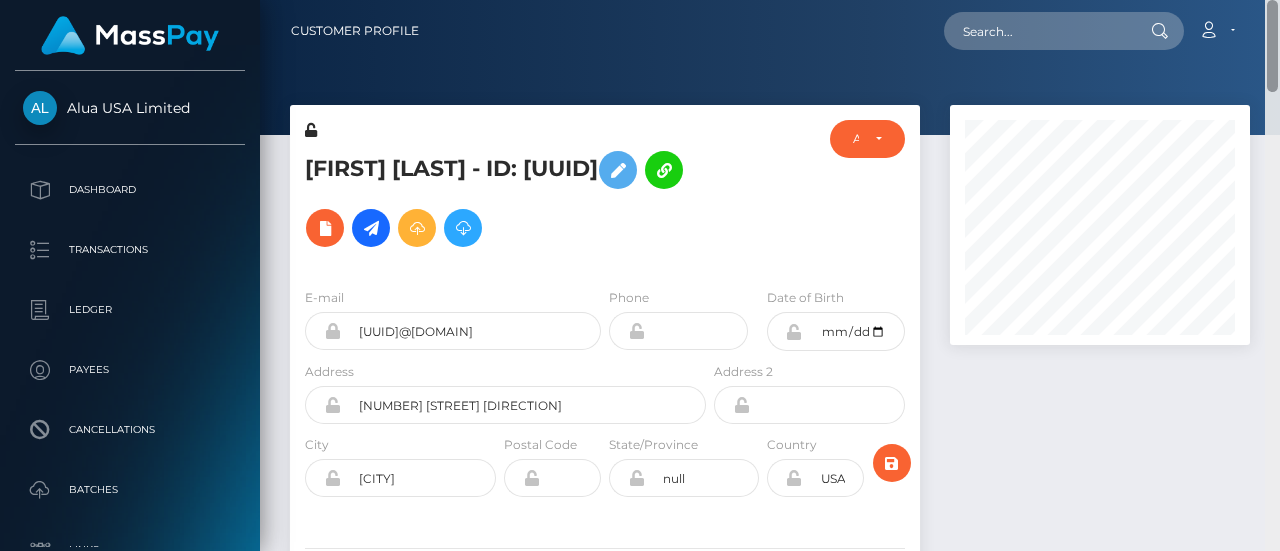 drag, startPoint x: 1272, startPoint y: 472, endPoint x: 1164, endPoint y: -72, distance: 554.617 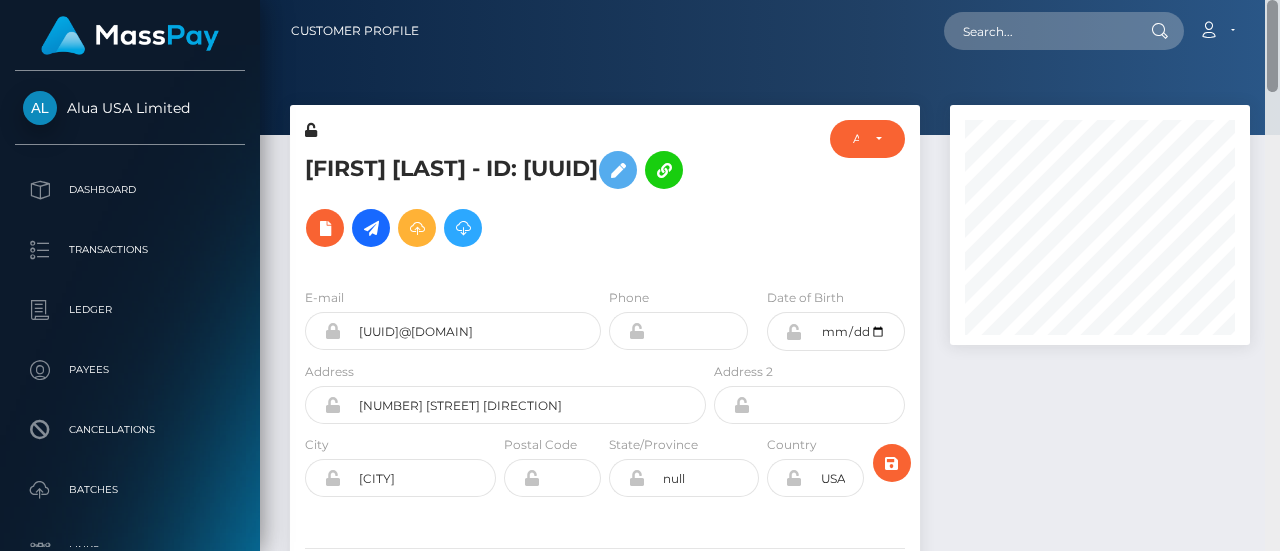 click on "Alua USA Limited
Dashboard
Transactions
Ledger
Payees
Batches" at bounding box center [640, 275] 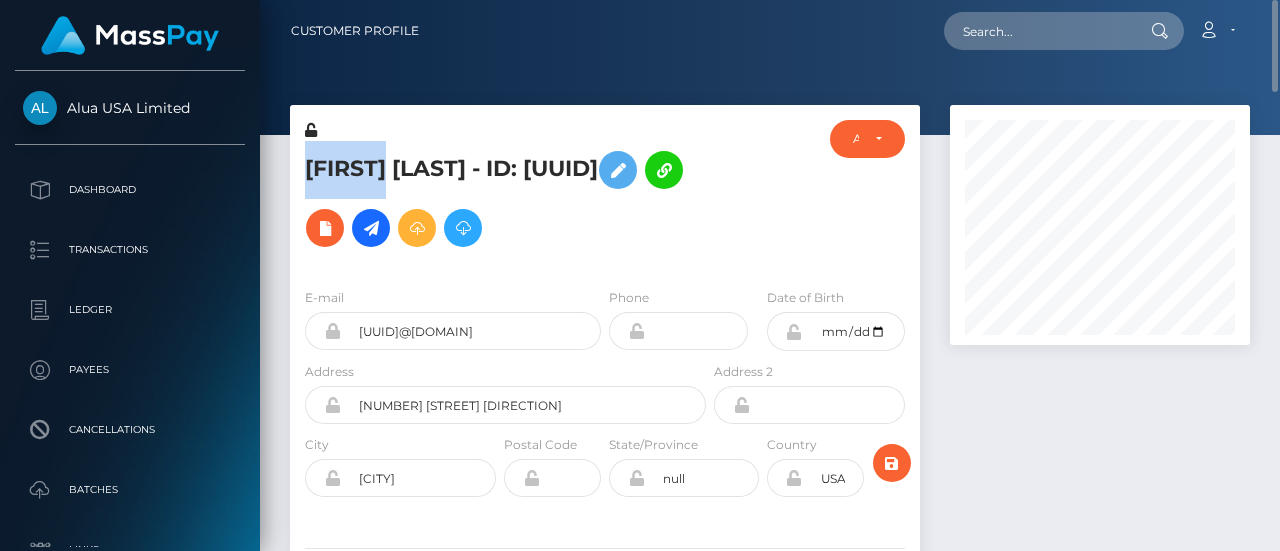 drag, startPoint x: 310, startPoint y: 153, endPoint x: 394, endPoint y: 157, distance: 84.095184 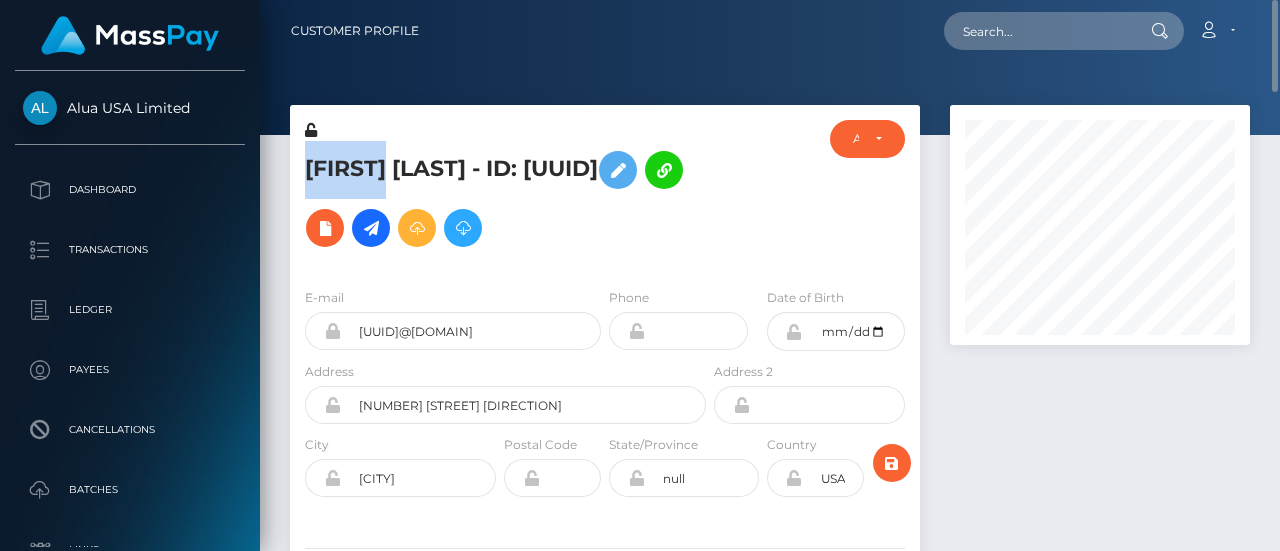 click on "Katelyn  Lyons
- ID: 5f19a5205fc4d818c7504f43" at bounding box center [500, 199] 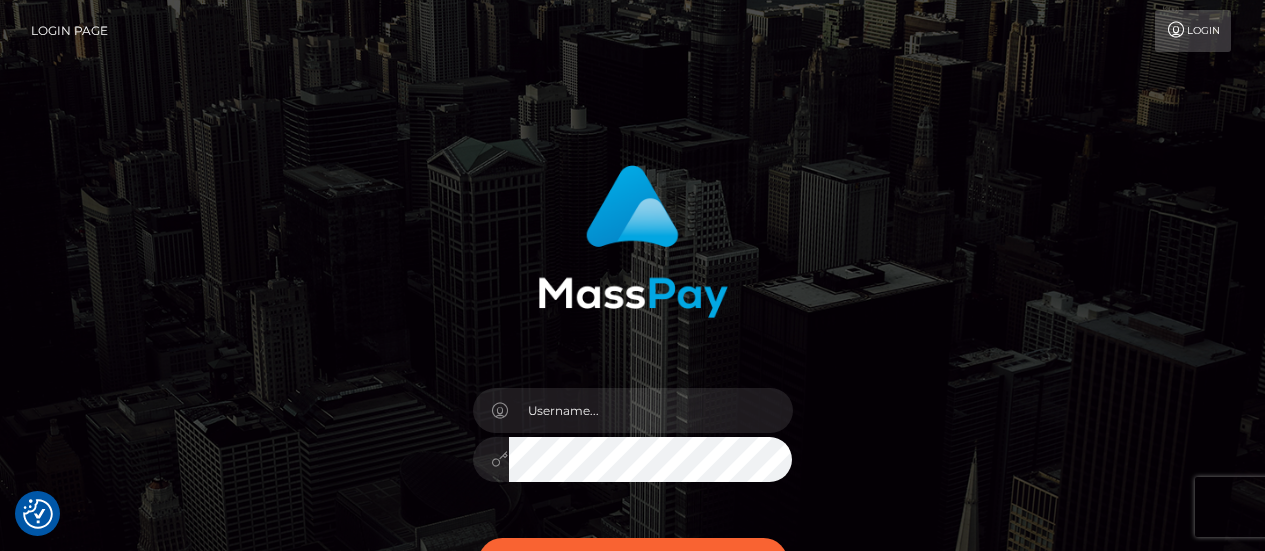 scroll, scrollTop: 0, scrollLeft: 0, axis: both 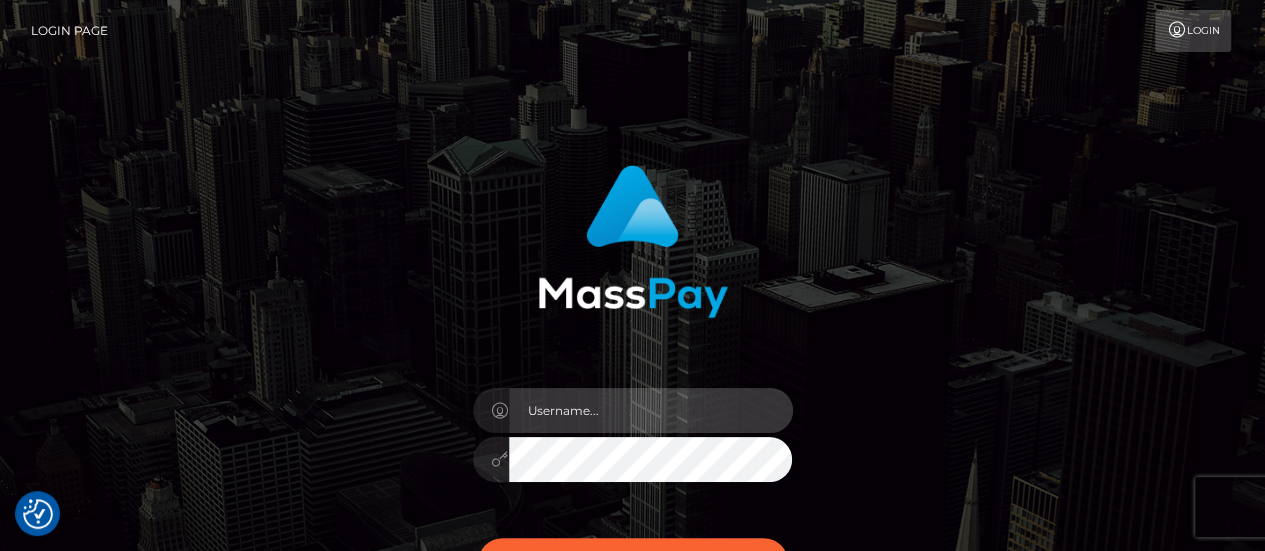 type on "fr.es" 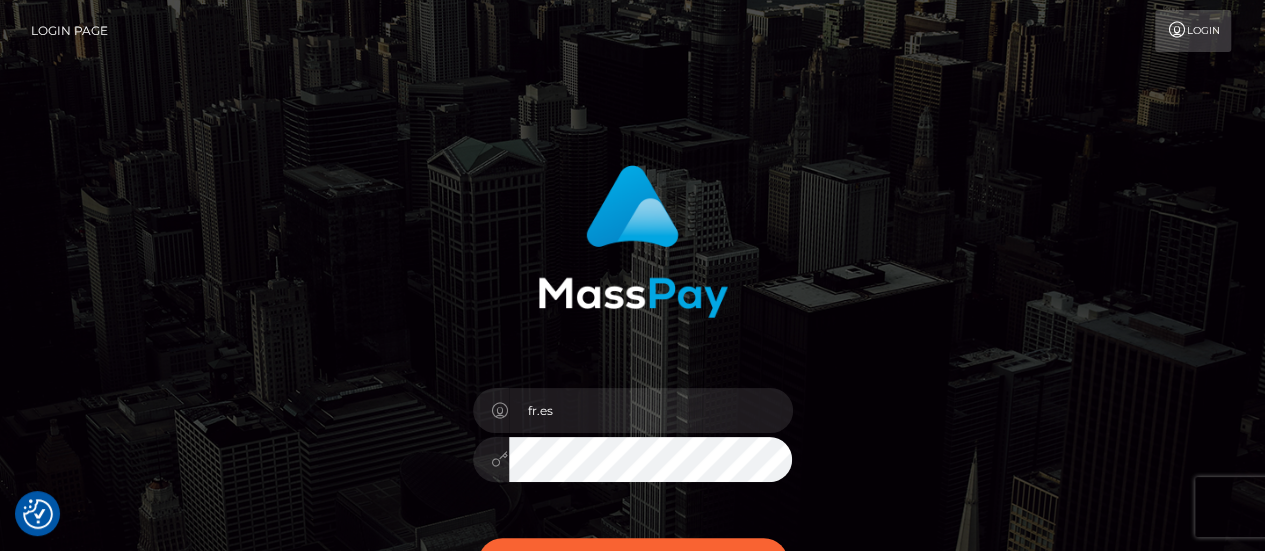 click on "Sign in
Need
Help?" at bounding box center [633, 570] 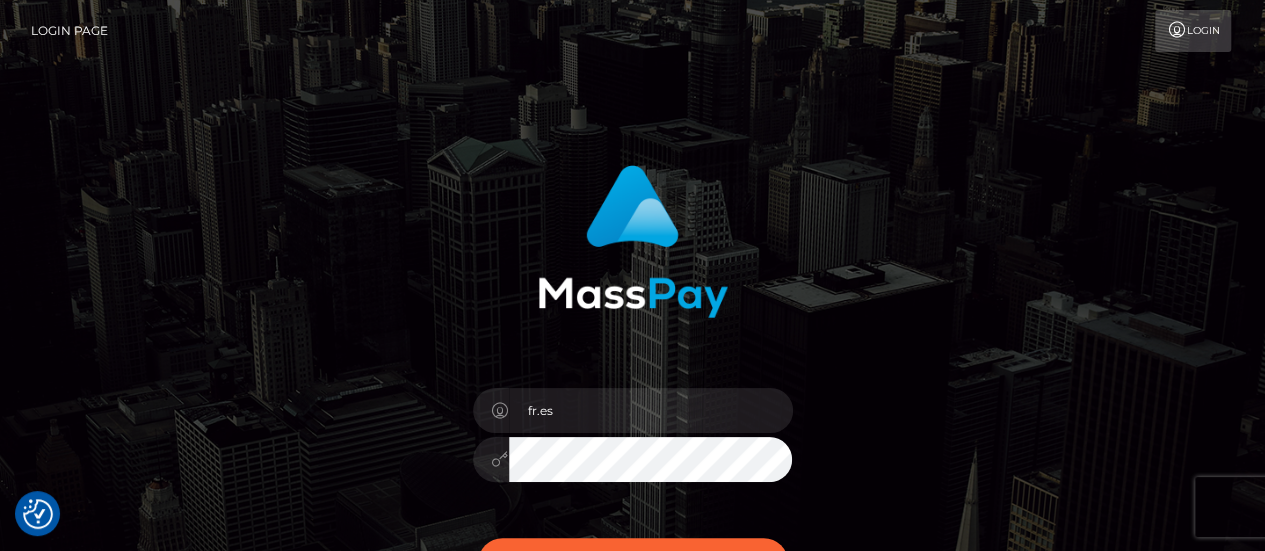 scroll, scrollTop: 171, scrollLeft: 0, axis: vertical 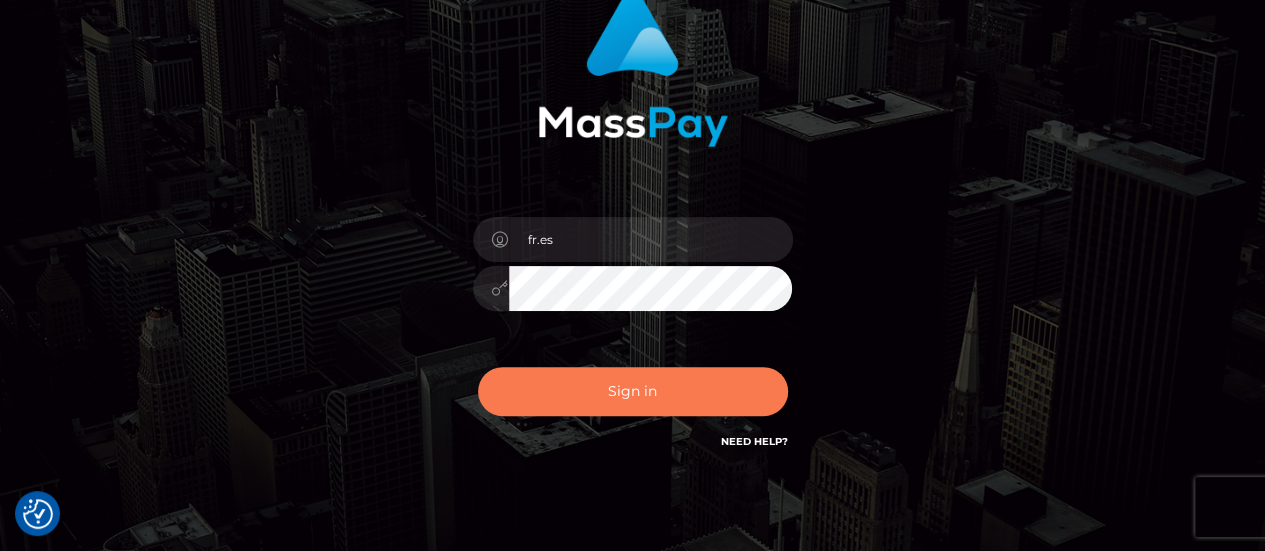 click on "Sign in" at bounding box center [633, 391] 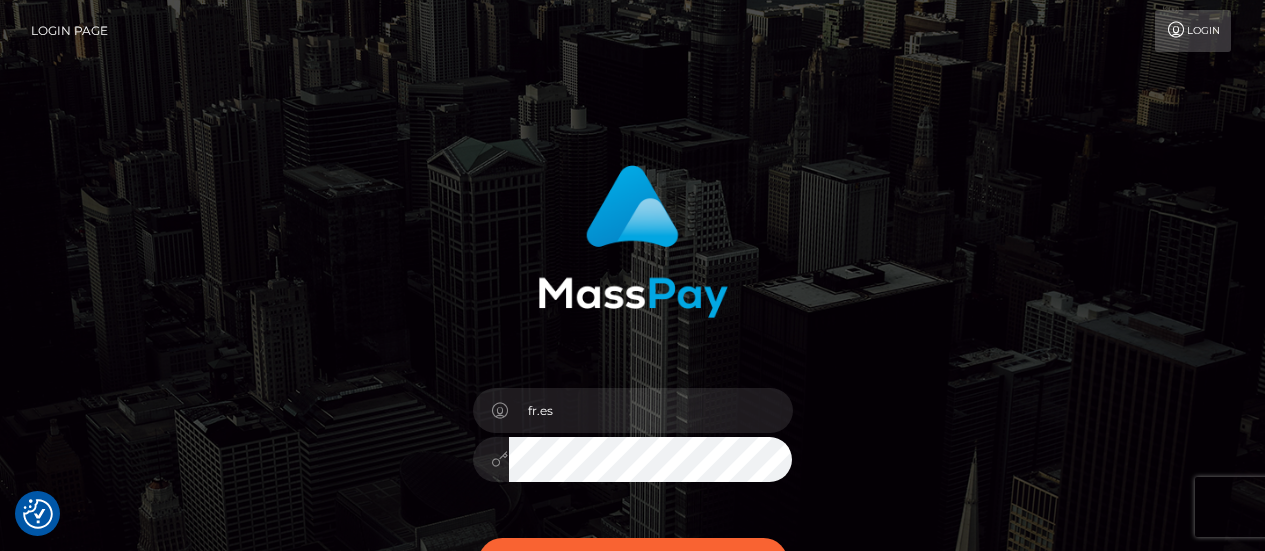 scroll, scrollTop: 90, scrollLeft: 0, axis: vertical 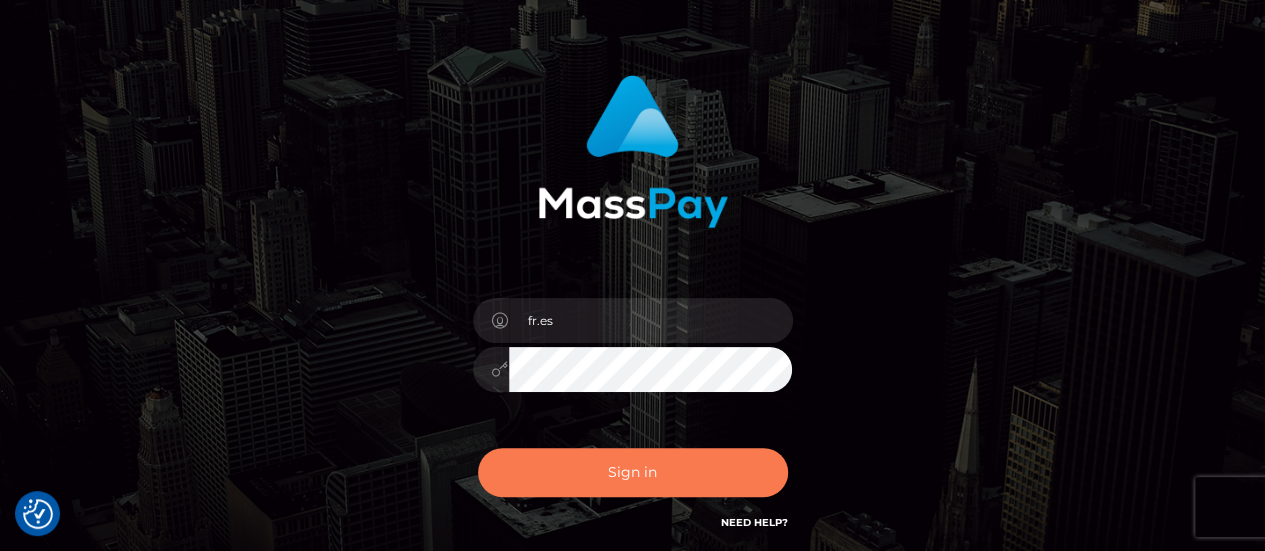 click on "Sign in" at bounding box center [633, 472] 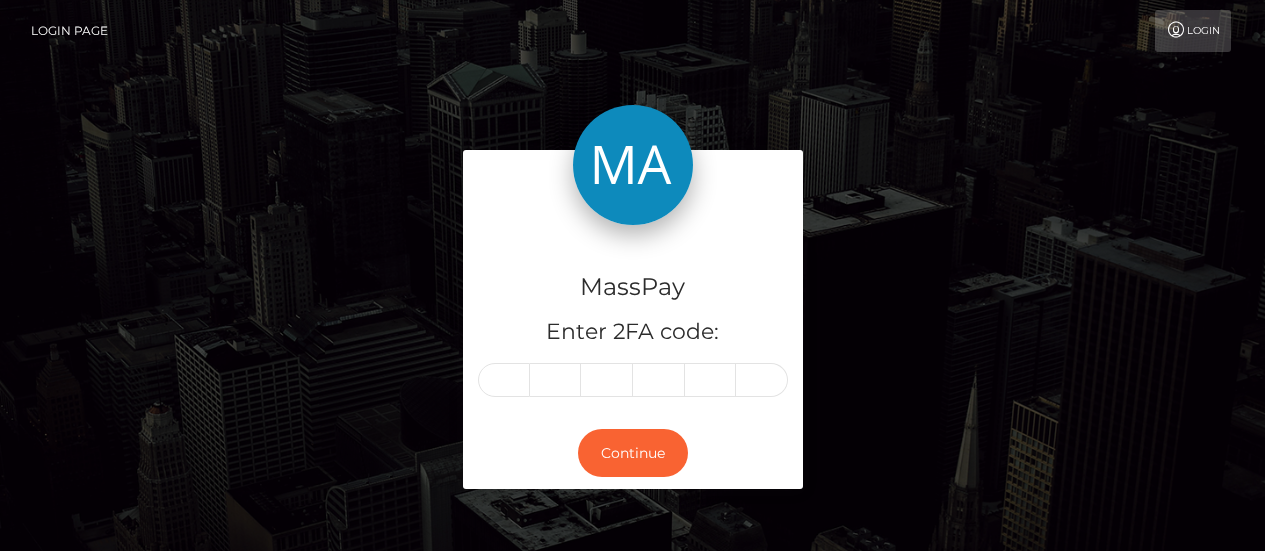 scroll, scrollTop: 0, scrollLeft: 0, axis: both 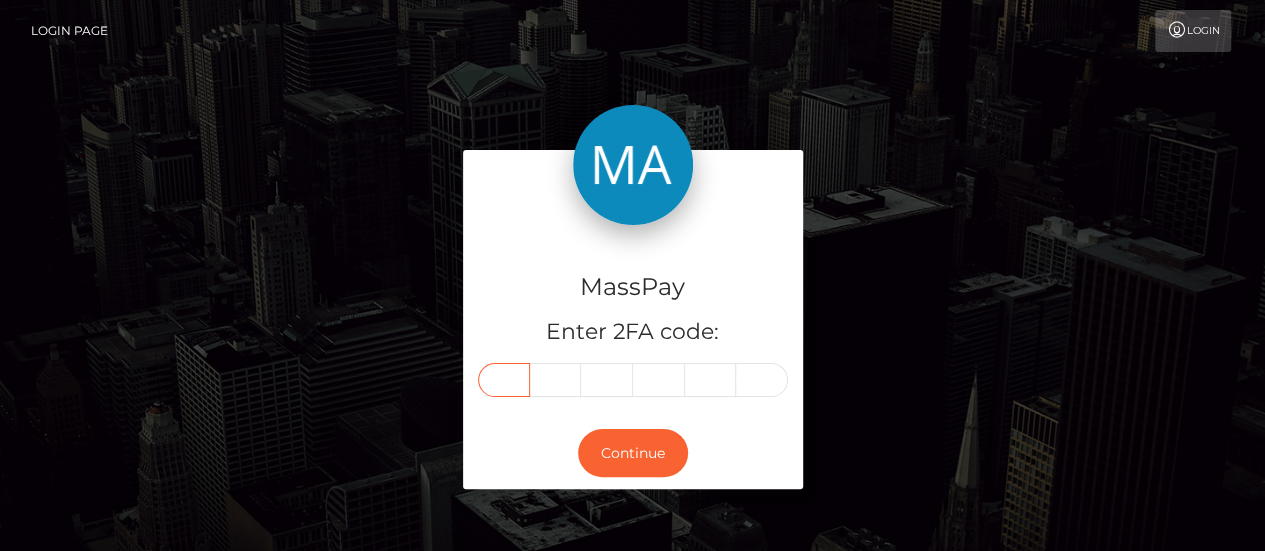 click at bounding box center [504, 380] 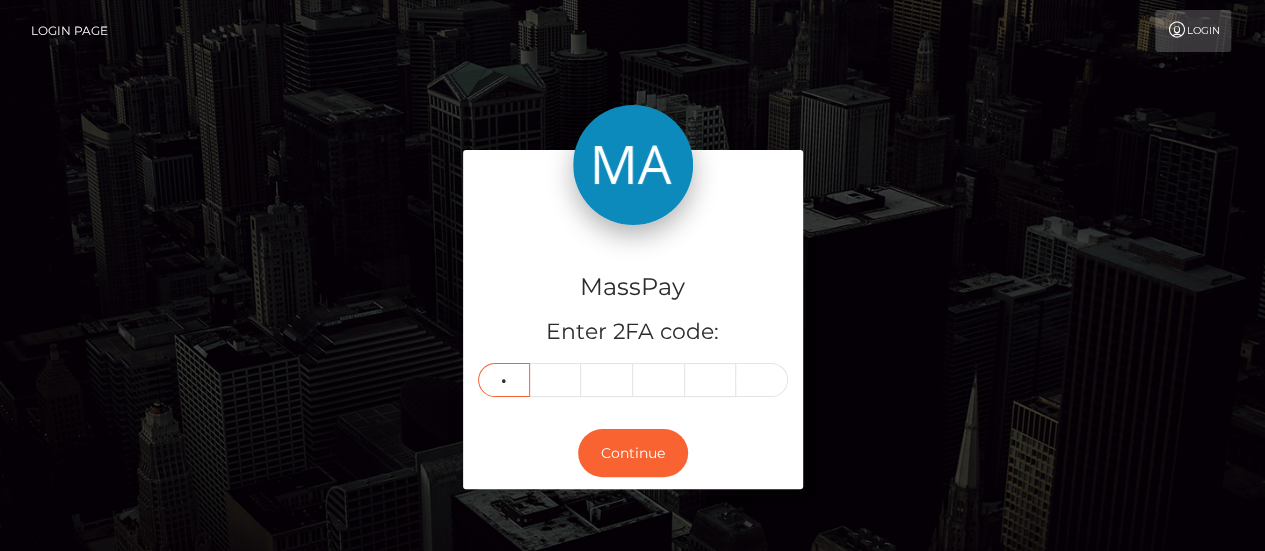 type on "0" 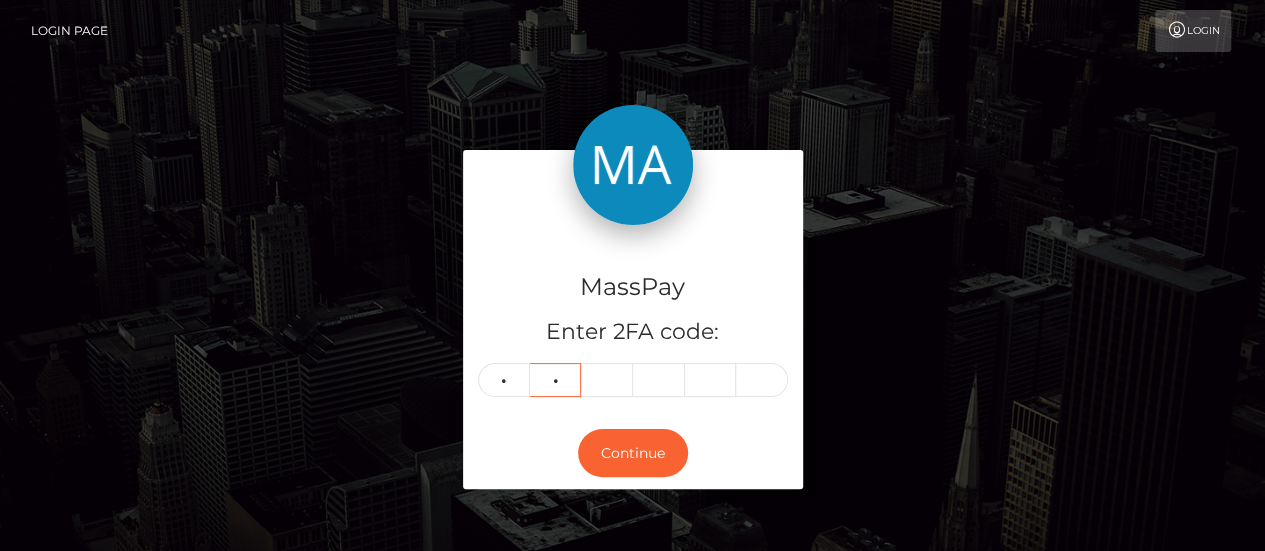 type on "8" 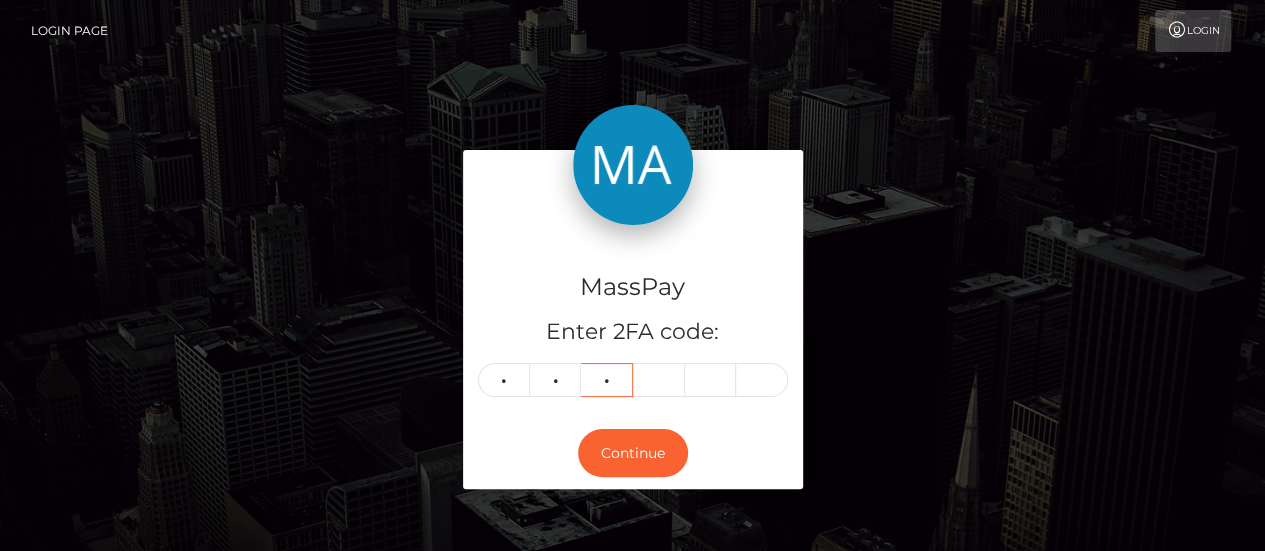 type on "1" 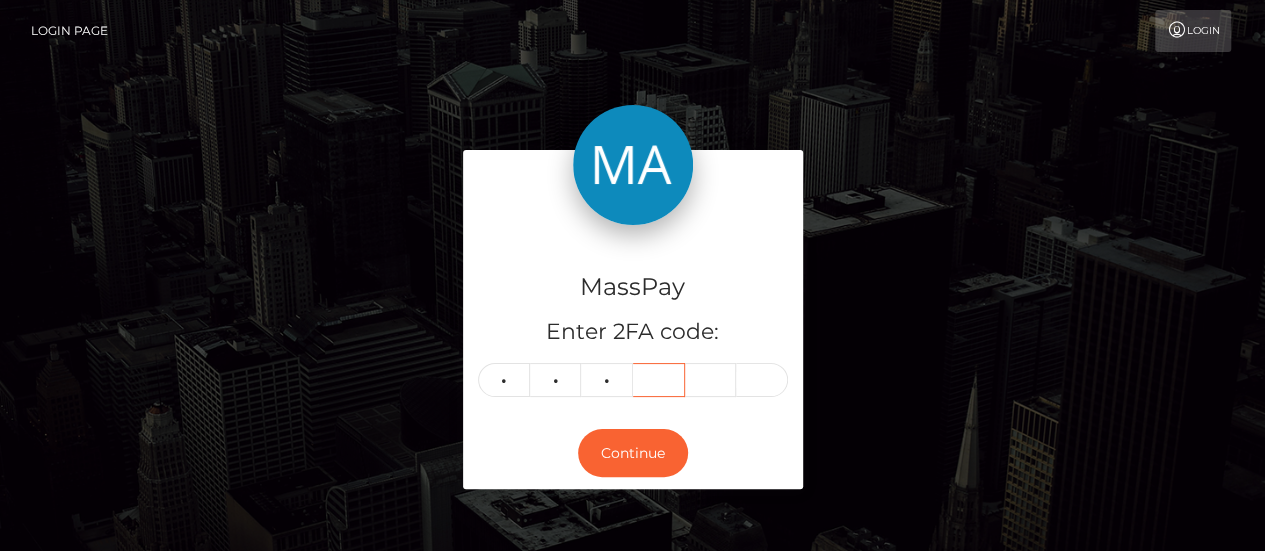 click at bounding box center (659, 380) 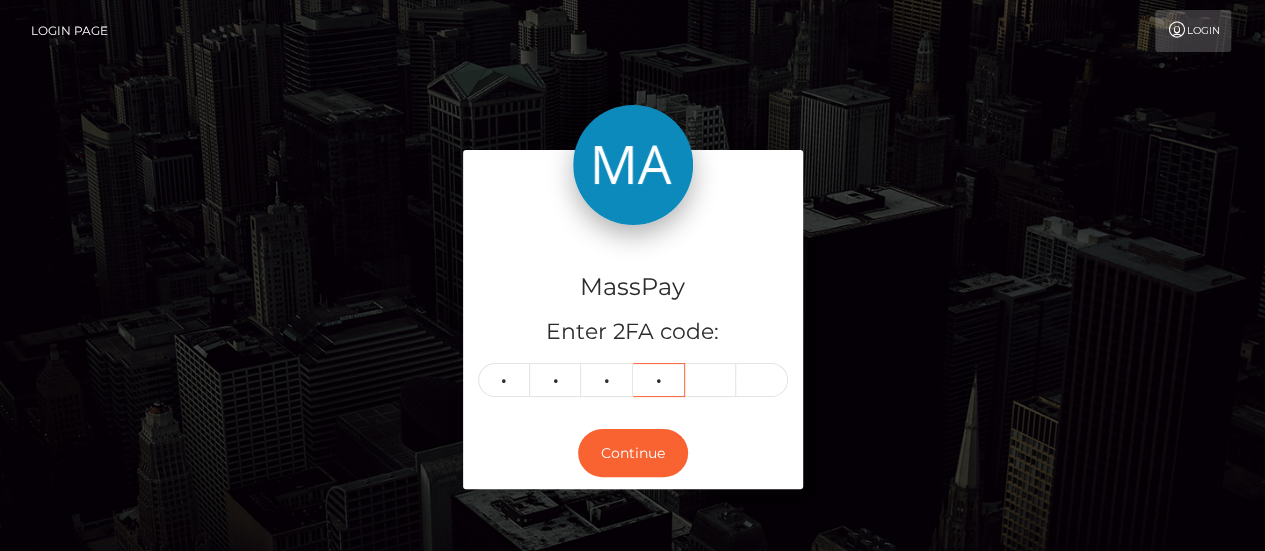 type on "1" 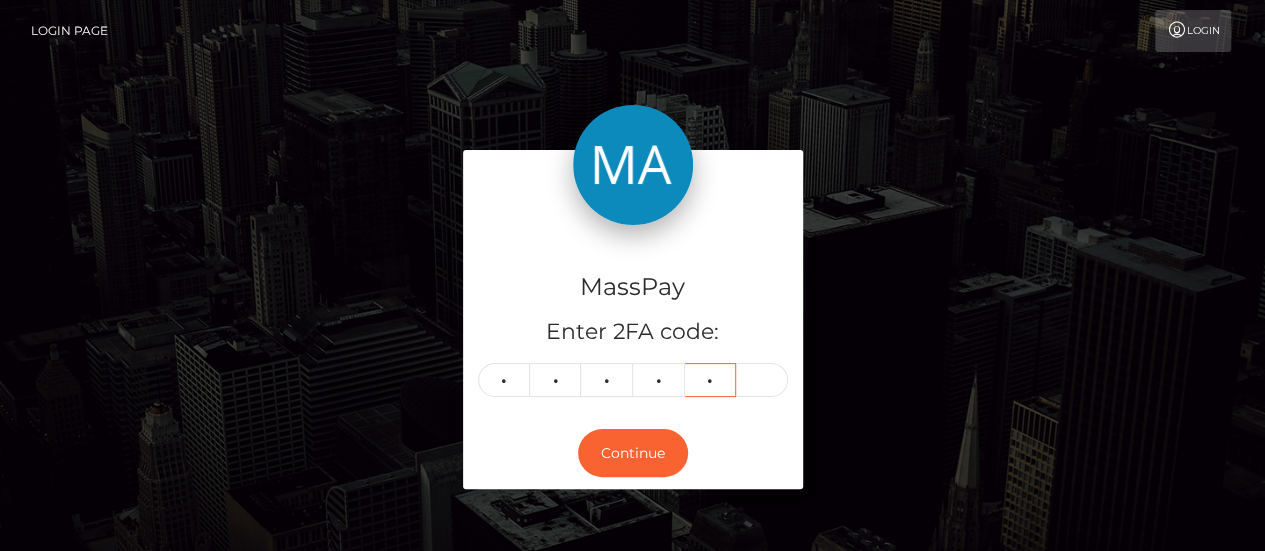type on "6" 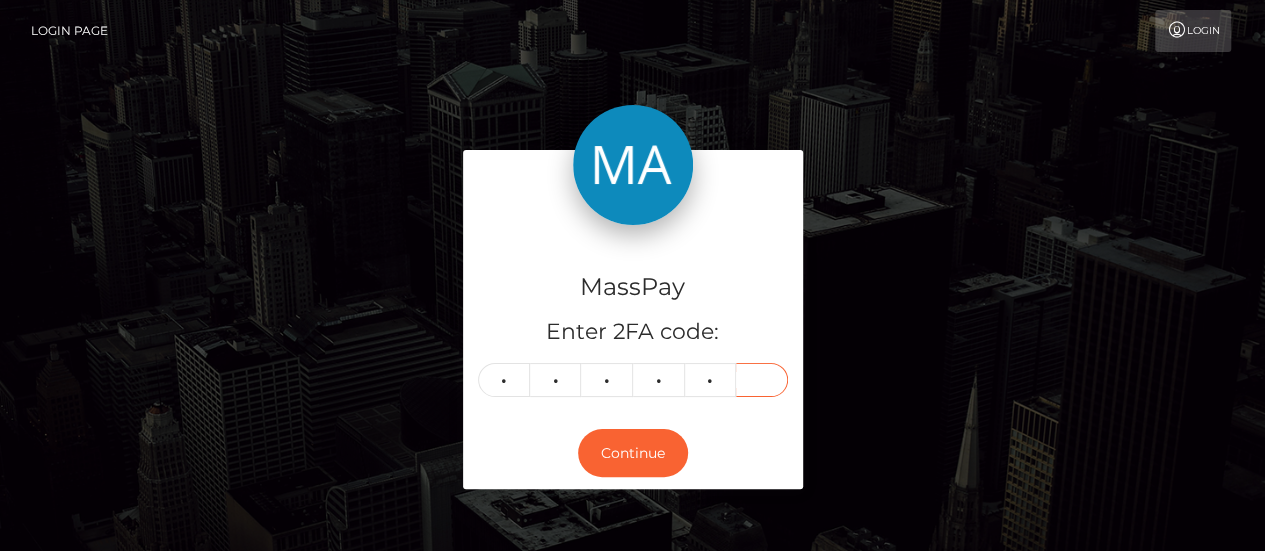 type on "1" 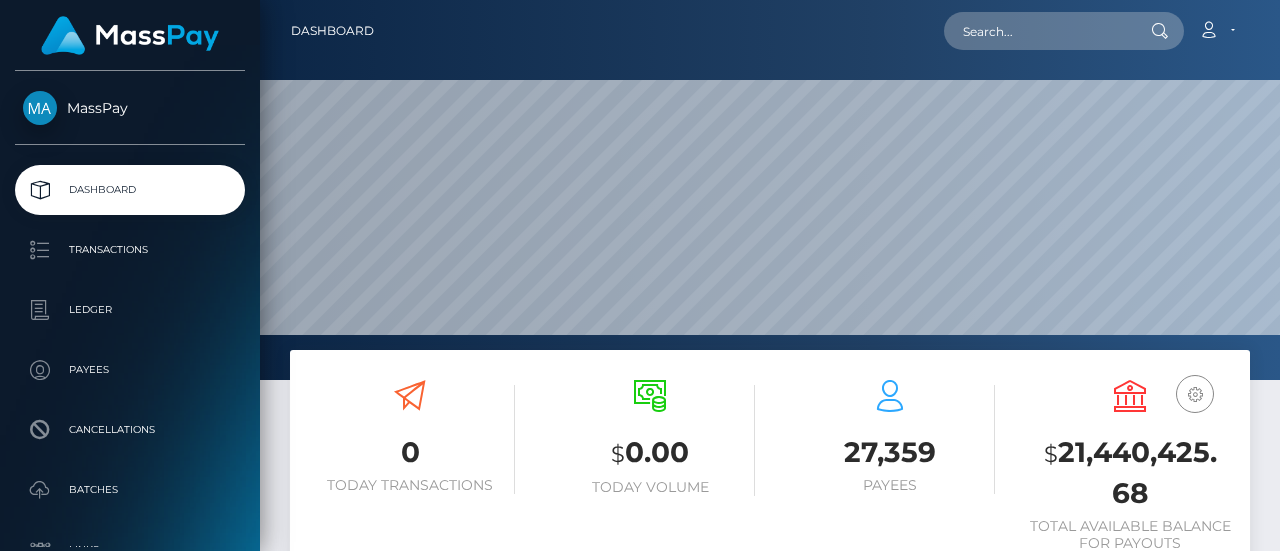 scroll, scrollTop: 0, scrollLeft: 0, axis: both 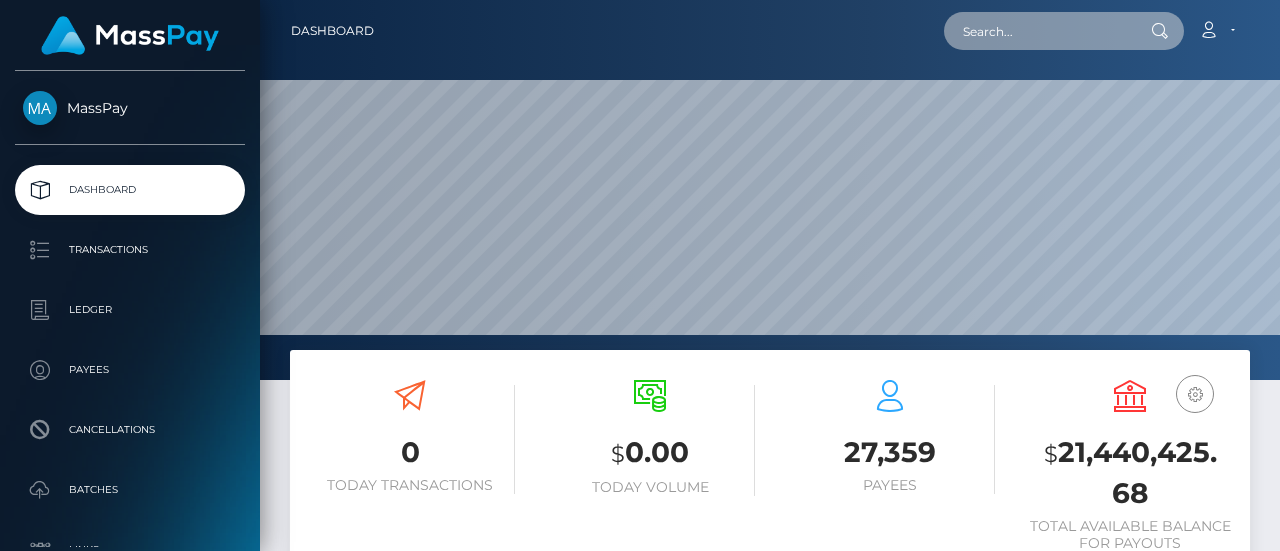 click at bounding box center [1038, 31] 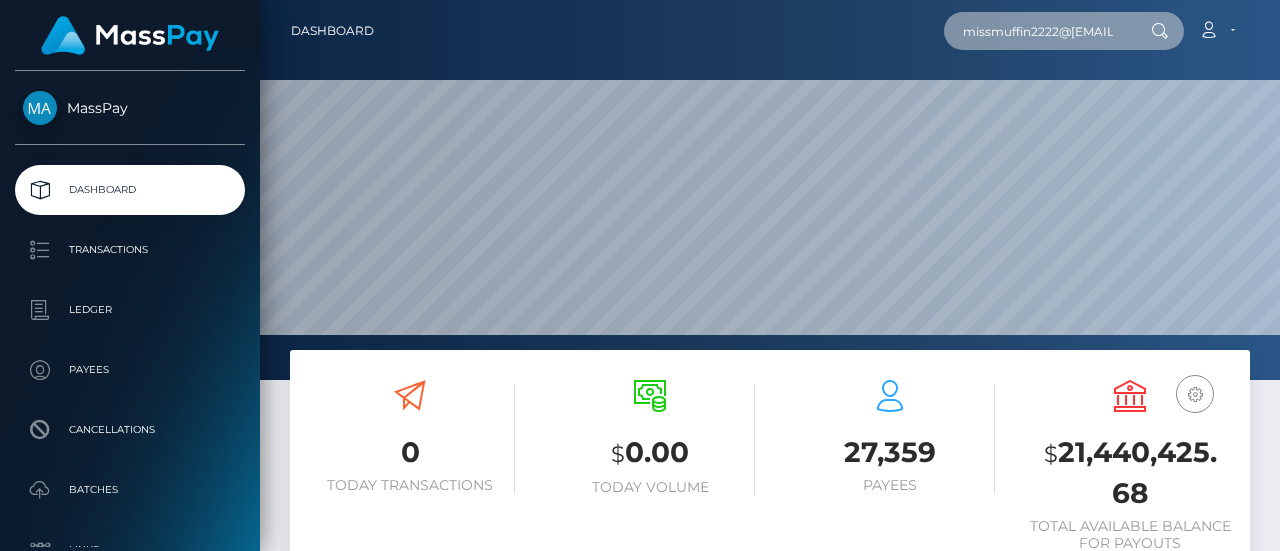 scroll, scrollTop: 0, scrollLeft: 20, axis: horizontal 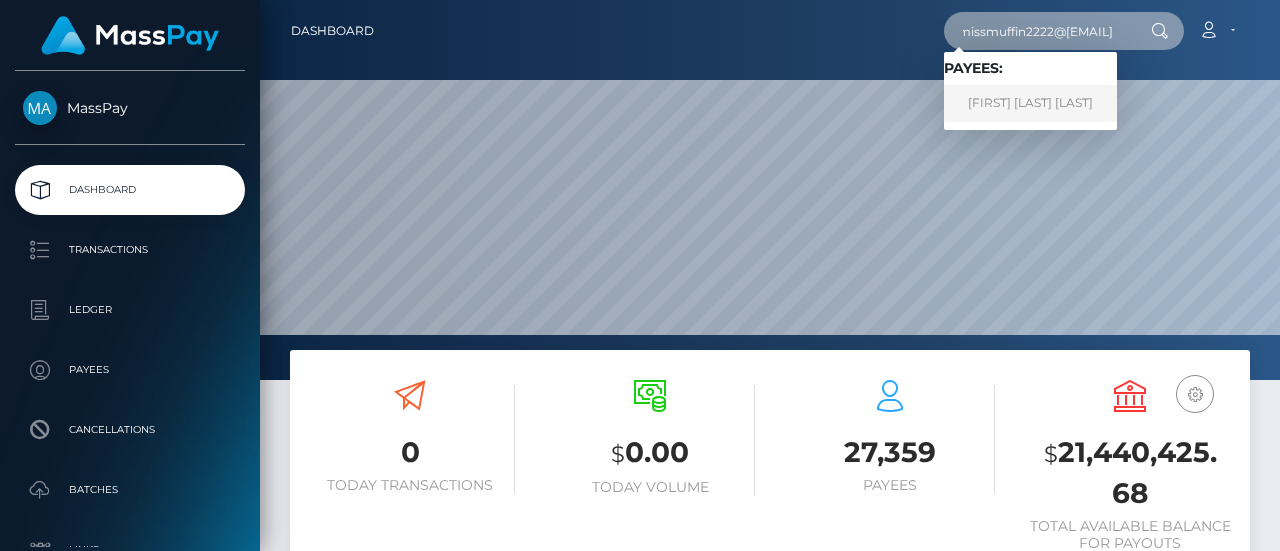 type on "missmuffin2222@gmail.com" 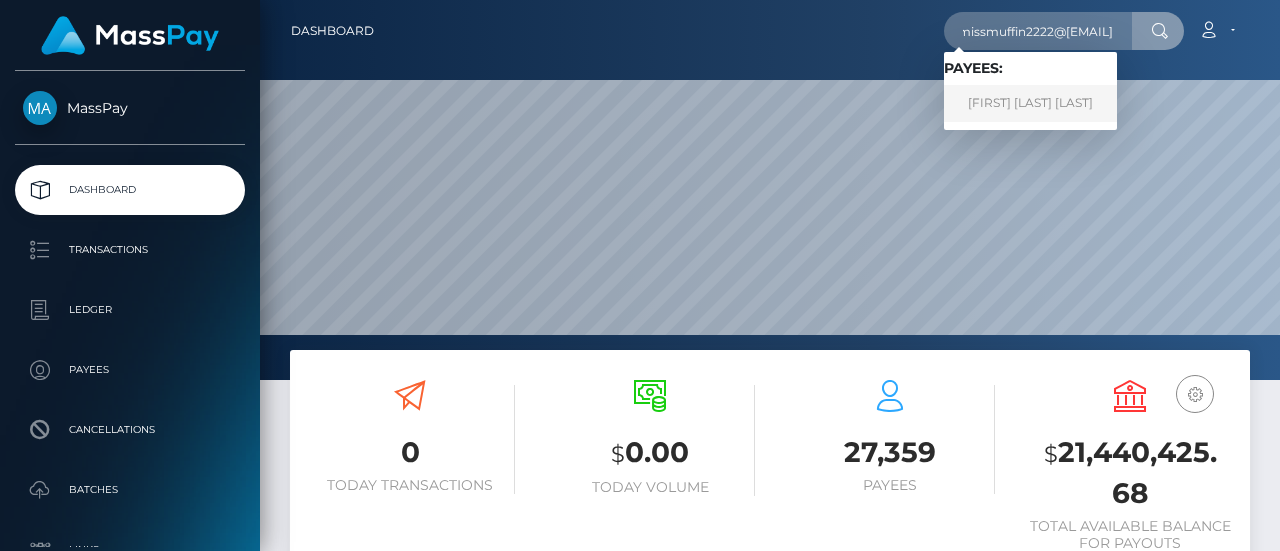 scroll, scrollTop: 0, scrollLeft: 0, axis: both 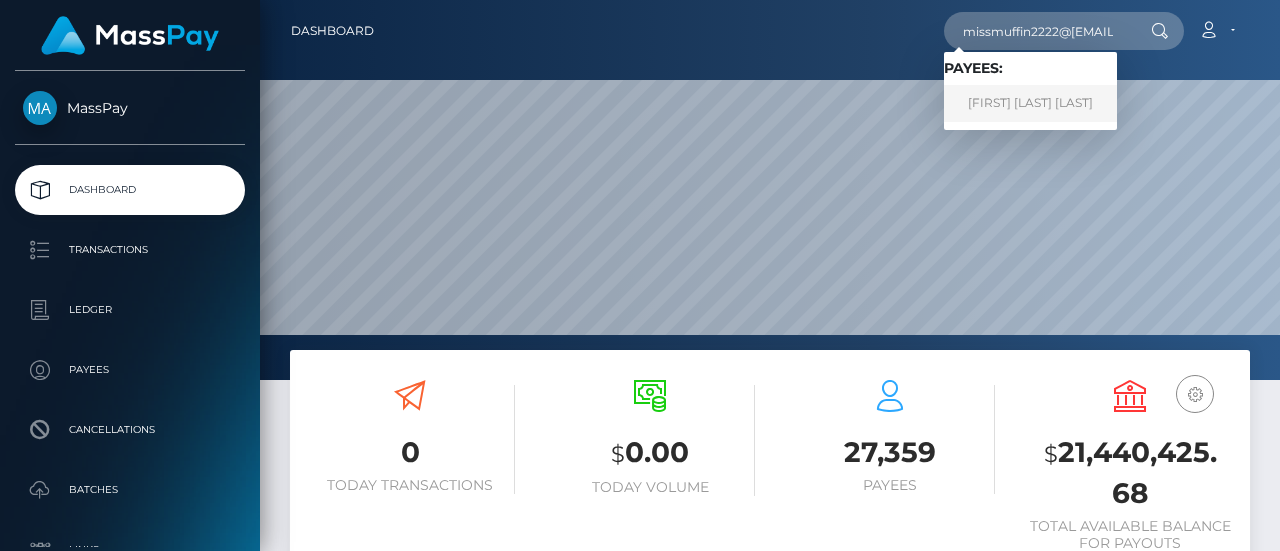 click on "SARAH ROSE EUBANK" at bounding box center [1030, 103] 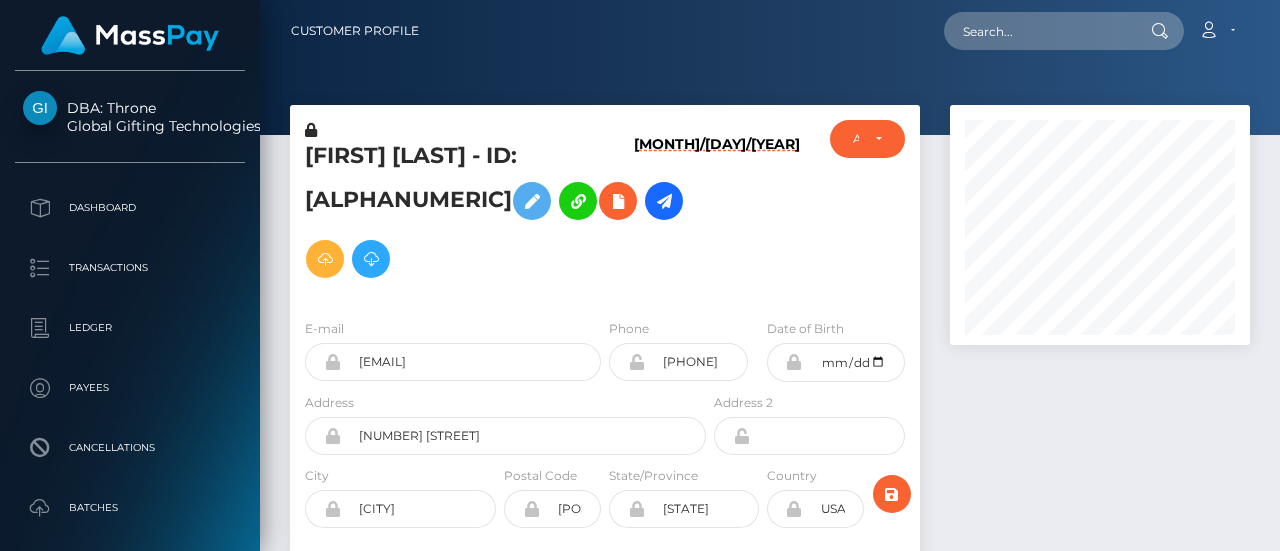 scroll, scrollTop: 0, scrollLeft: 0, axis: both 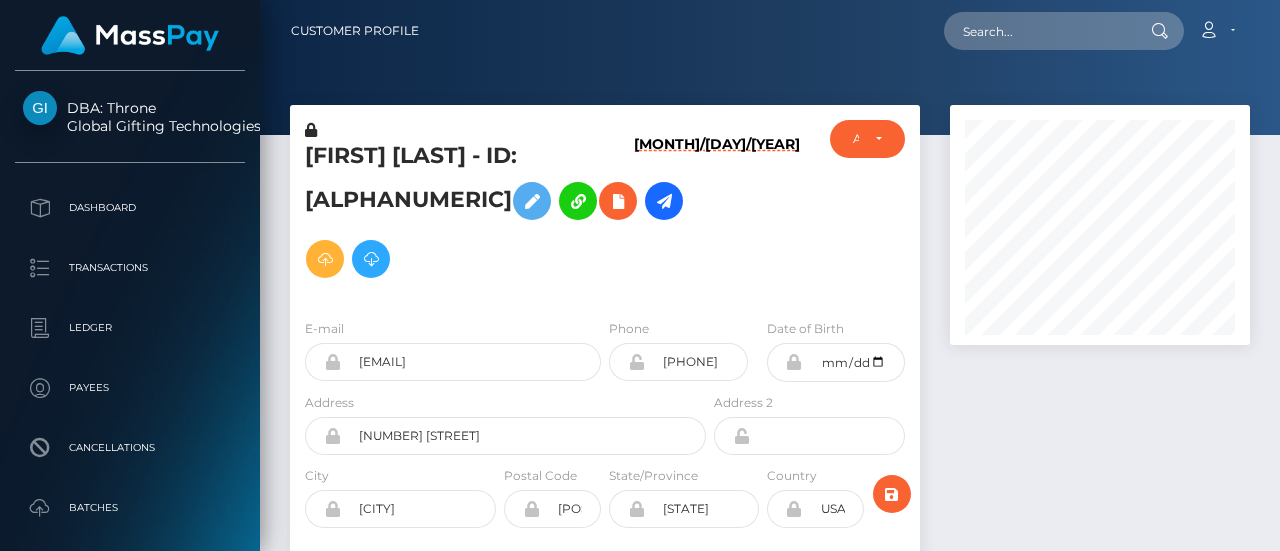 click at bounding box center [1100, 407] 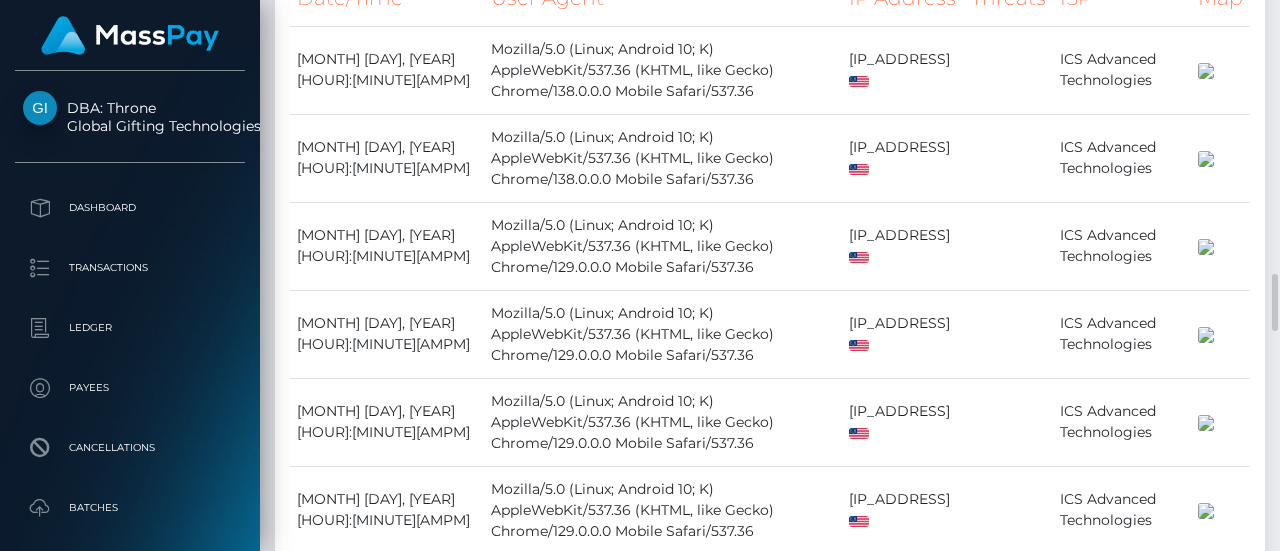 scroll, scrollTop: 2790, scrollLeft: 0, axis: vertical 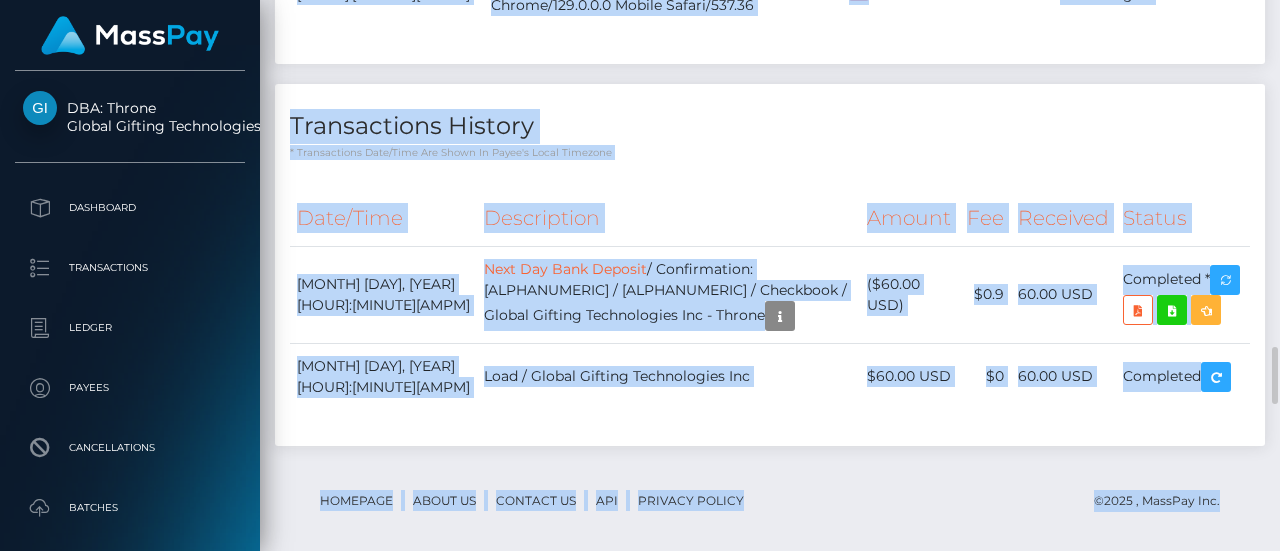 drag, startPoint x: 1279, startPoint y: 327, endPoint x: 1249, endPoint y: 293, distance: 45.343136 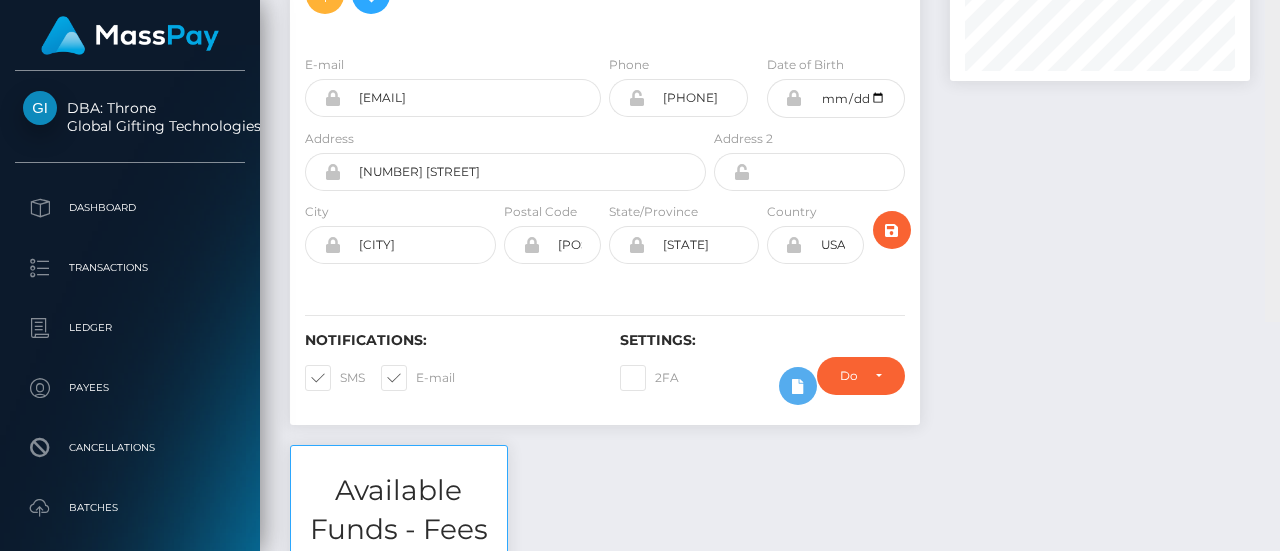 scroll, scrollTop: 0, scrollLeft: 0, axis: both 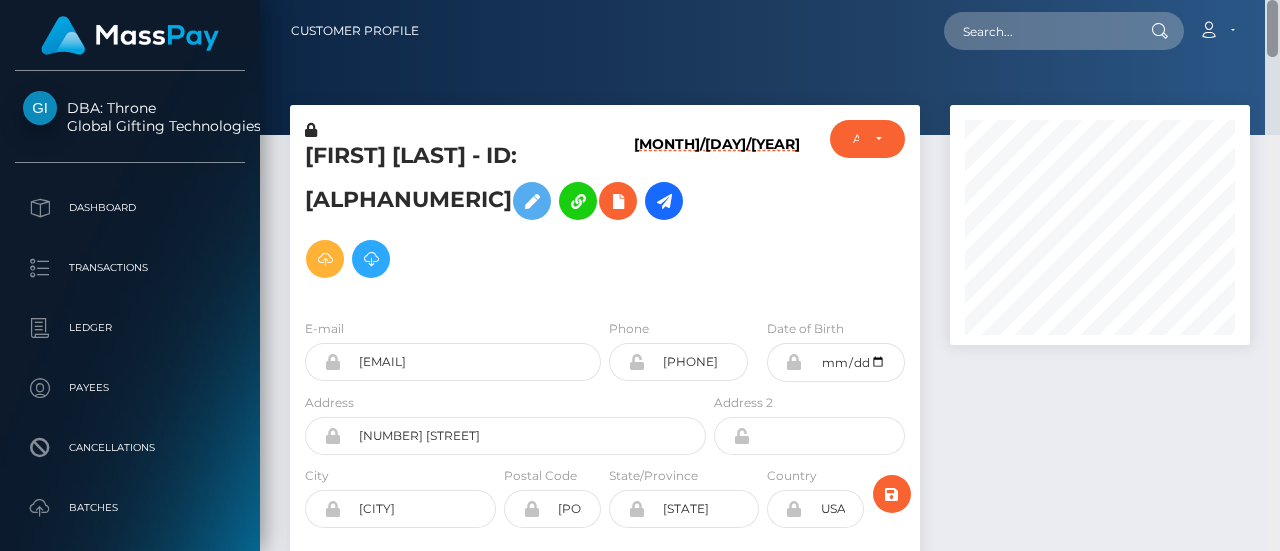 drag, startPoint x: 1269, startPoint y: 375, endPoint x: 1264, endPoint y: 23, distance: 352.03552 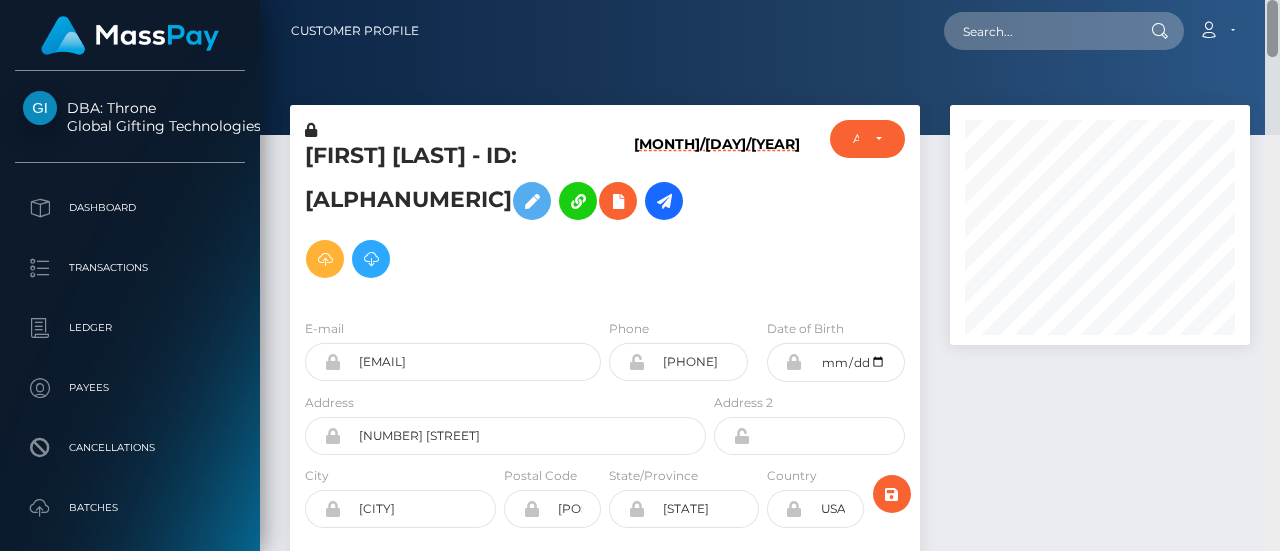 click on "Customer Profile
Loading...
Loading..." at bounding box center (770, 275) 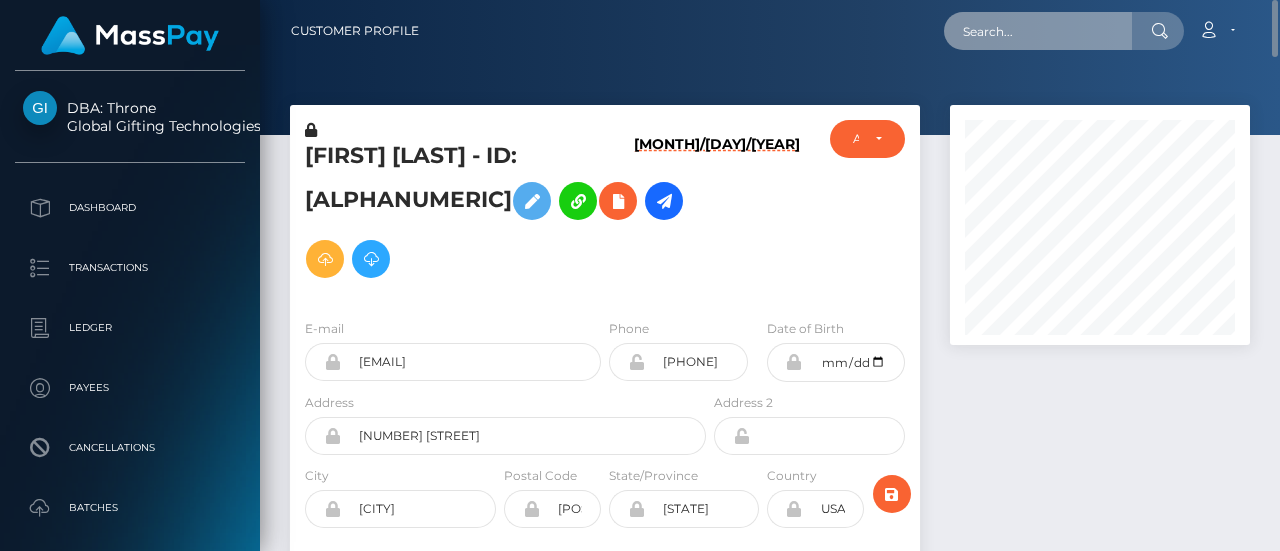 click at bounding box center (1038, 31) 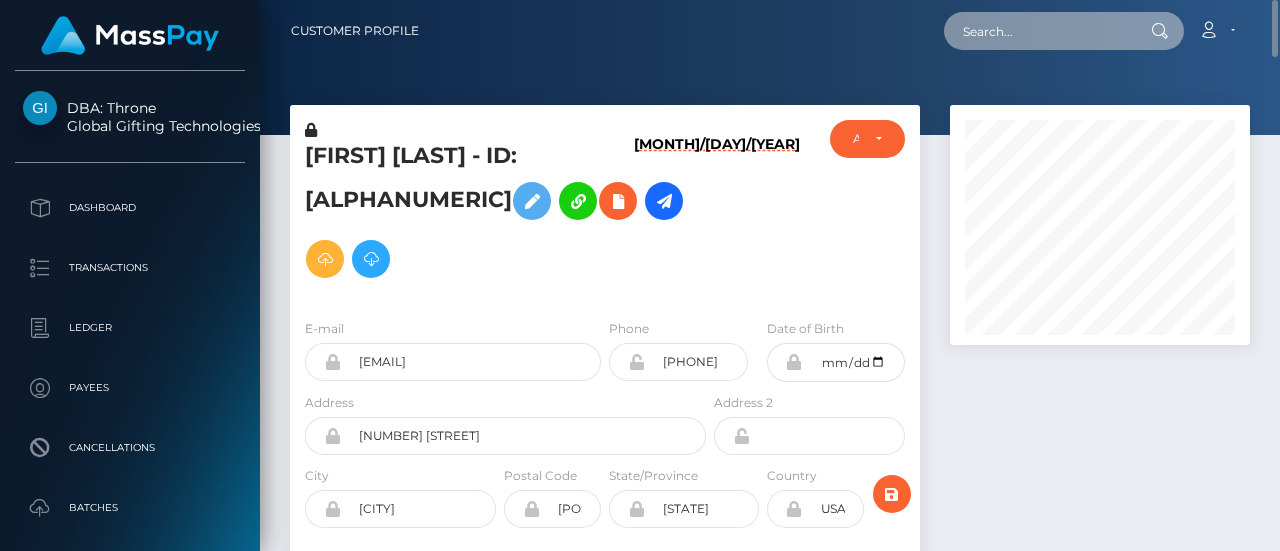 paste on "clarisaodi@gmail.com" 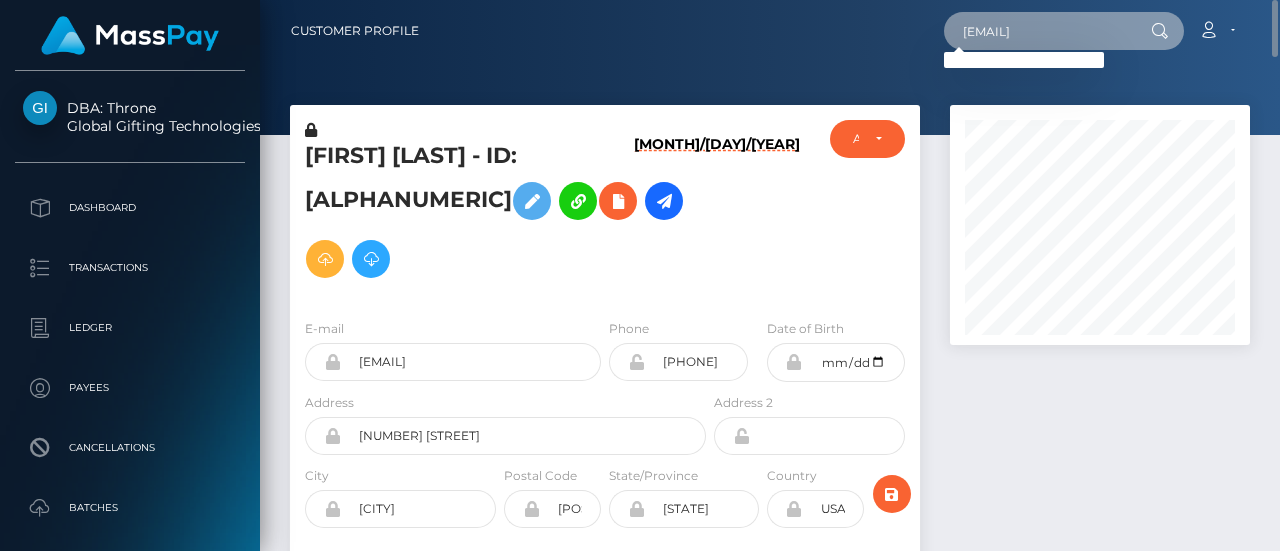 type on "clarisaodi@gmail.com" 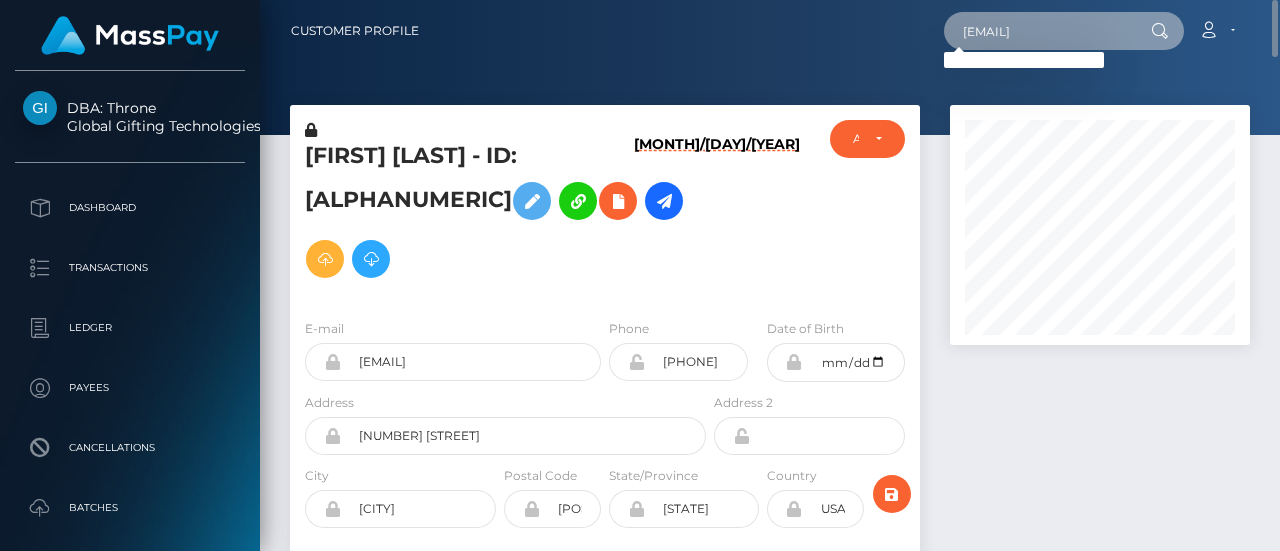 drag, startPoint x: 1110, startPoint y: 31, endPoint x: 873, endPoint y: 41, distance: 237.21088 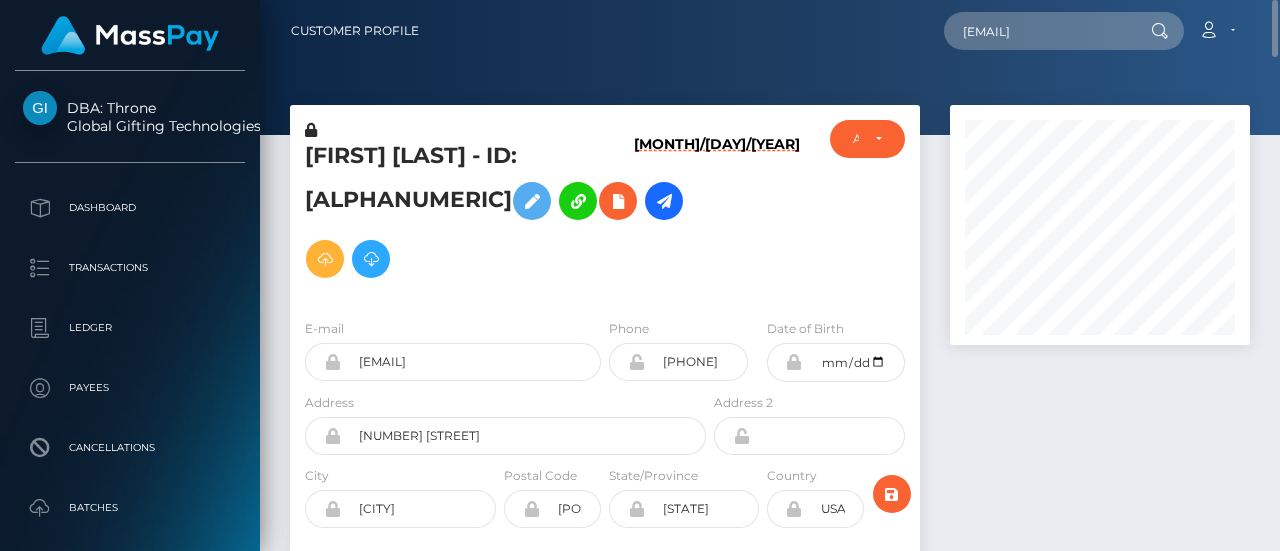 click on "clarisaodi@gmail.com
Loading...
Loading...
Account
Edit Profile
Logout" at bounding box center [842, 31] 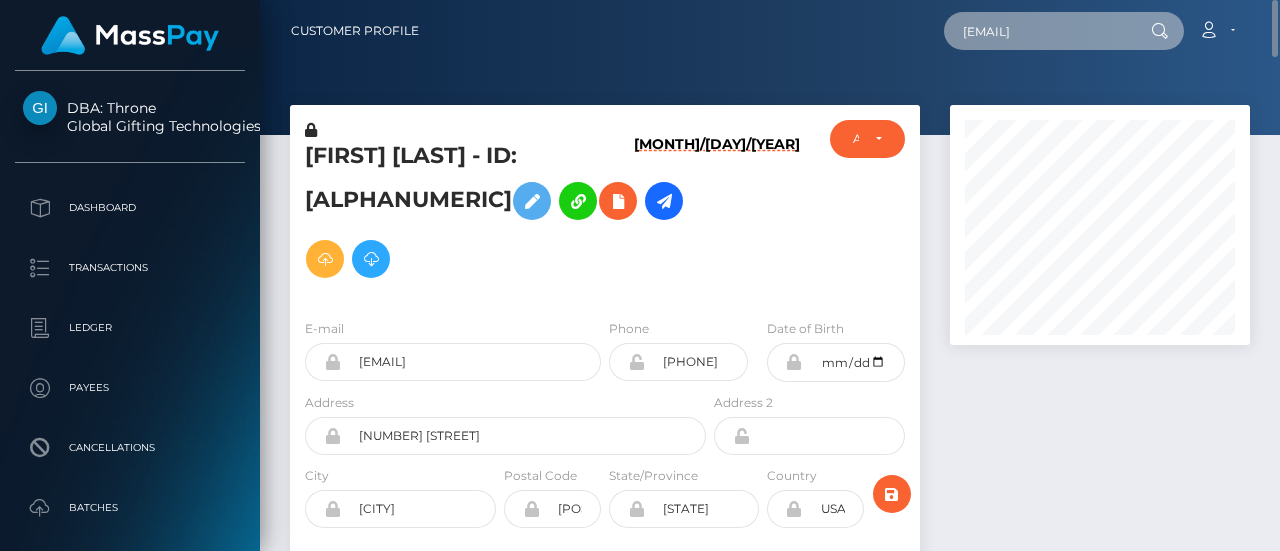 drag, startPoint x: 1125, startPoint y: 19, endPoint x: 910, endPoint y: 25, distance: 215.08371 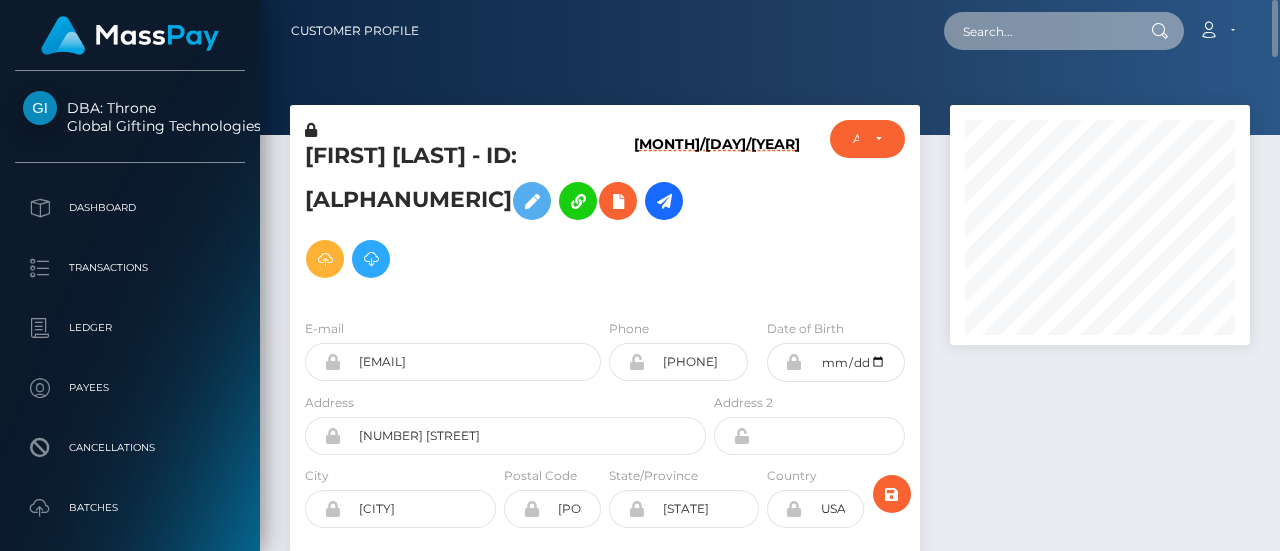 paste on "clarisaodi@gmail.com" 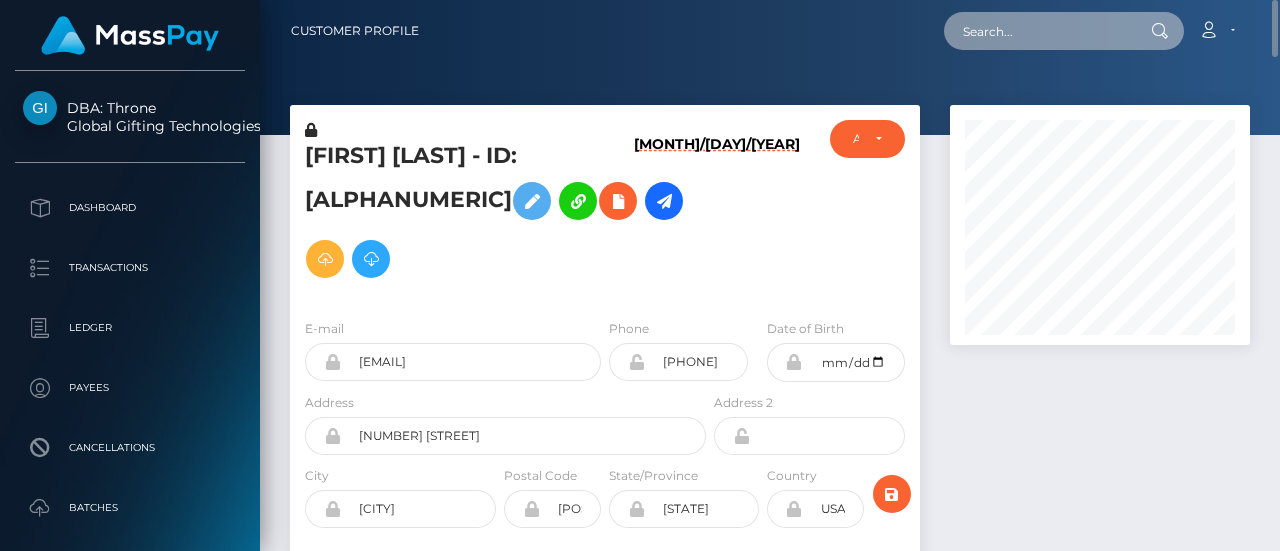type on "clarisaodi@gmail.com" 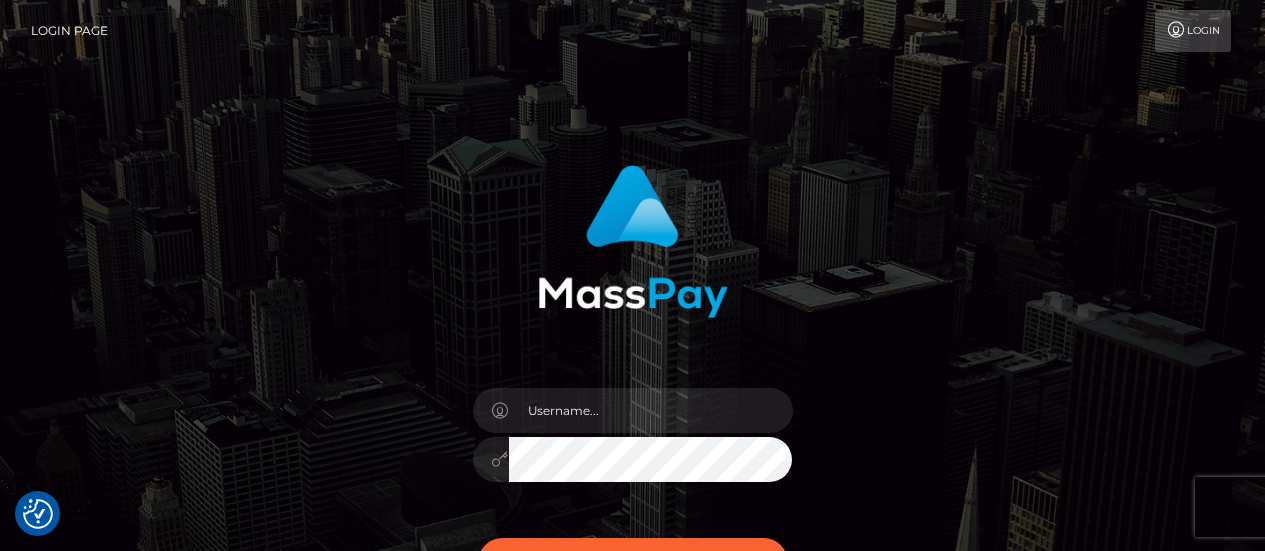 scroll, scrollTop: 0, scrollLeft: 0, axis: both 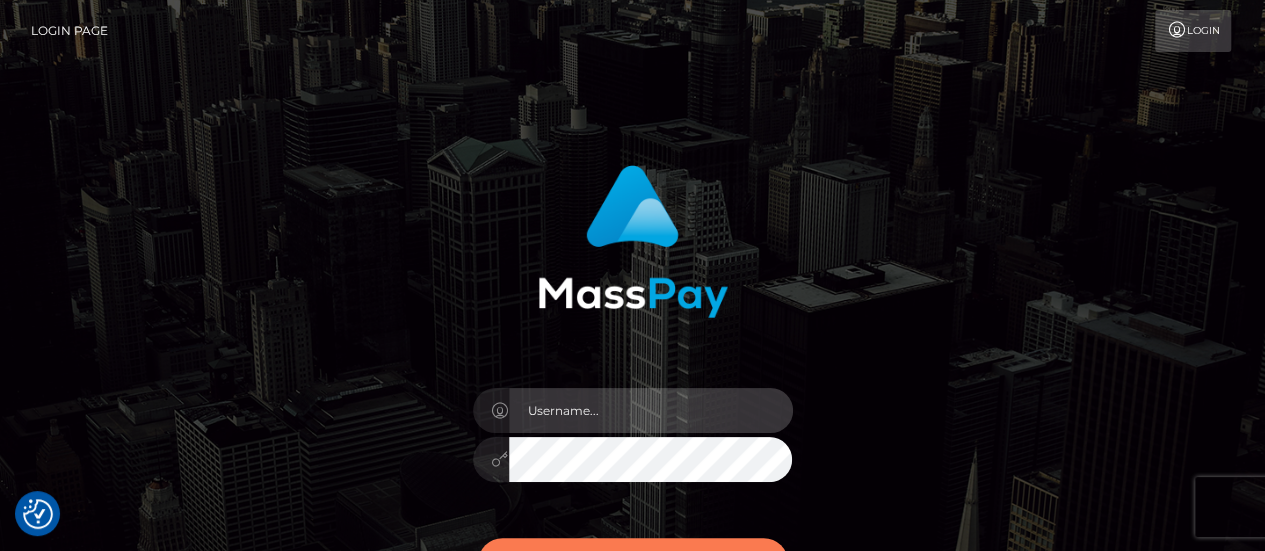 type on "fr.es" 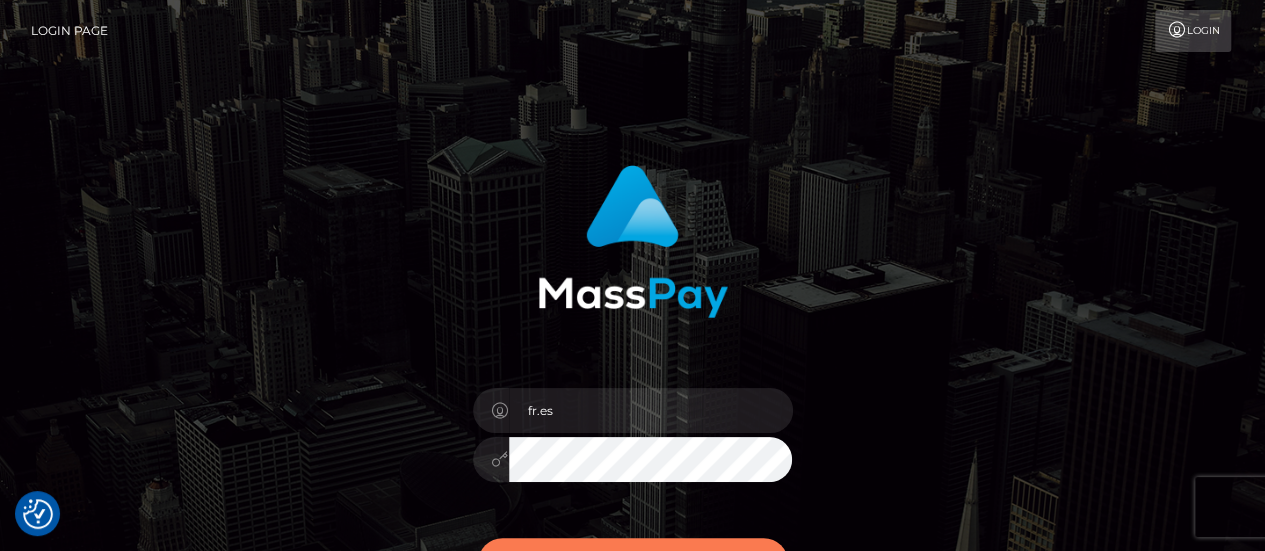 click on "Sign in" at bounding box center [633, 562] 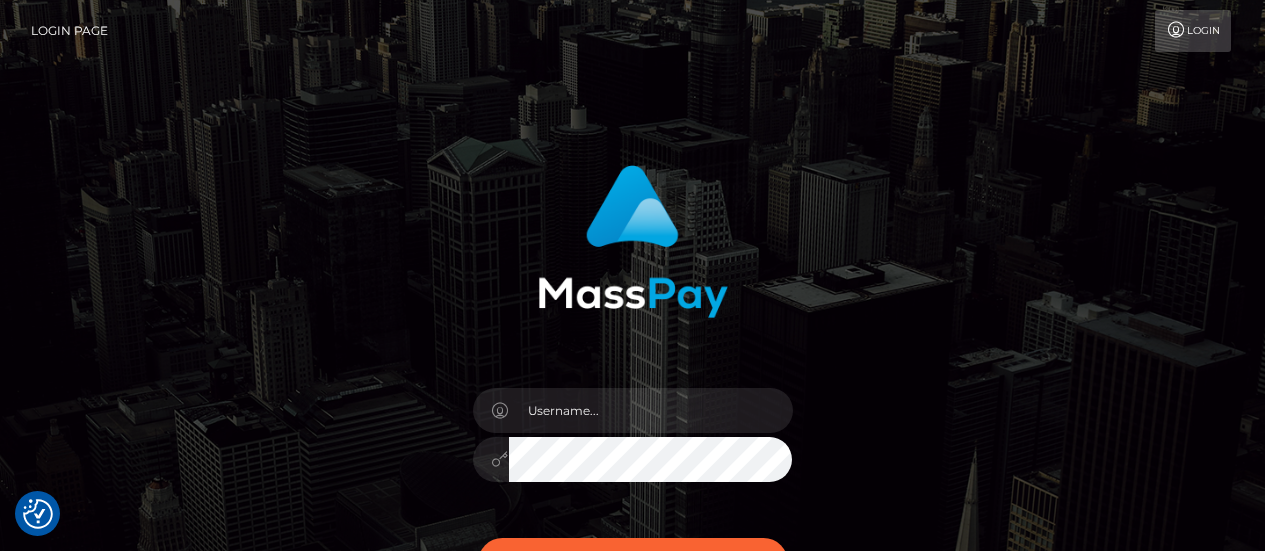 scroll, scrollTop: 0, scrollLeft: 0, axis: both 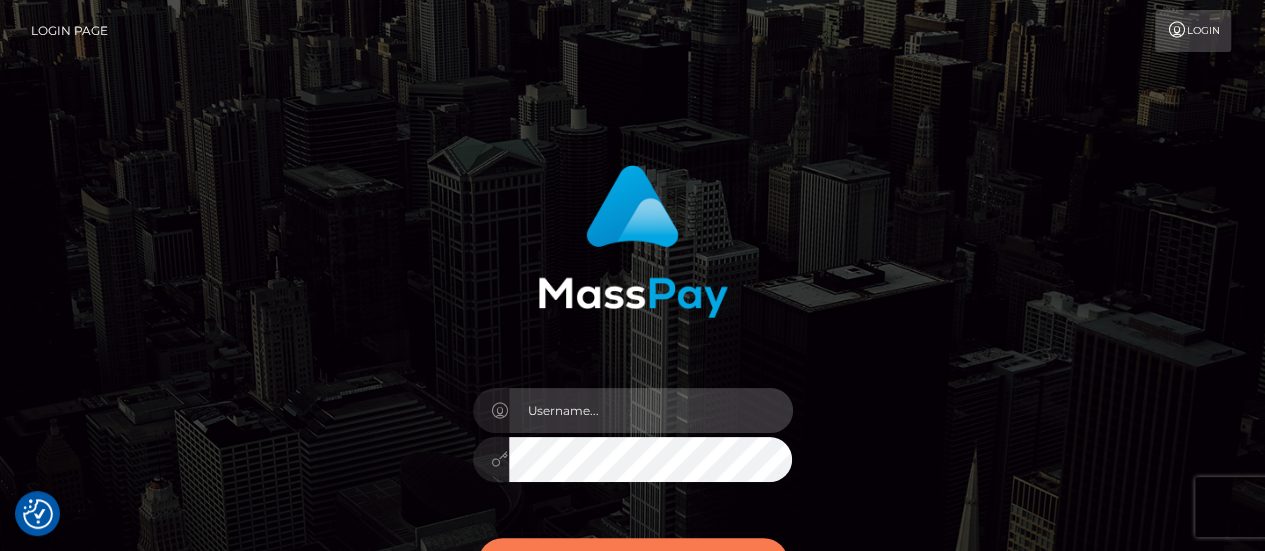 type on "fr.es" 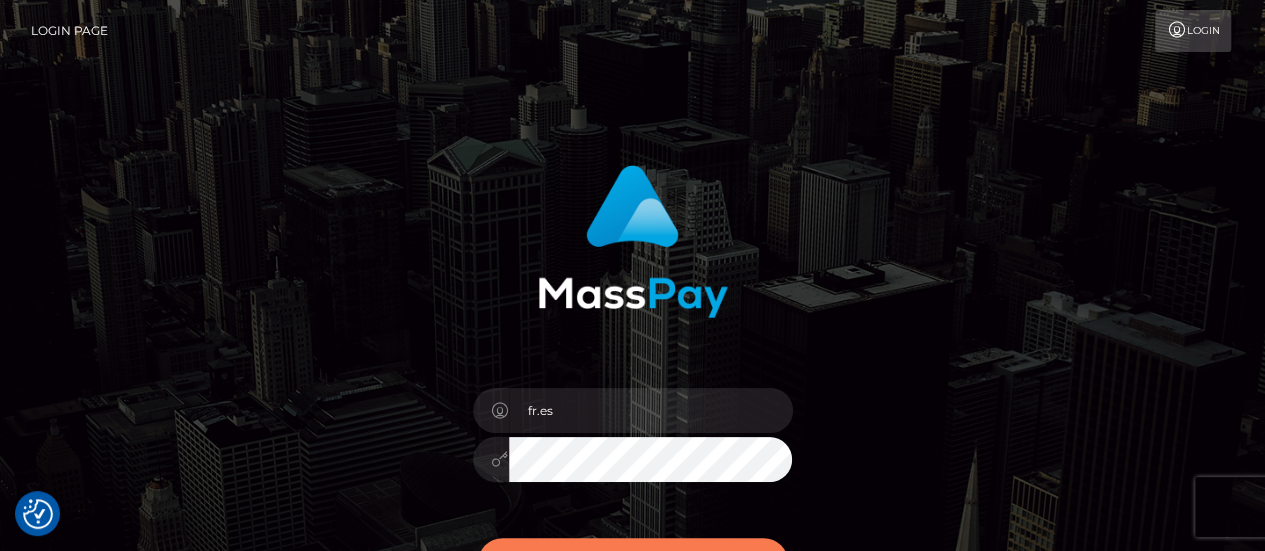 click on "Sign in" at bounding box center (633, 562) 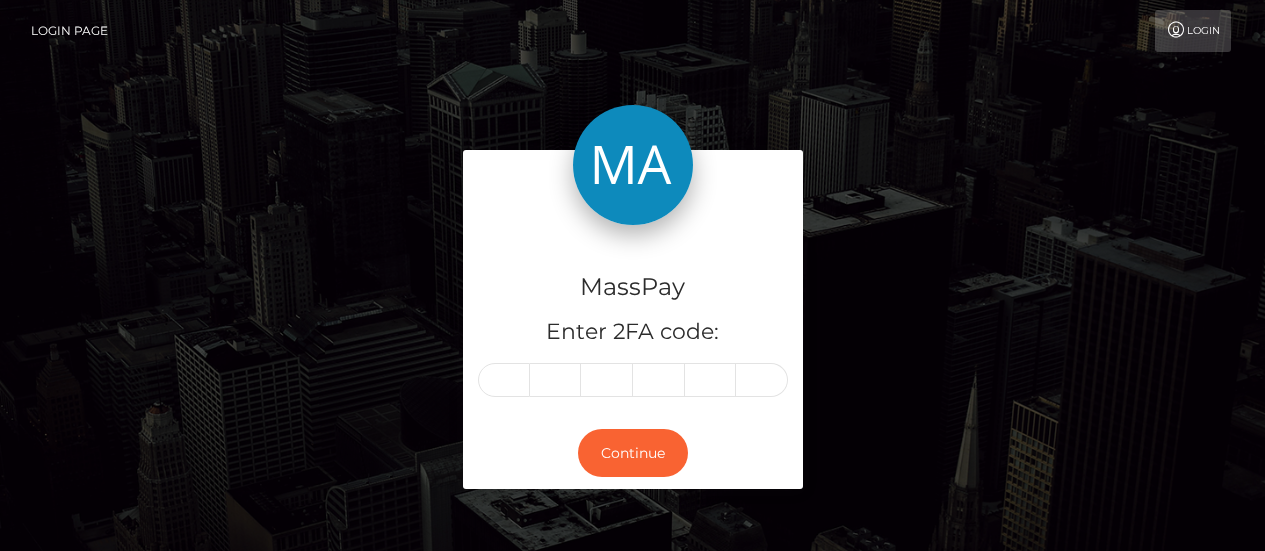 scroll, scrollTop: 0, scrollLeft: 0, axis: both 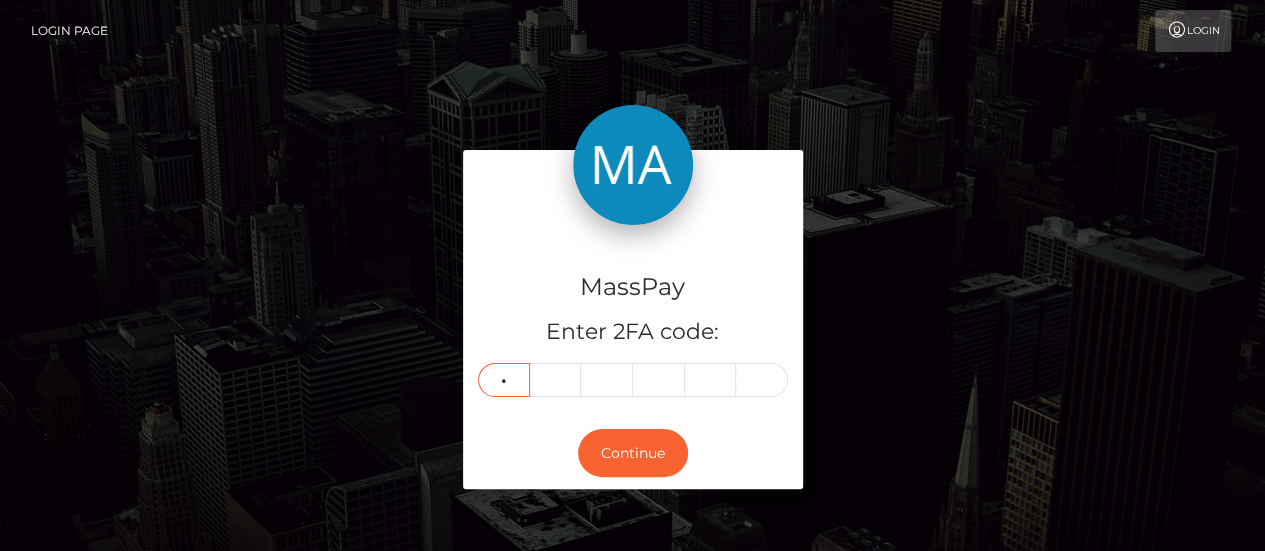 click on "2" at bounding box center (504, 380) 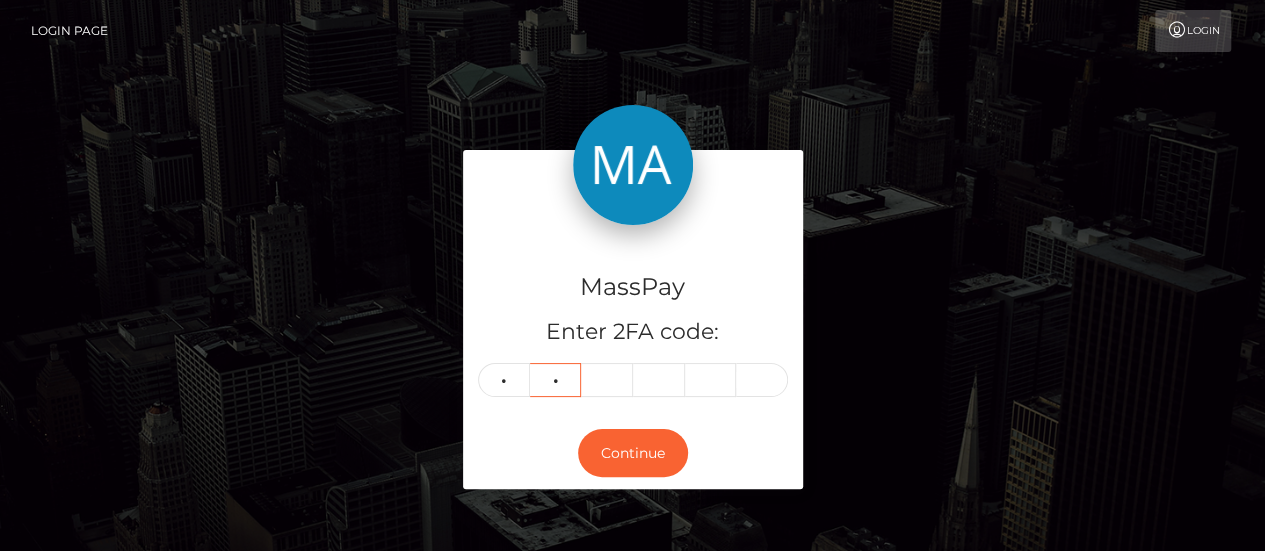 type on "7" 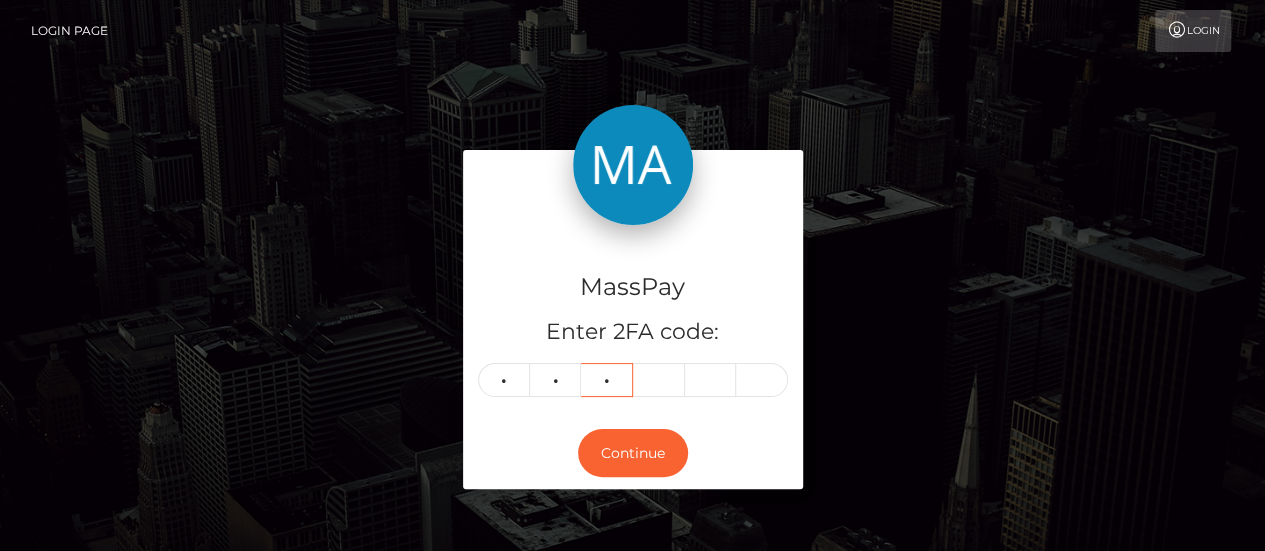 type on "0" 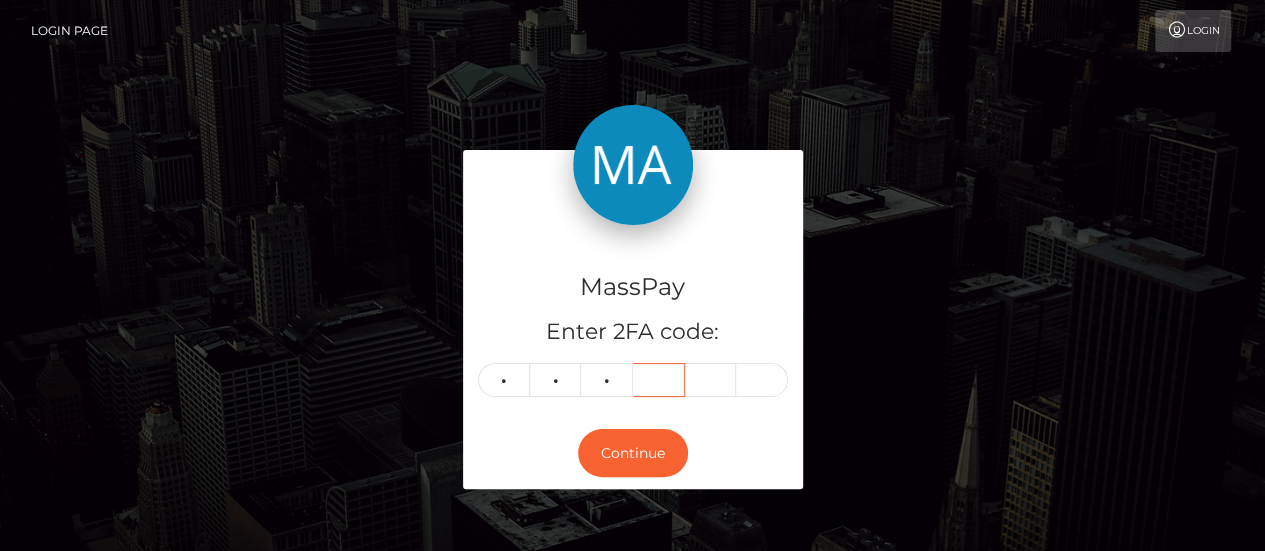click at bounding box center (659, 380) 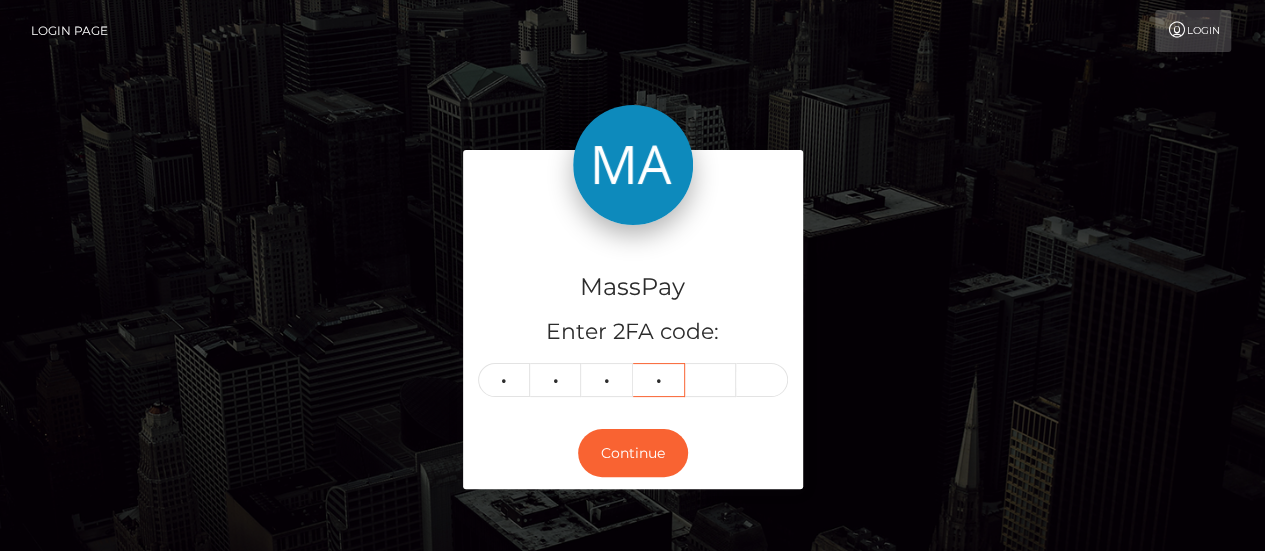 type on "6" 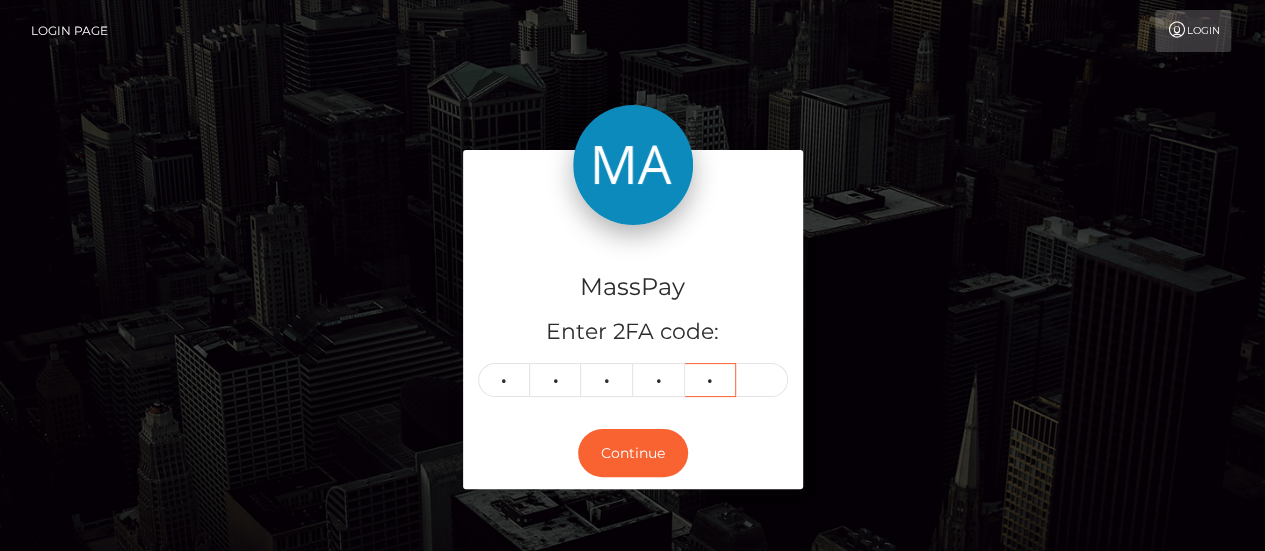 type on "7" 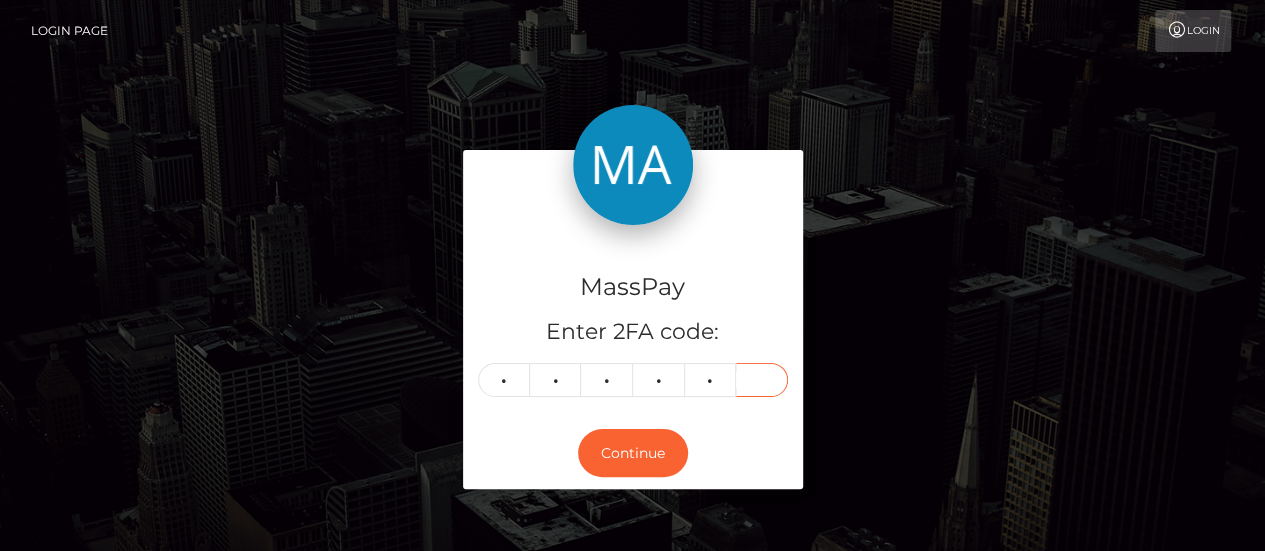 type on "6" 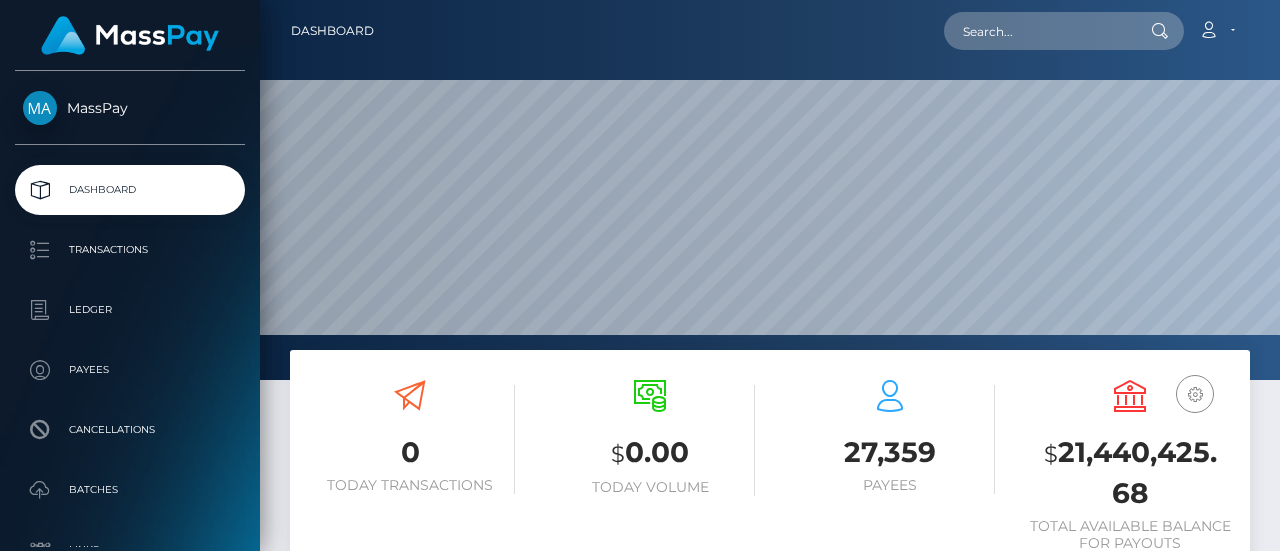scroll, scrollTop: 0, scrollLeft: 0, axis: both 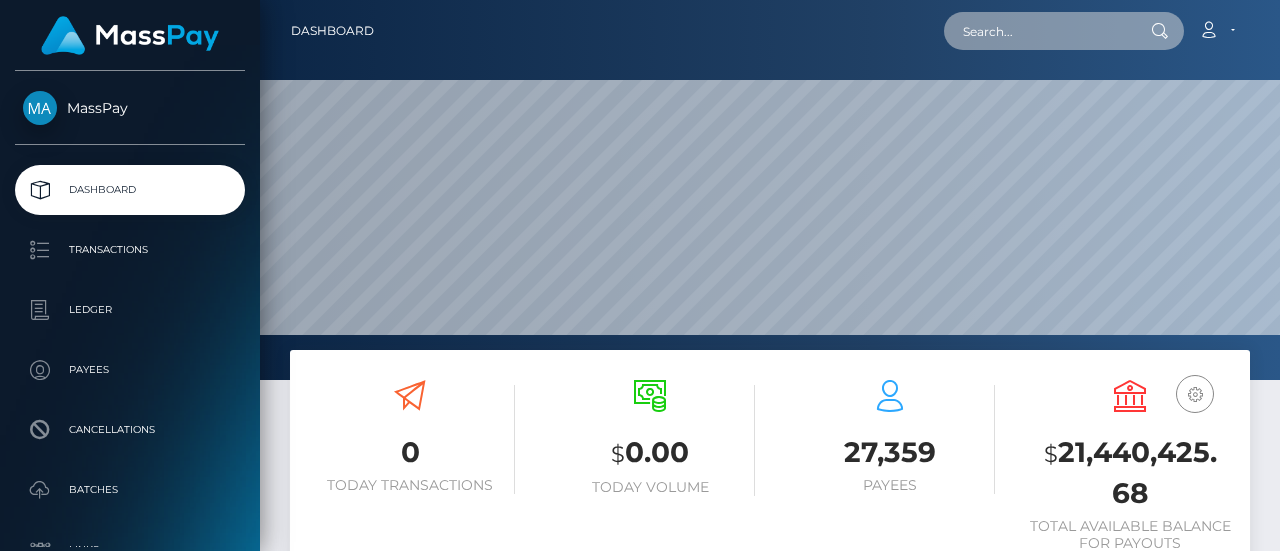 click at bounding box center (1038, 31) 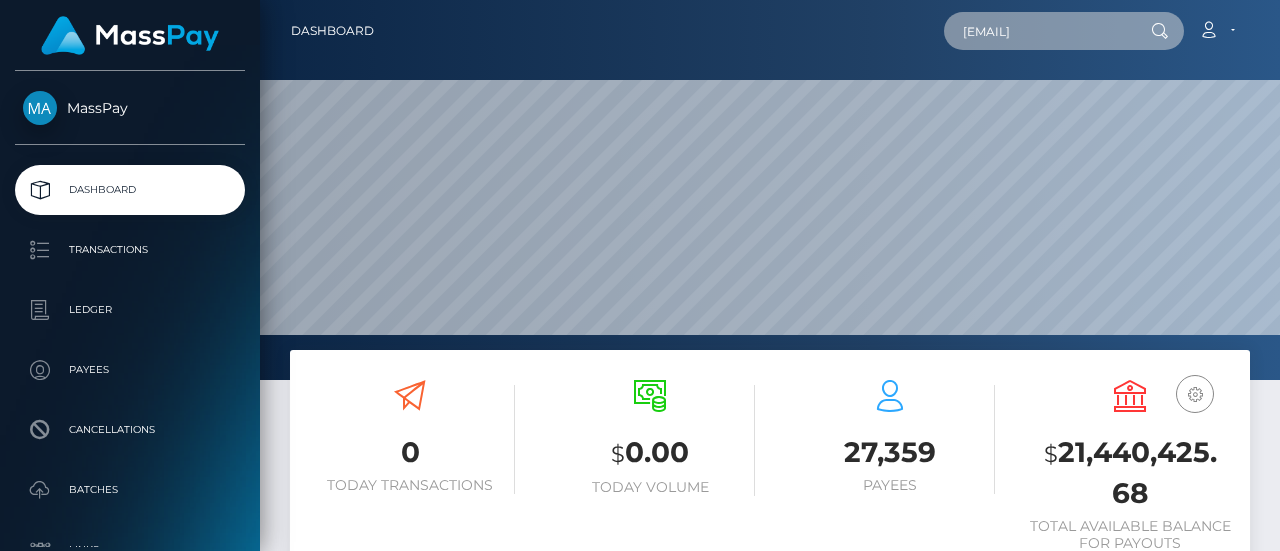 scroll, scrollTop: 0, scrollLeft: 31, axis: horizontal 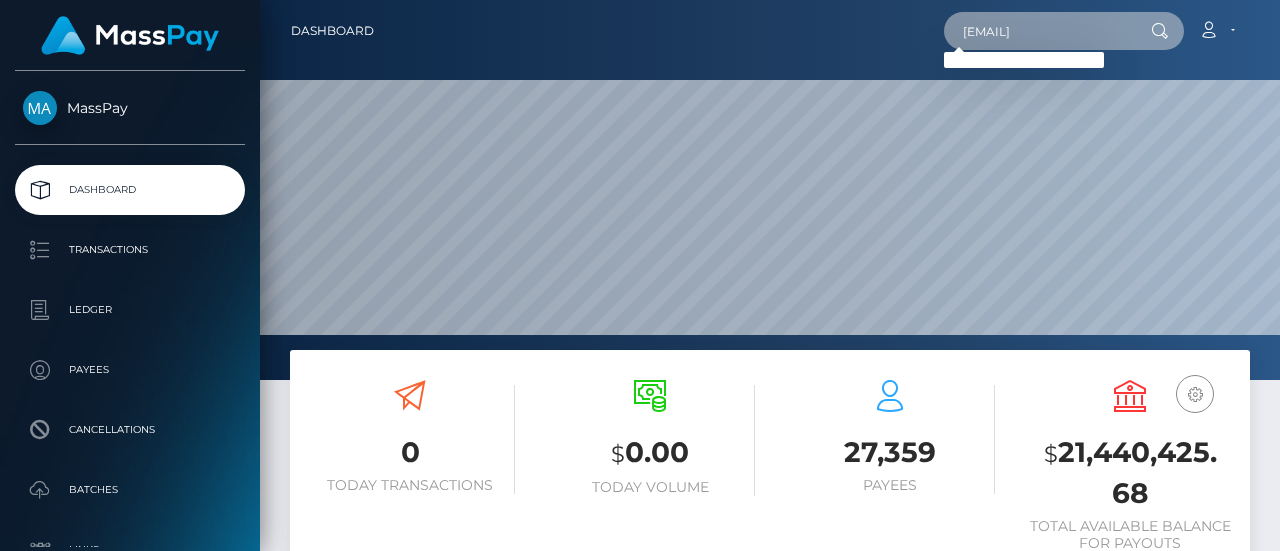 type on "imserenitybriscoe@gmail.com" 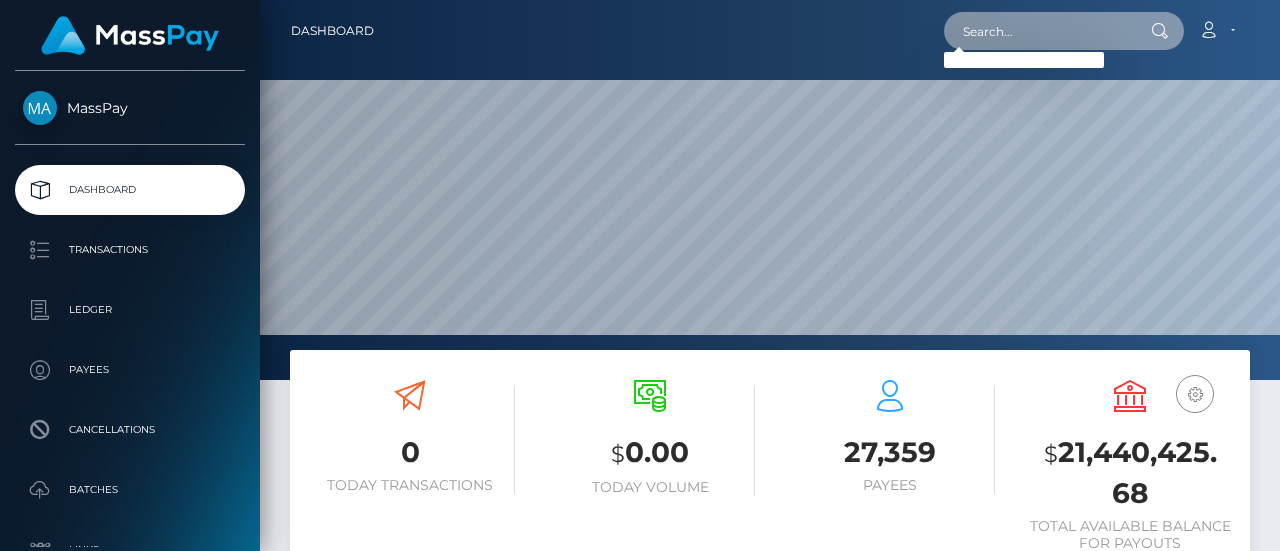 scroll, scrollTop: 0, scrollLeft: 0, axis: both 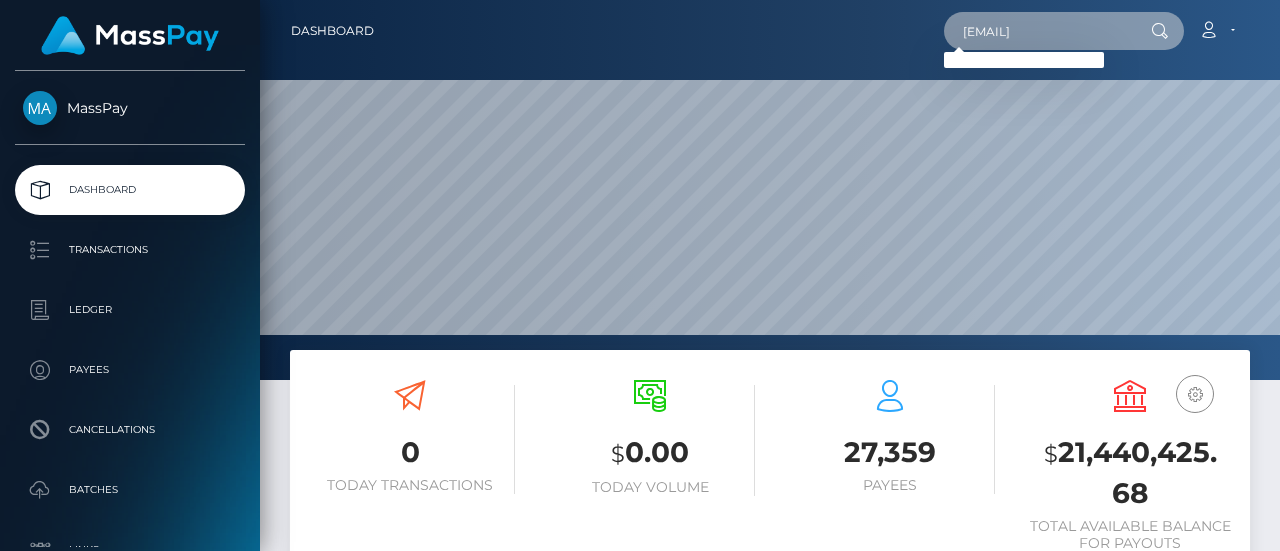 drag, startPoint x: 946, startPoint y: 31, endPoint x: 1261, endPoint y: 24, distance: 315.07776 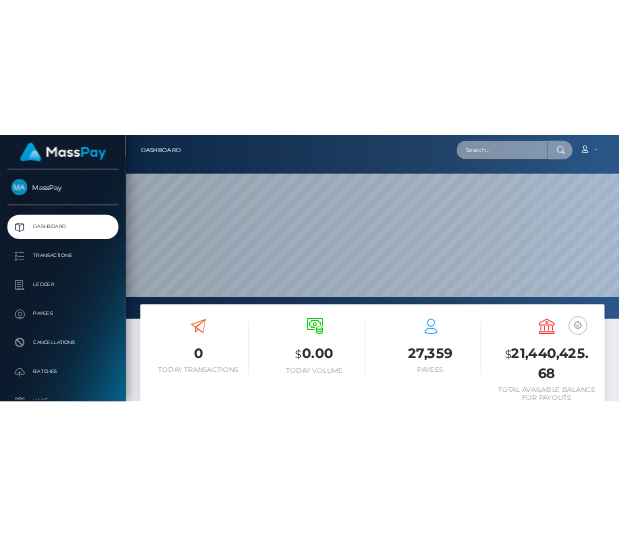 scroll, scrollTop: 0, scrollLeft: 0, axis: both 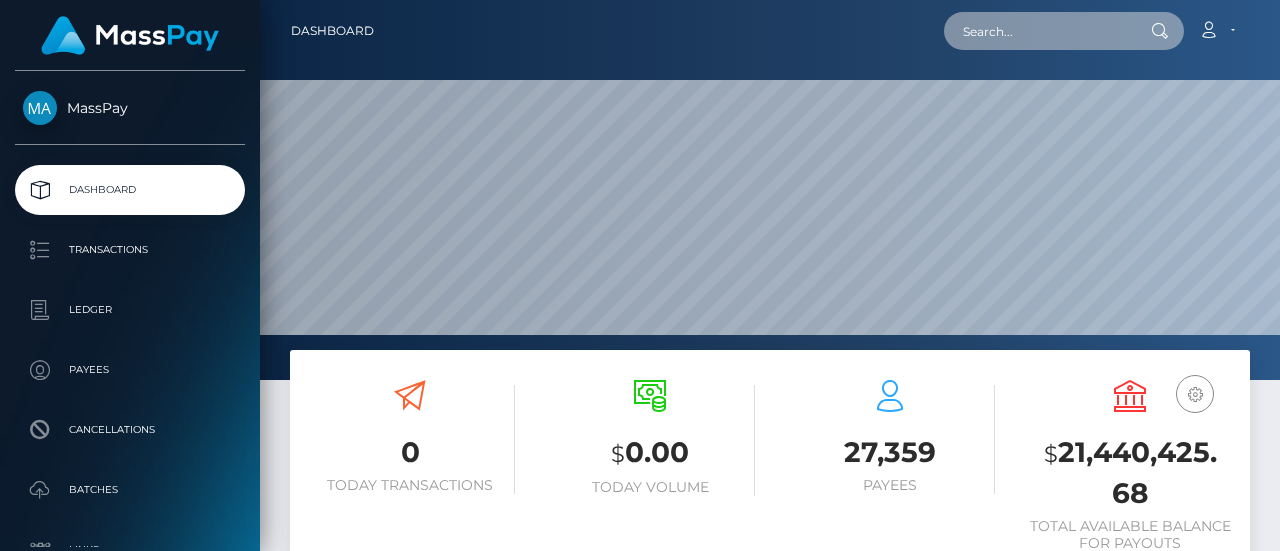 paste on "serenity" 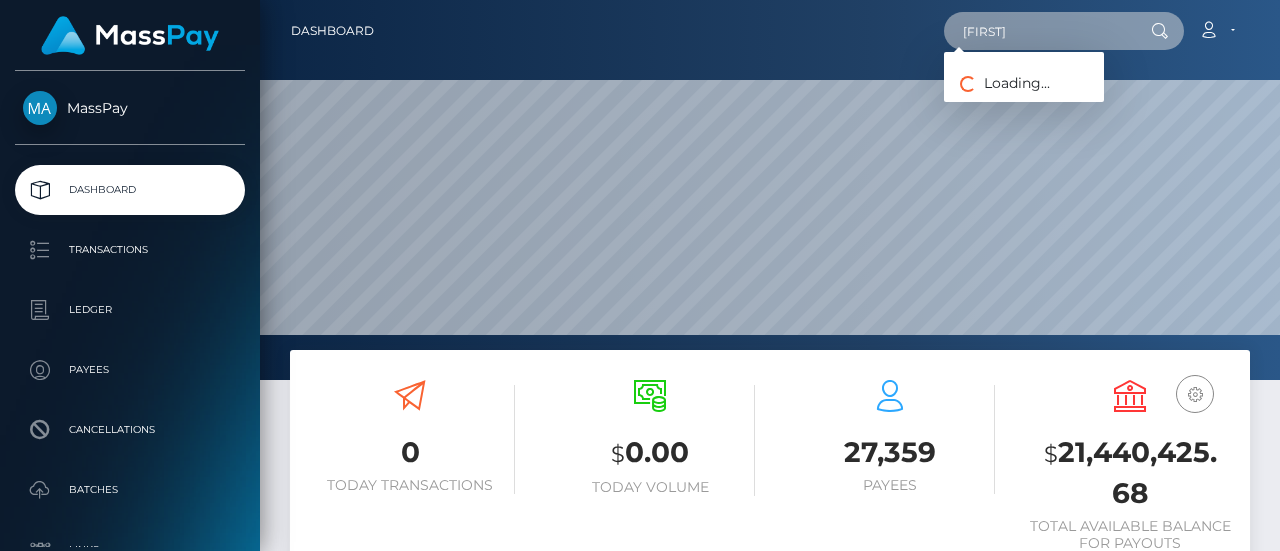 type on "serenity" 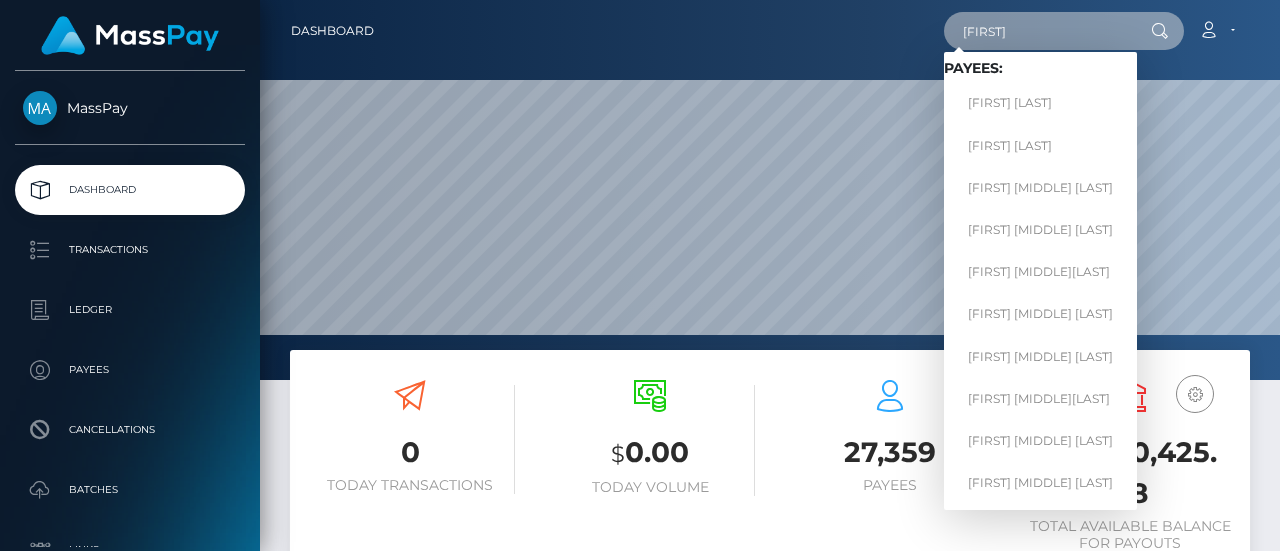 drag, startPoint x: 1068, startPoint y: 35, endPoint x: 852, endPoint y: 19, distance: 216.59178 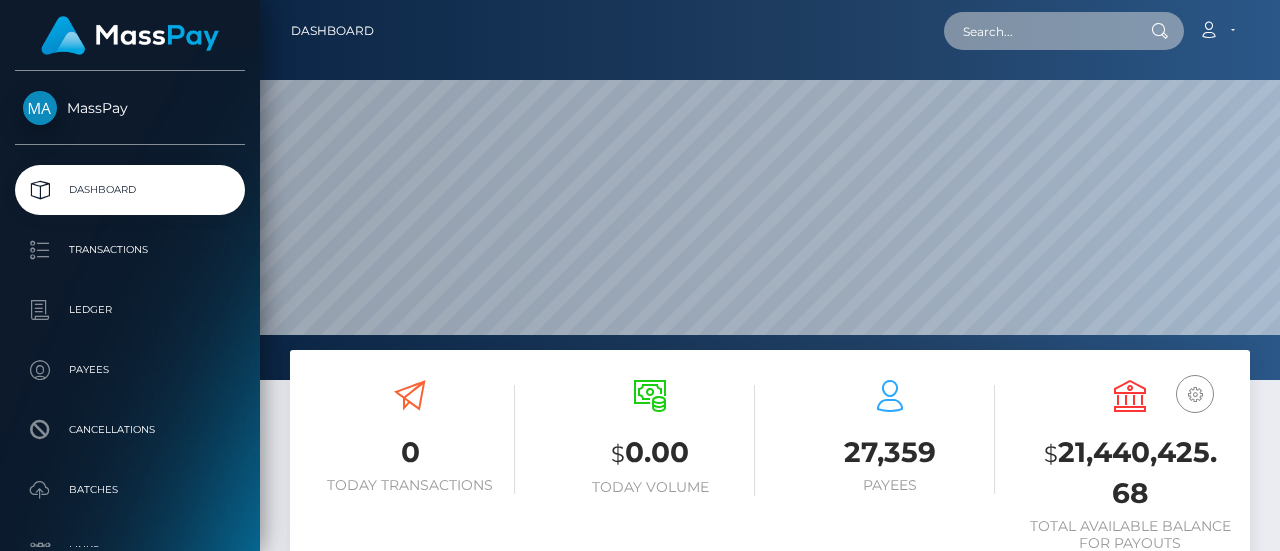 paste on "axel_hax@yahoo.com" 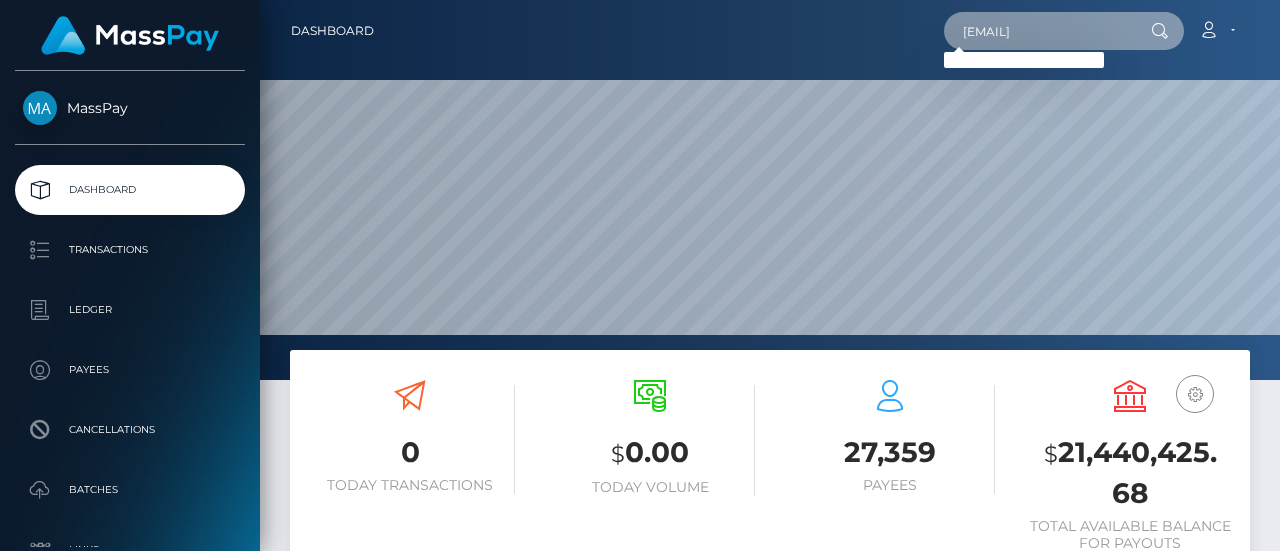 type on "axel_hax@yahoo.com" 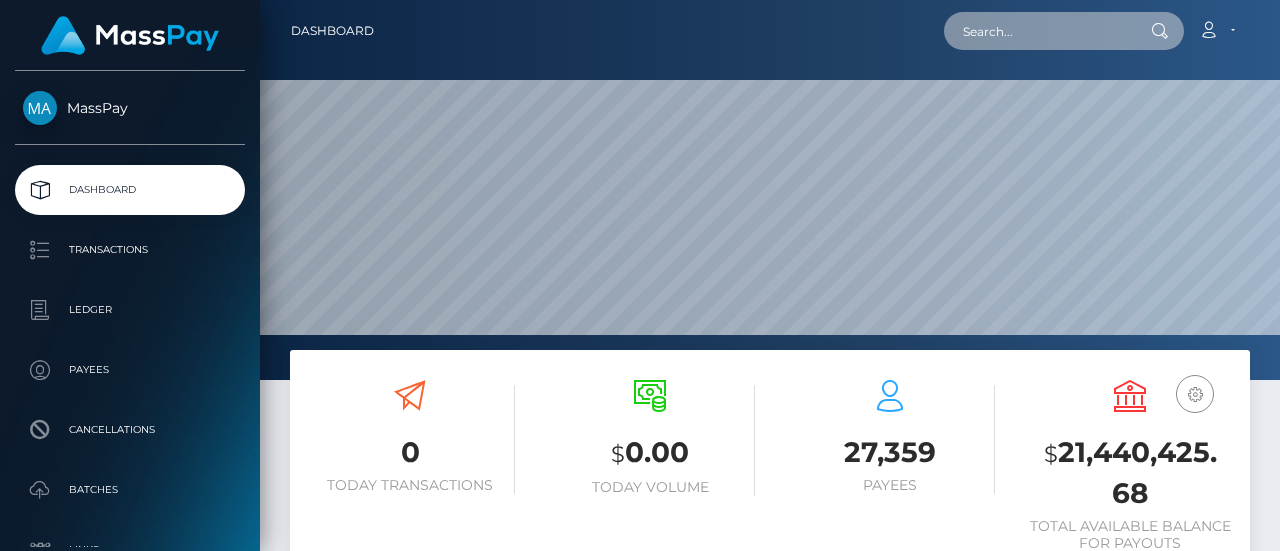 paste on "Drew" 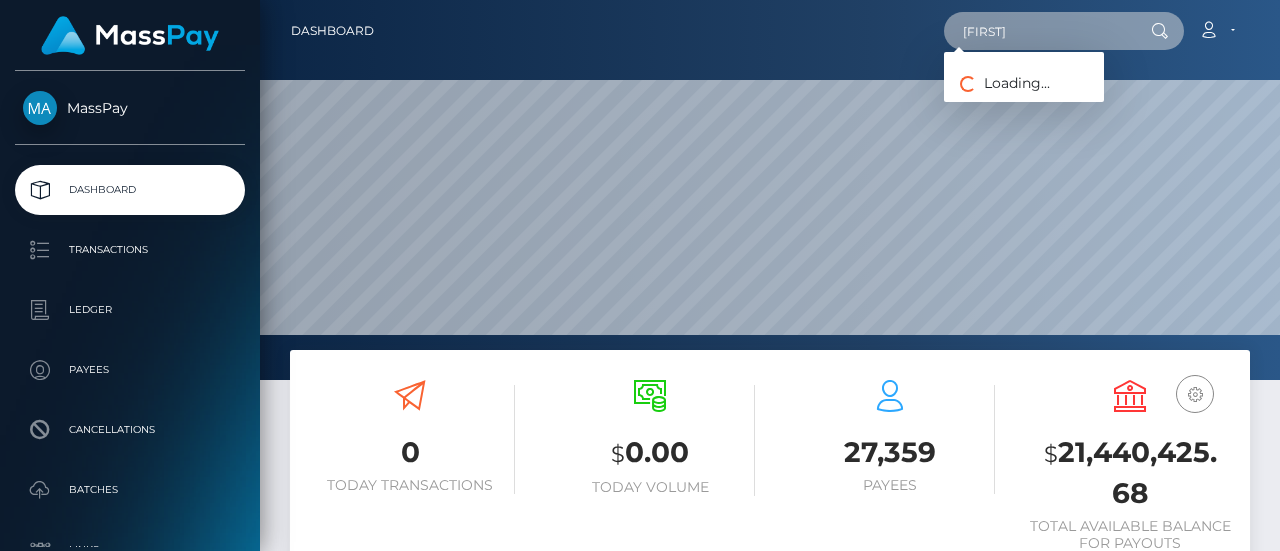 type on "Drew" 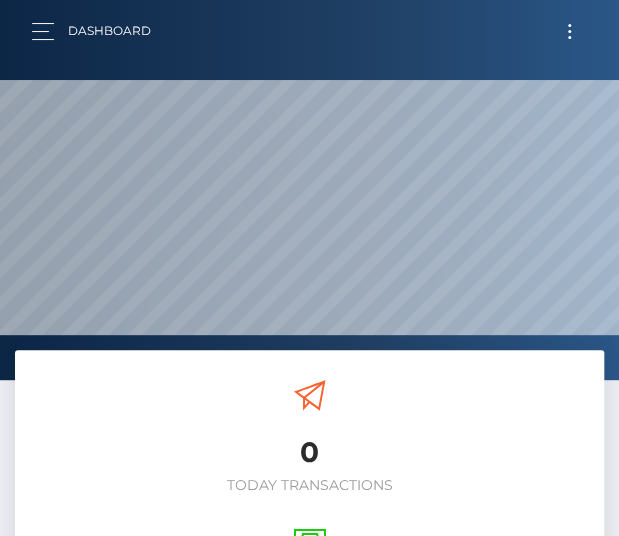 scroll, scrollTop: 380, scrollLeft: 533, axis: both 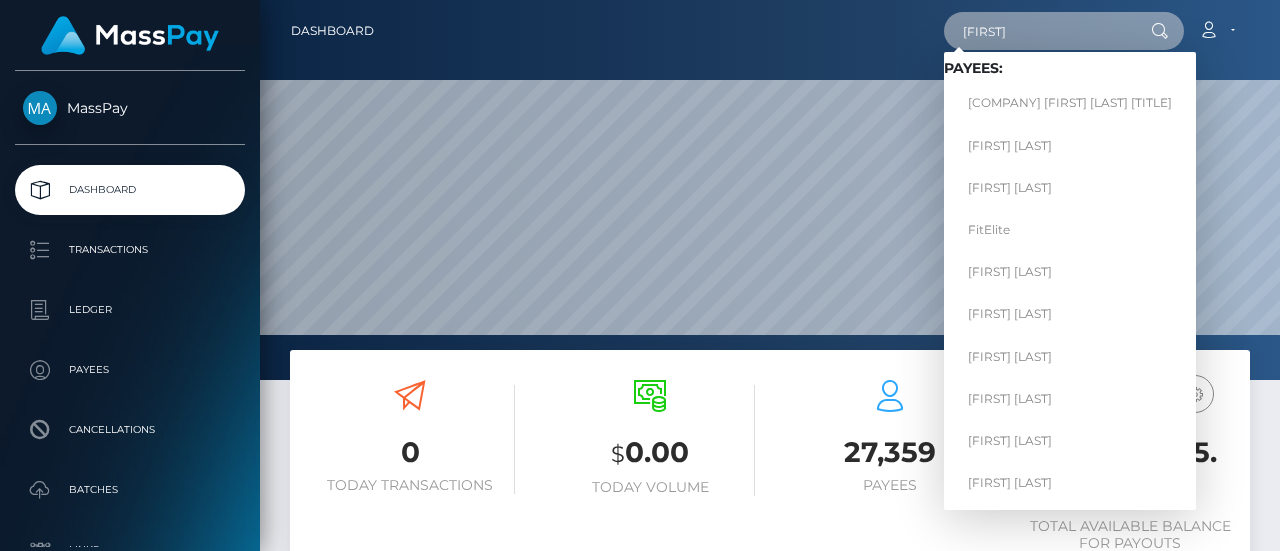 drag, startPoint x: 1034, startPoint y: 27, endPoint x: 877, endPoint y: 31, distance: 157.05095 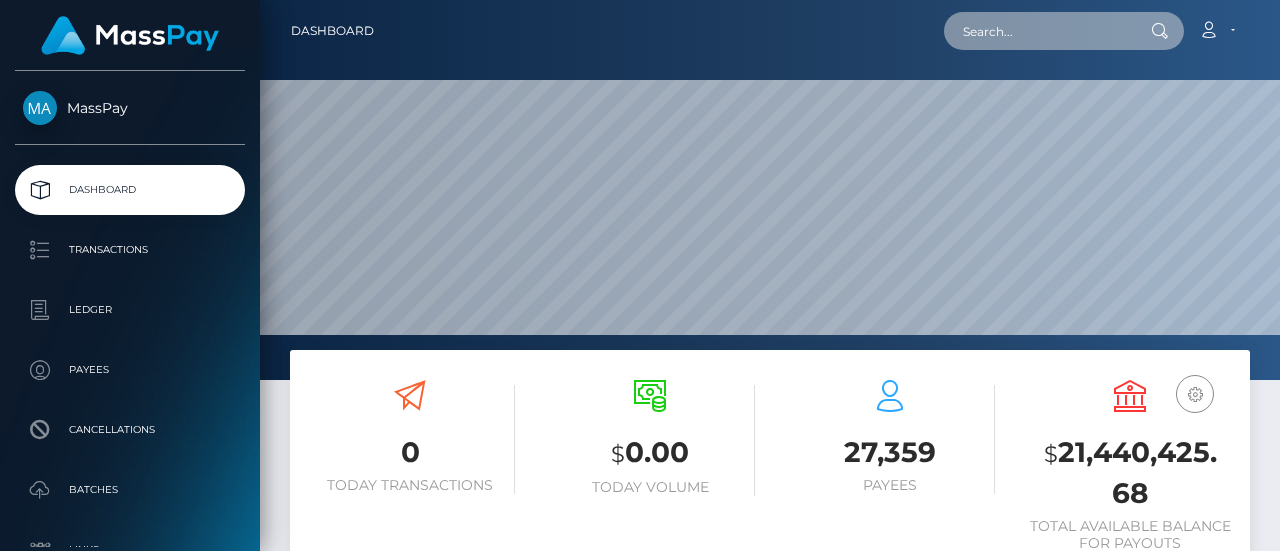 paste on "kryptokiera@gmail.com" 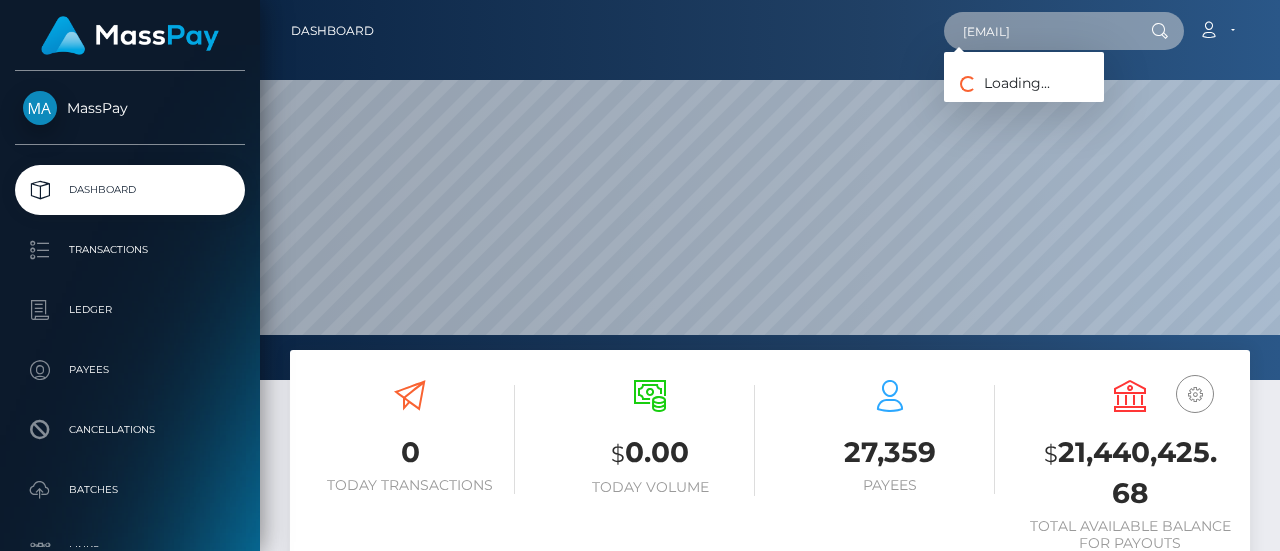 type on "kryptokiera@gmail.com" 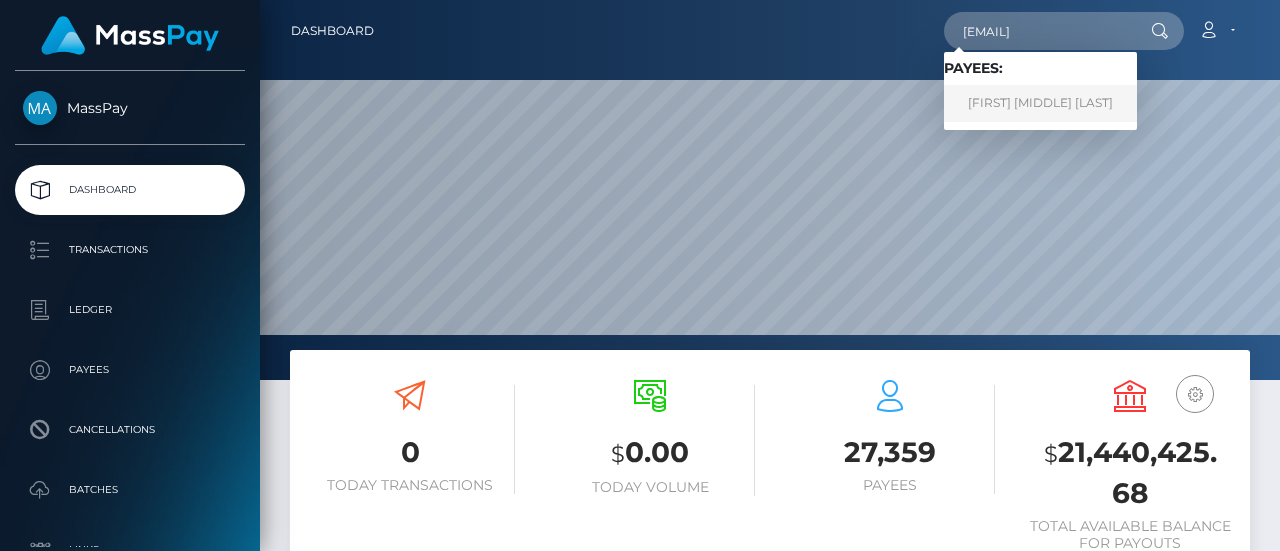 click on "BRADEN MILES WAGNER" at bounding box center (1040, 103) 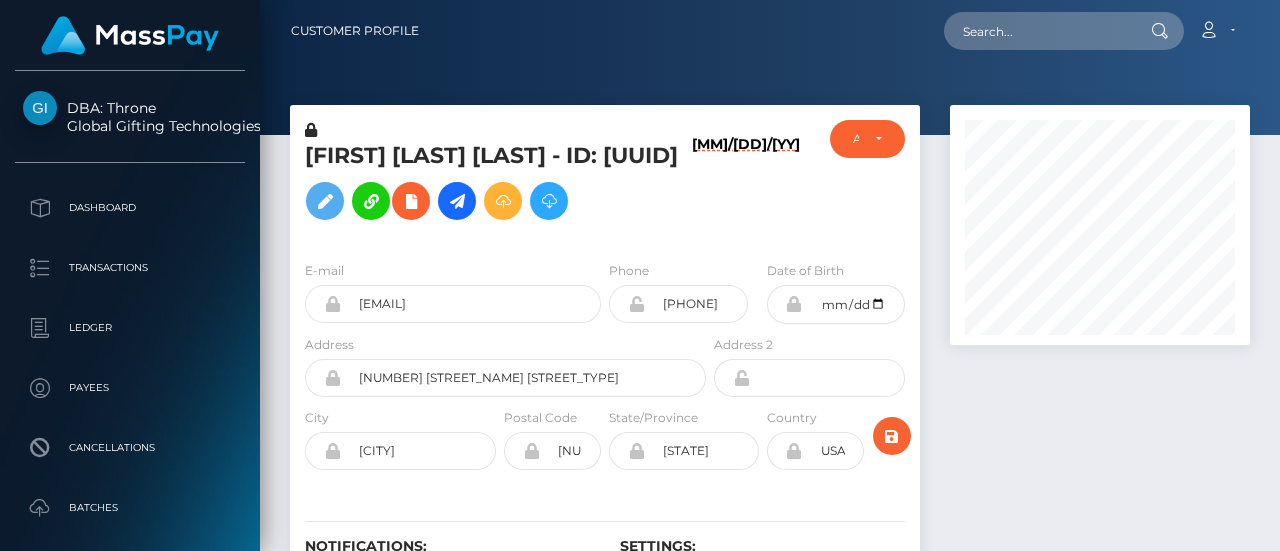 scroll, scrollTop: 0, scrollLeft: 0, axis: both 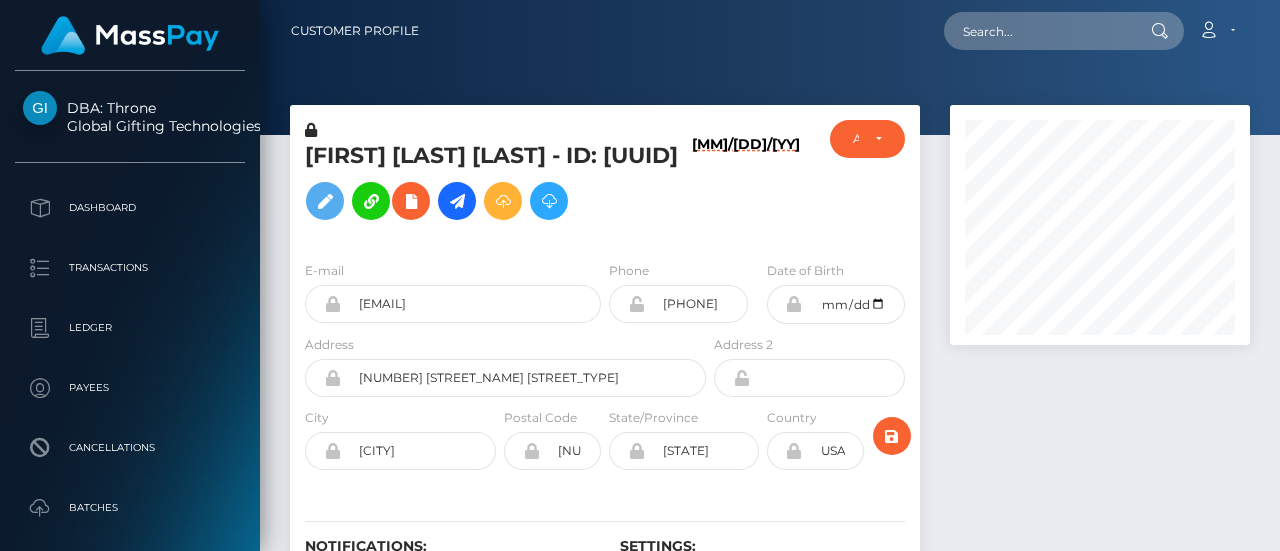 click at bounding box center (770, 67) 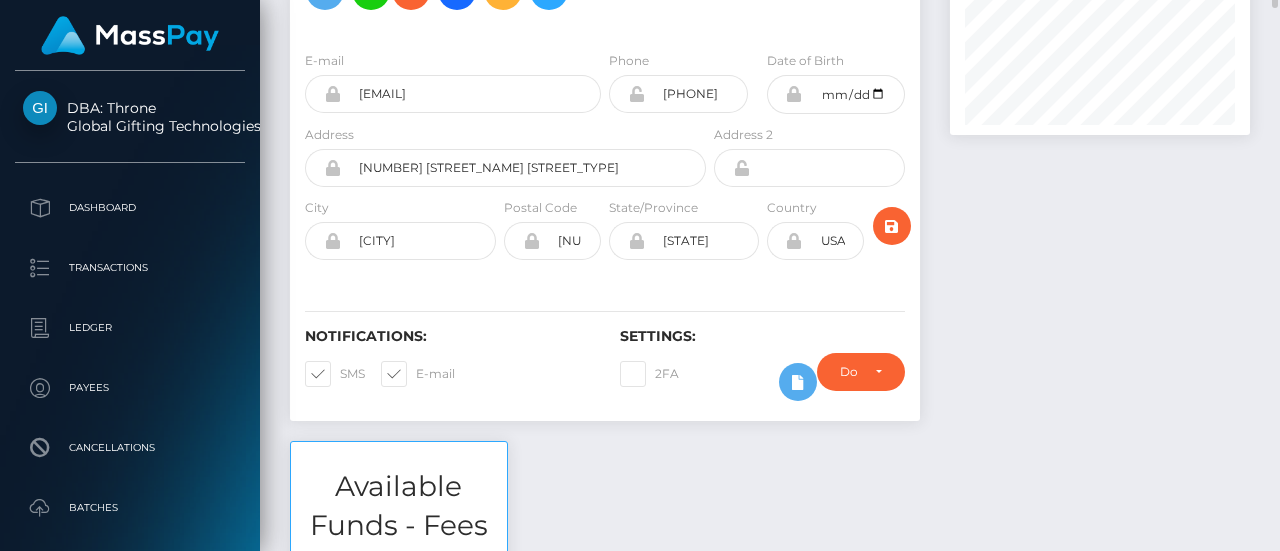 scroll, scrollTop: 300, scrollLeft: 0, axis: vertical 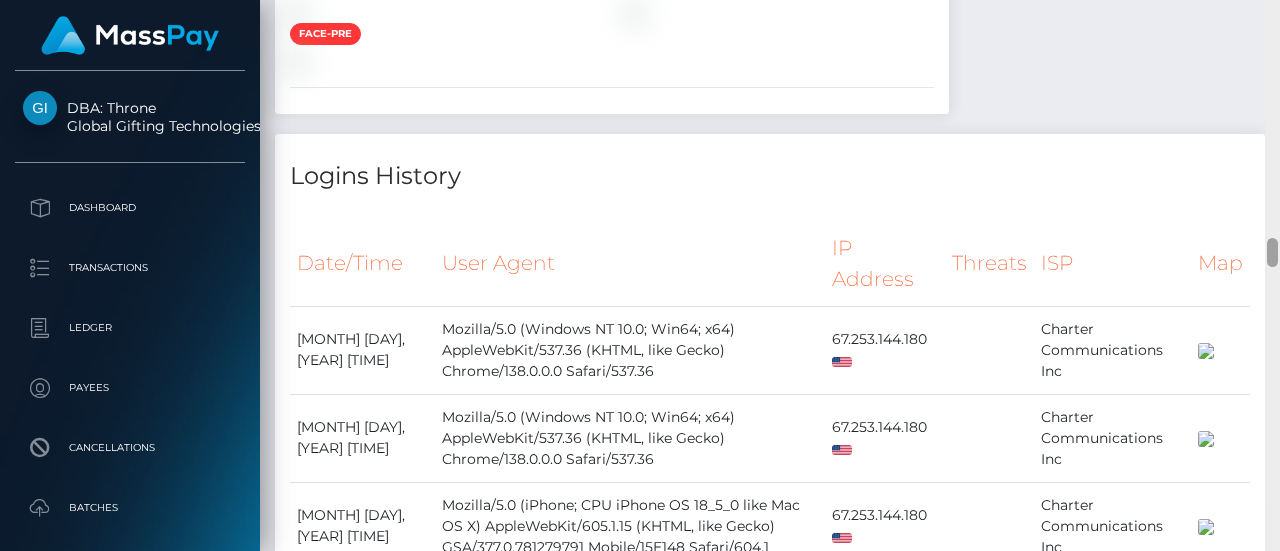 drag, startPoint x: 1275, startPoint y: 27, endPoint x: 1279, endPoint y: 298, distance: 271.0295 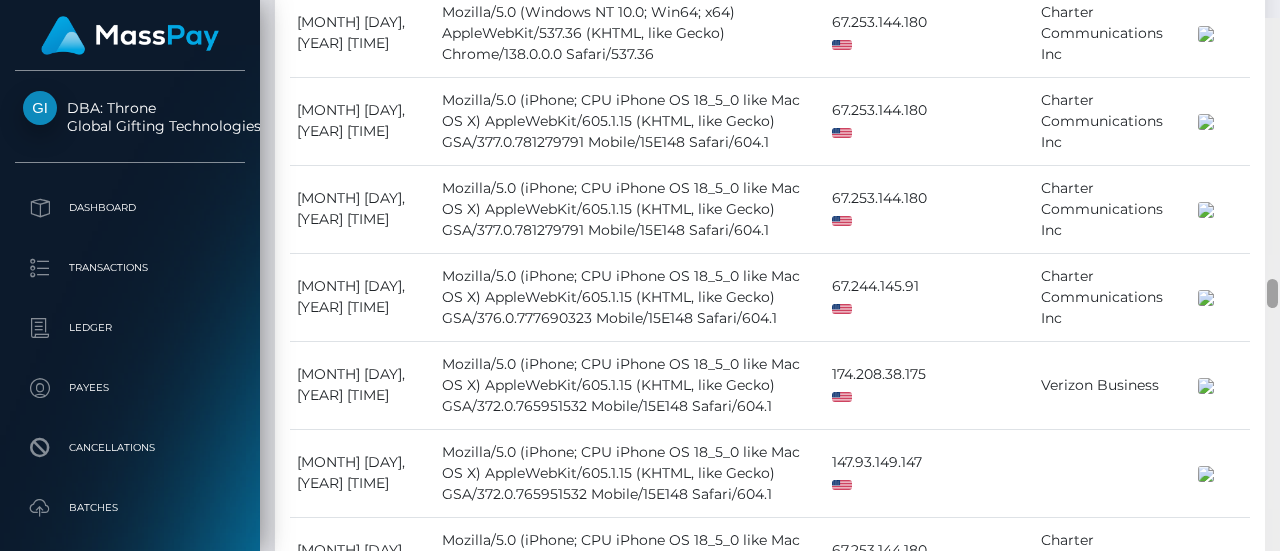 drag, startPoint x: 1274, startPoint y: 298, endPoint x: 1272, endPoint y: 272, distance: 26.076809 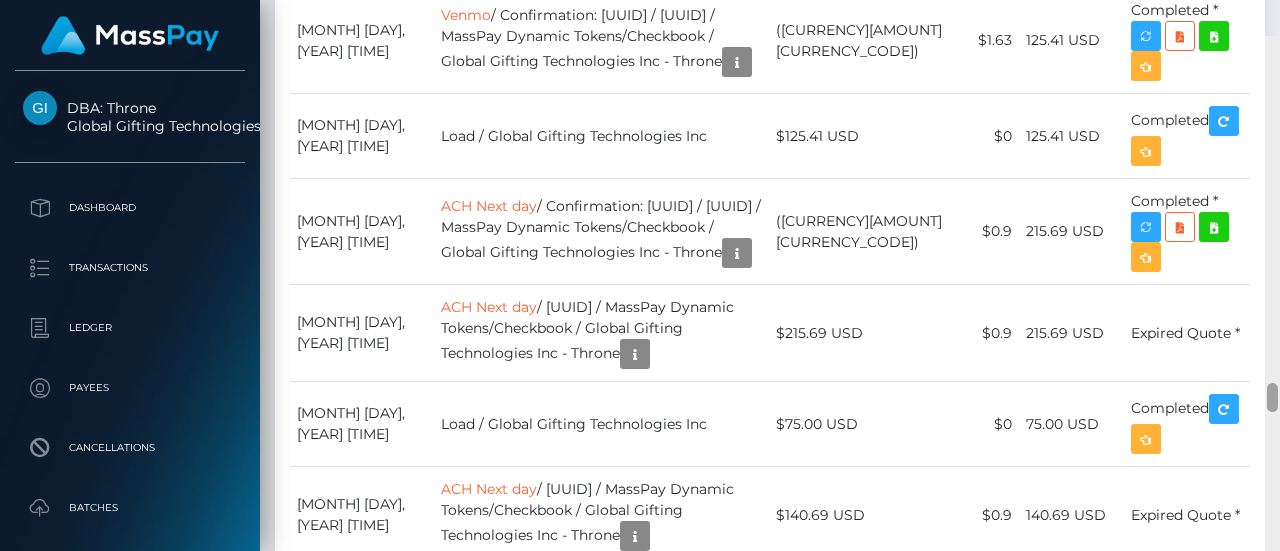 scroll, scrollTop: 6222, scrollLeft: 0, axis: vertical 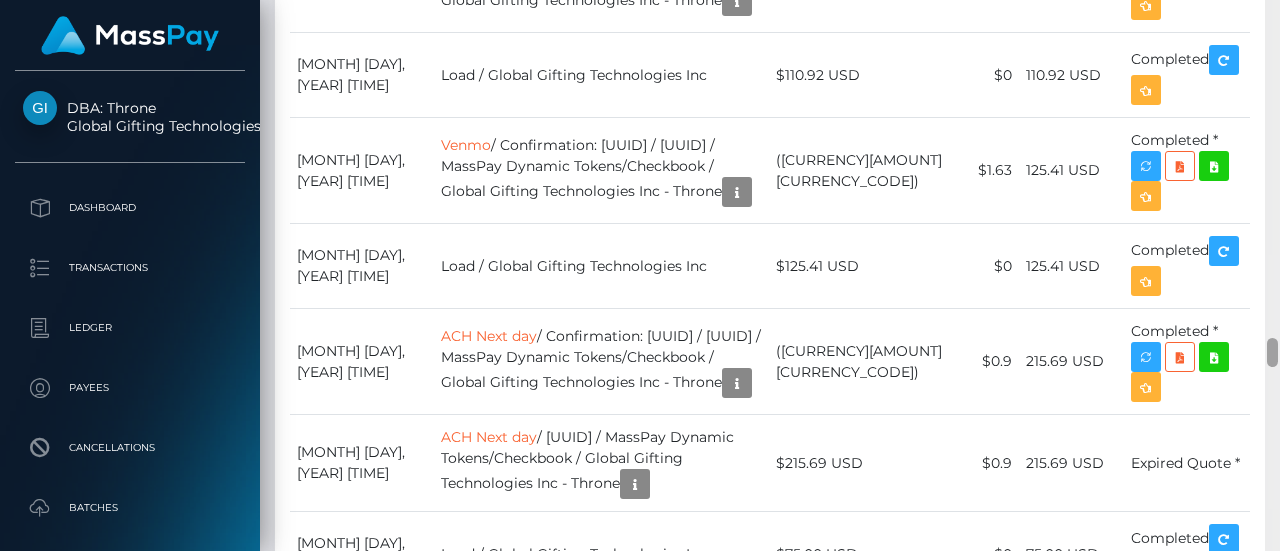 drag, startPoint x: 1272, startPoint y: 274, endPoint x: 1274, endPoint y: 351, distance: 77.02597 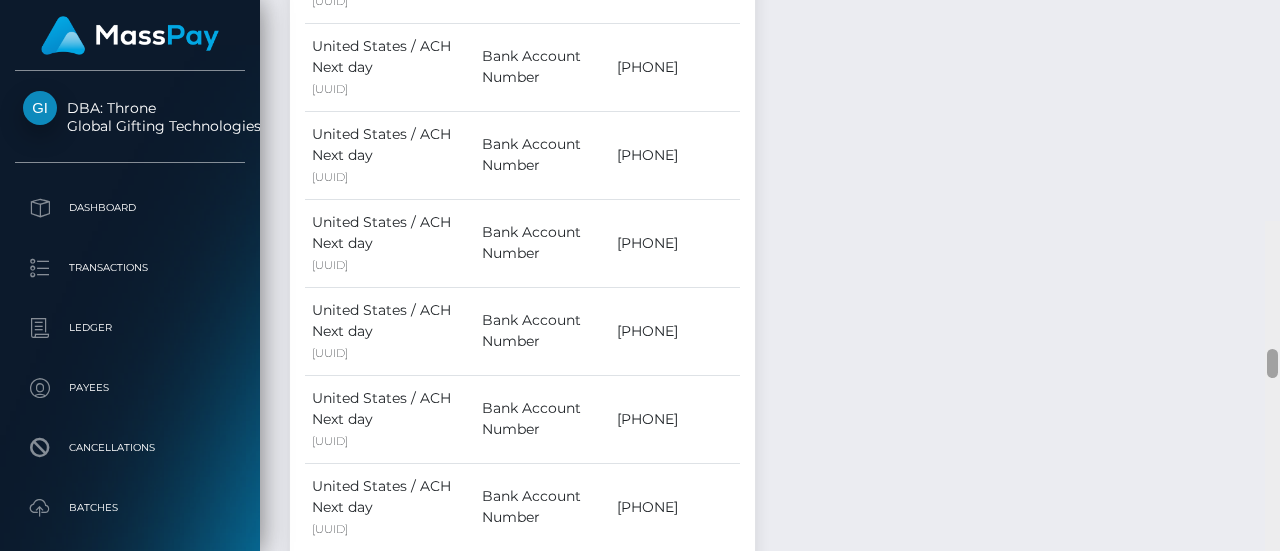 scroll, scrollTop: 0, scrollLeft: 0, axis: both 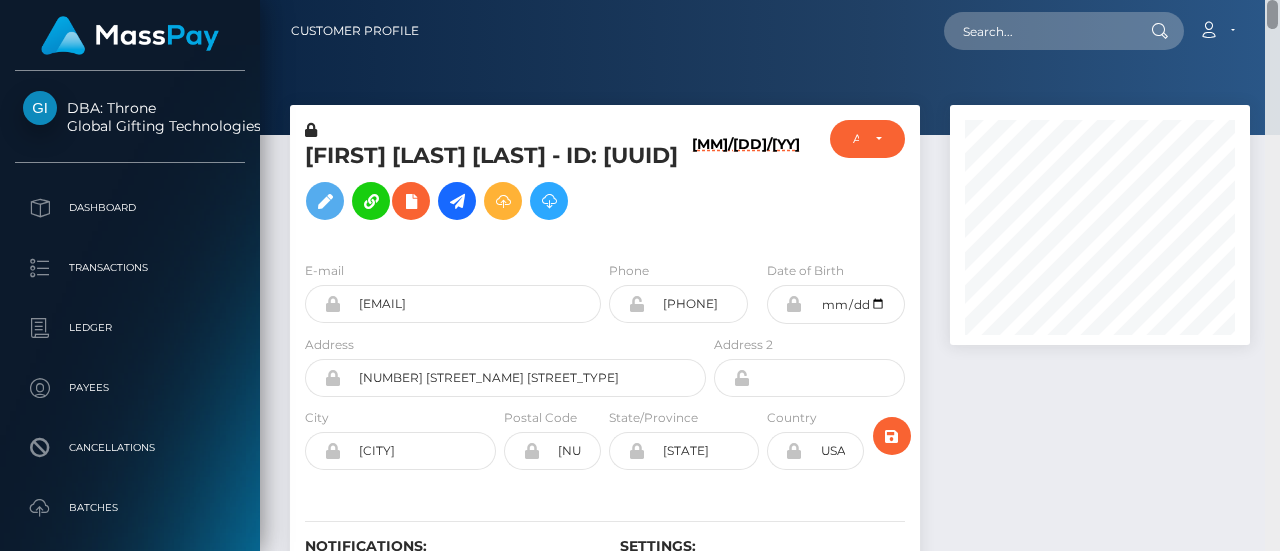 drag, startPoint x: 1274, startPoint y: 365, endPoint x: 1279, endPoint y: -39, distance: 404.03094 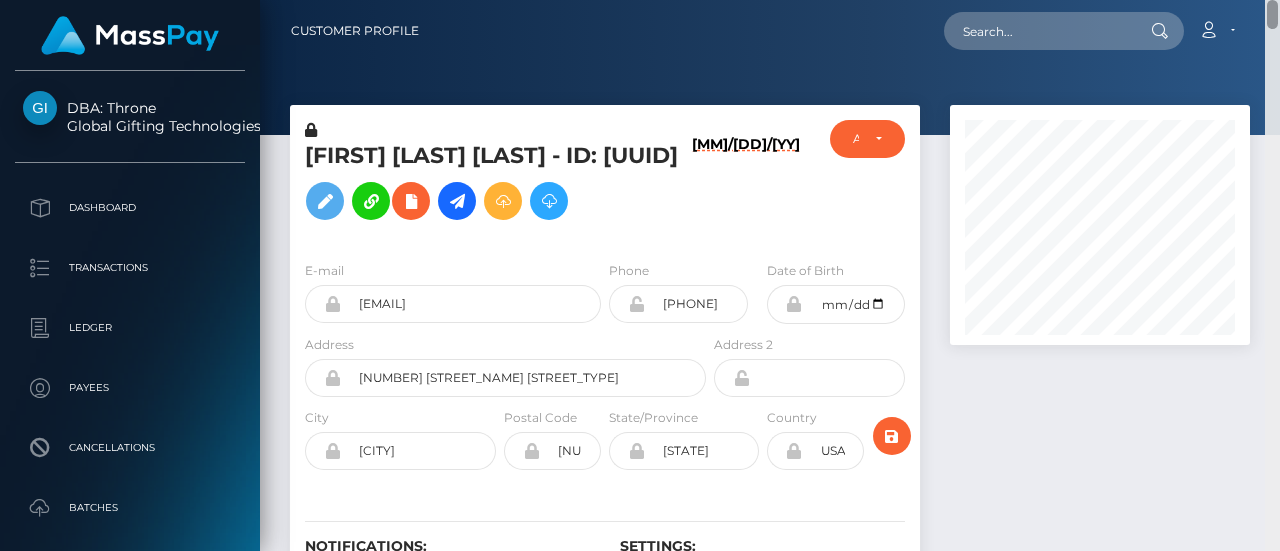 click on "DBA: Throne
Global Gifting Technologies Inc
Dashboard
Transactions
Ledger
Payees Cancellations" at bounding box center [640, 275] 